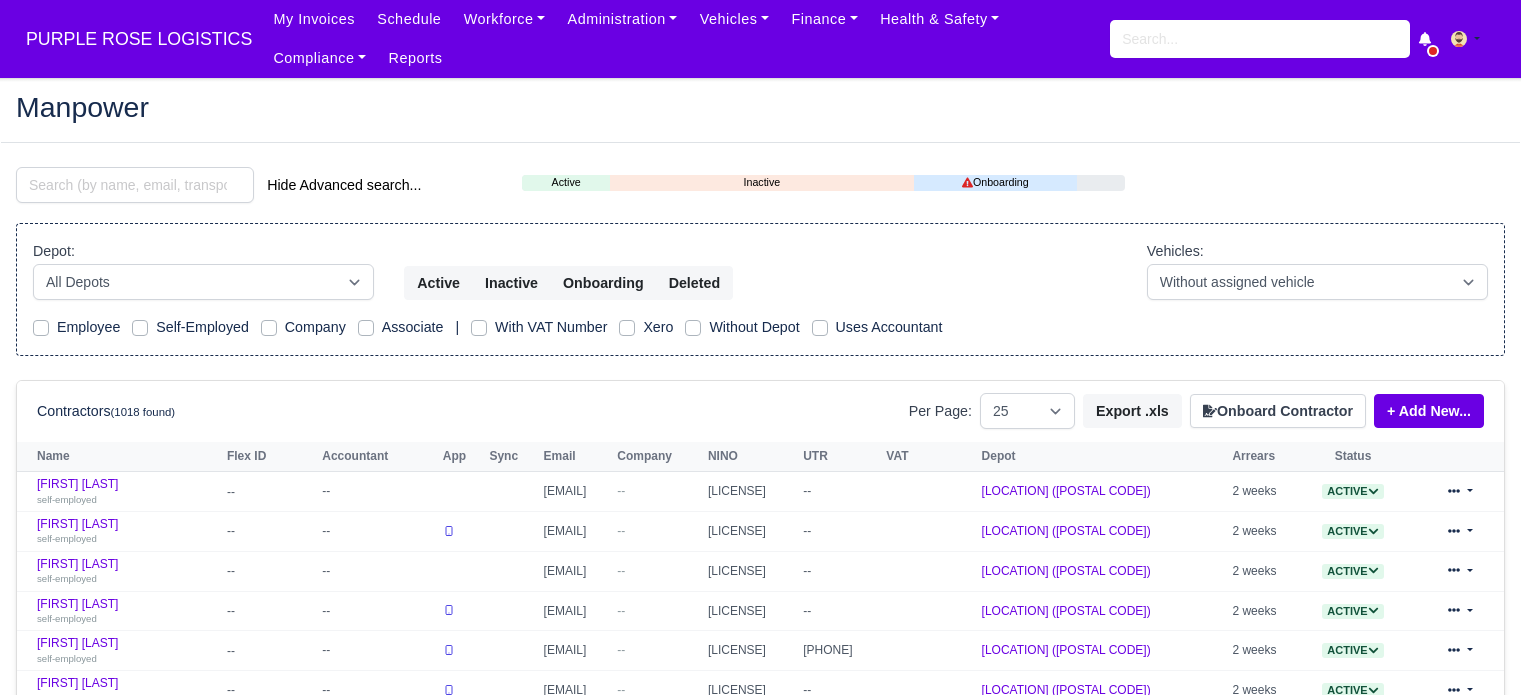 select on "25" 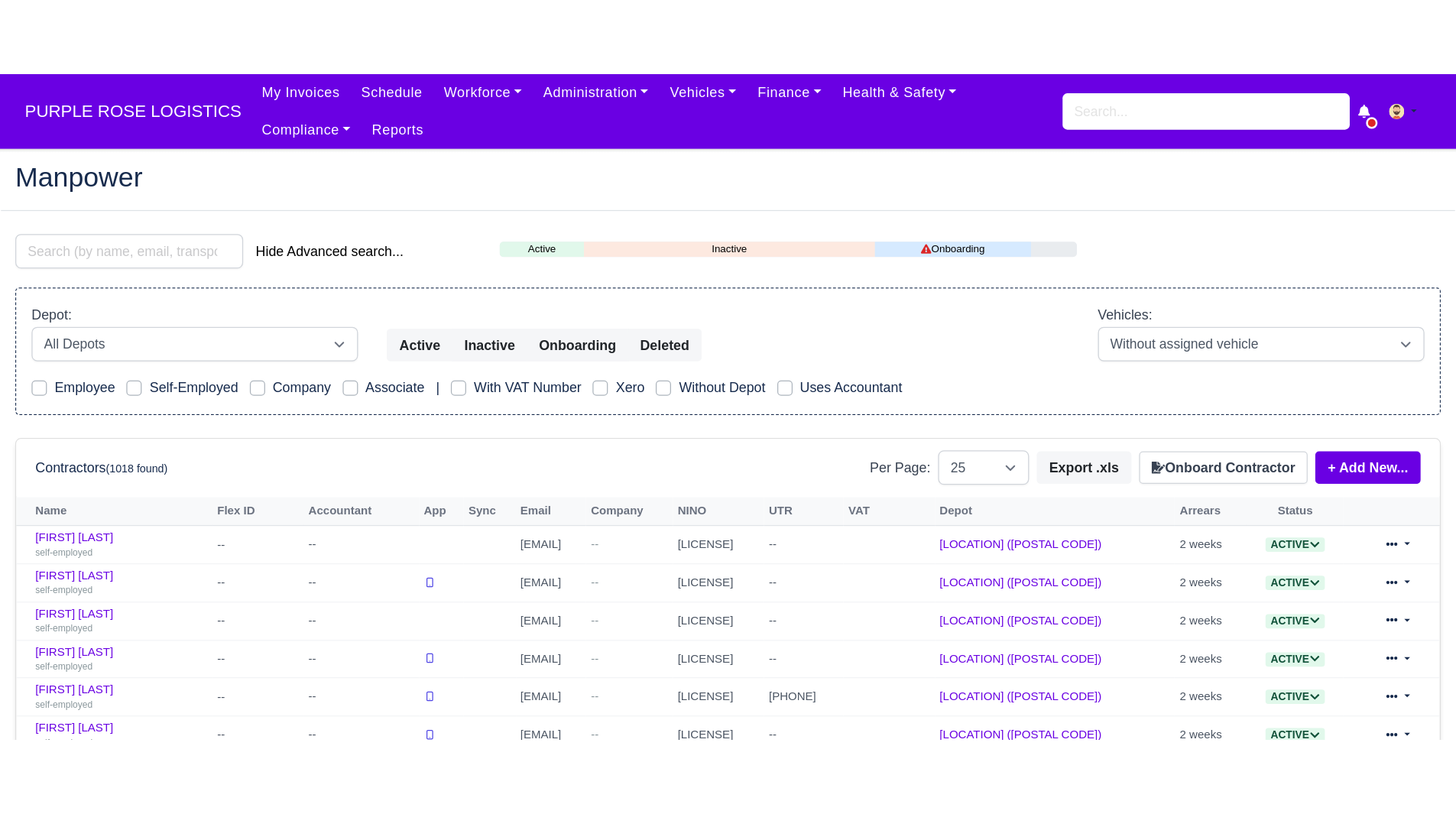 scroll, scrollTop: 0, scrollLeft: 0, axis: both 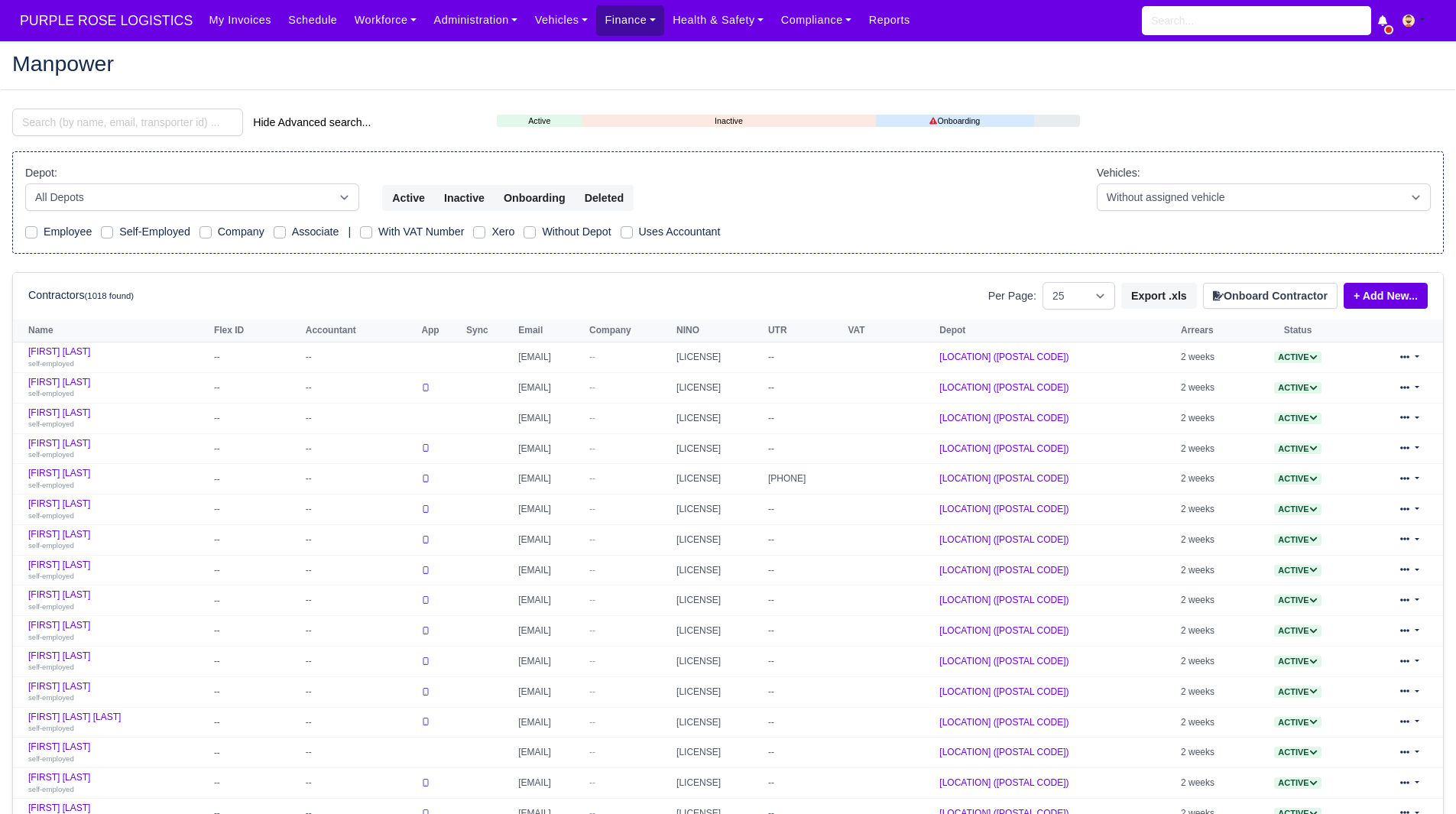 click on "Finance" at bounding box center [630, 20] 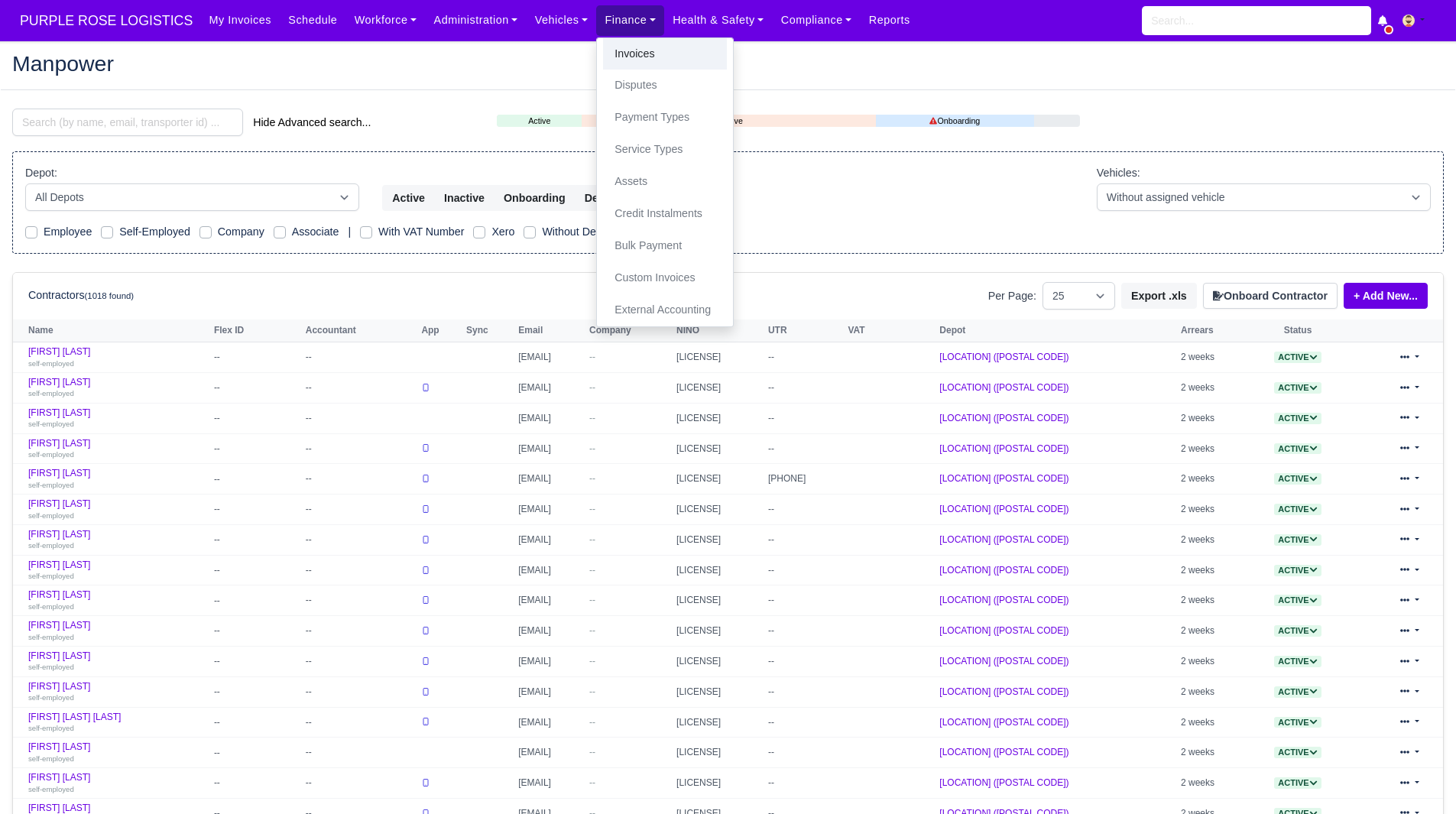 click on "Invoices" at bounding box center (665, 54) 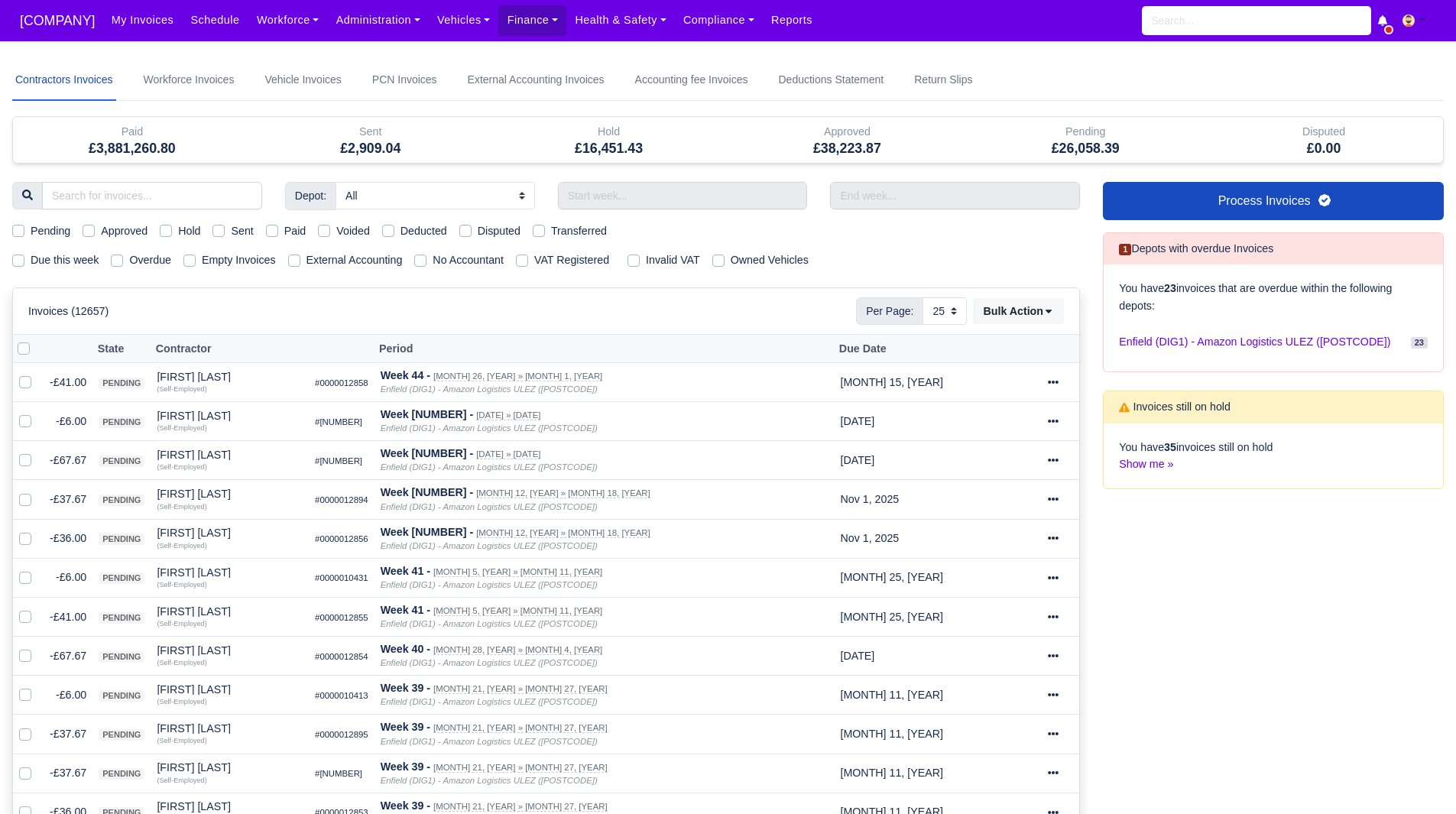 select on "25" 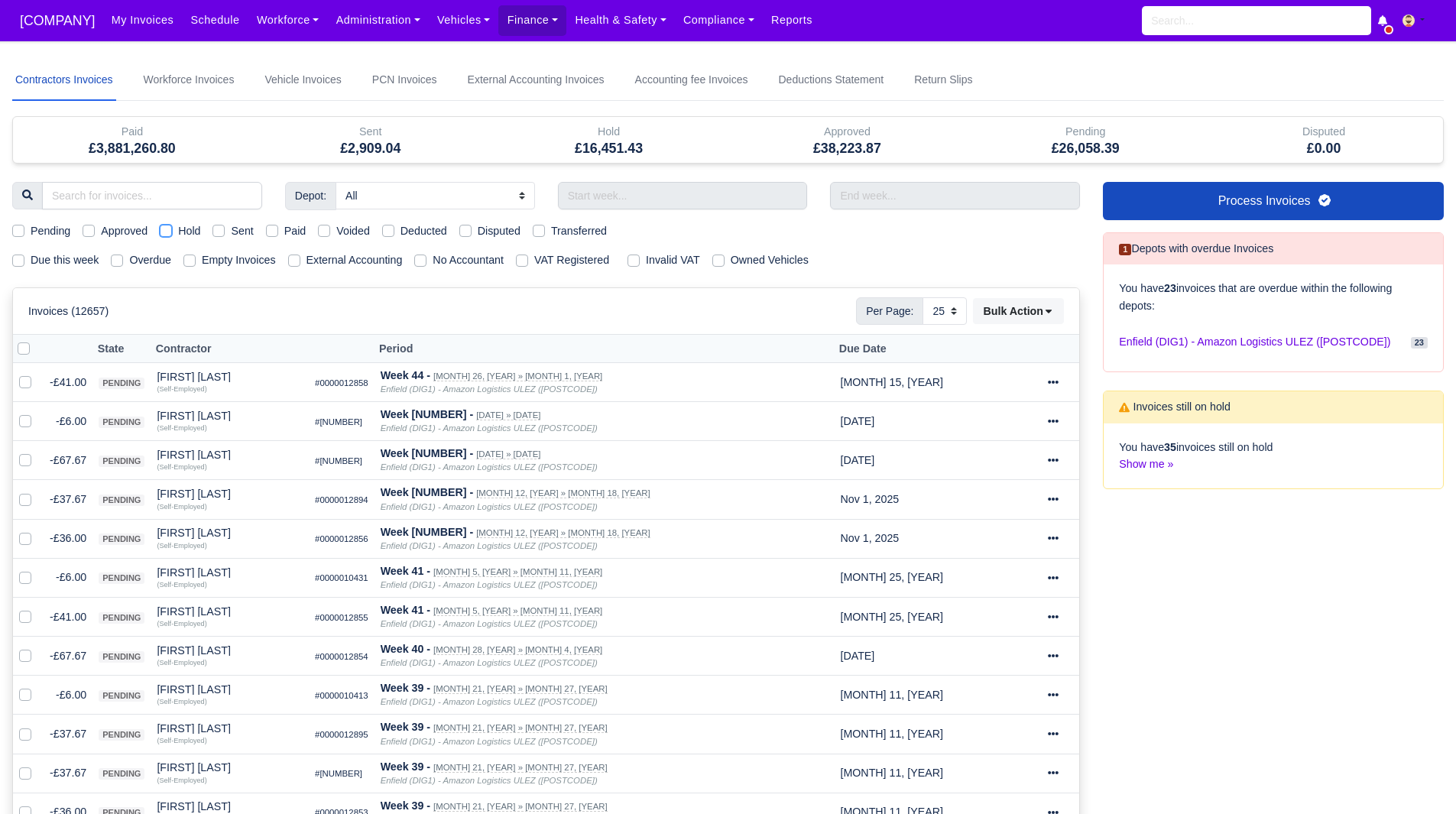 click on "Hold" at bounding box center (166, 229) 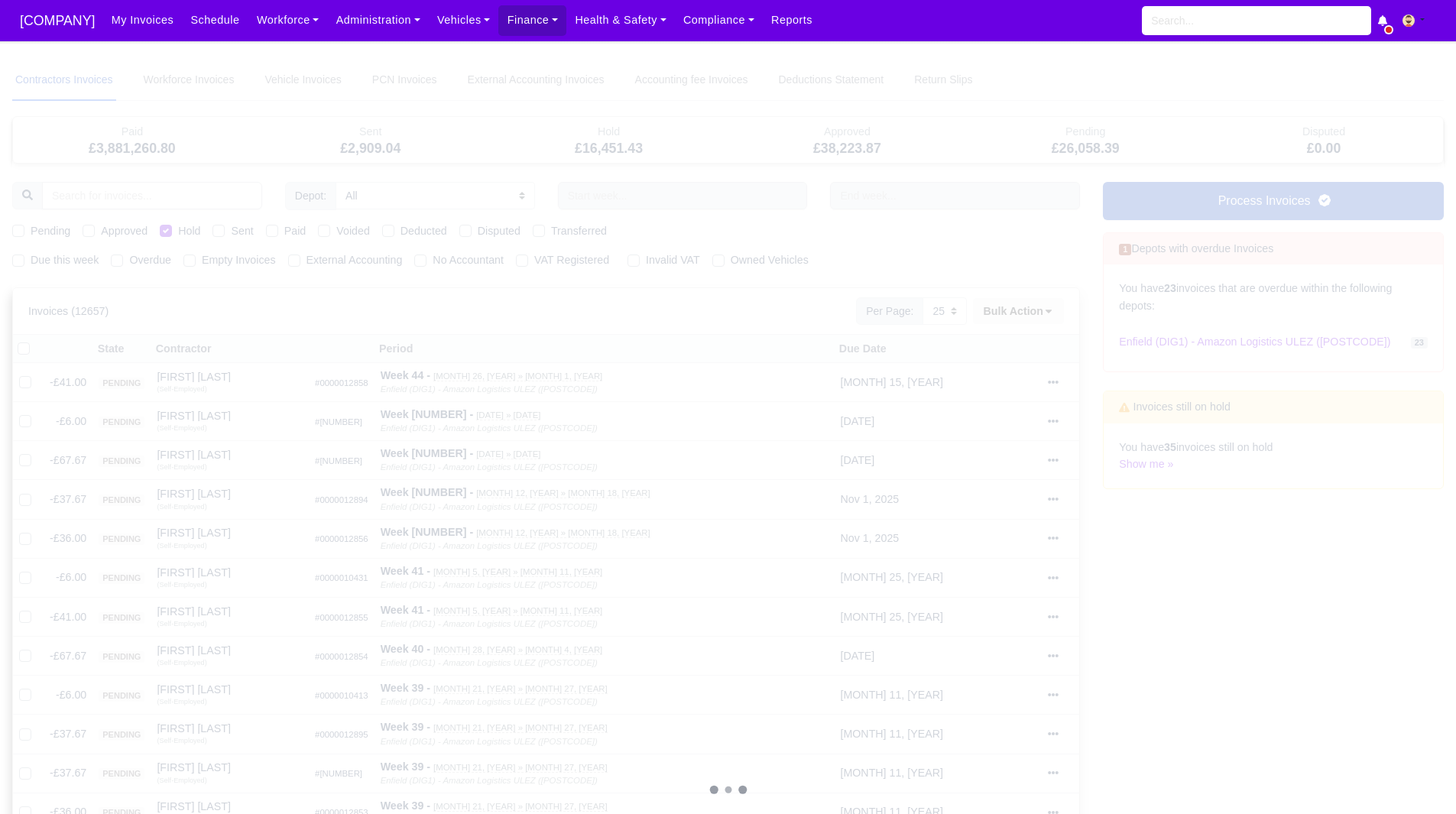 type 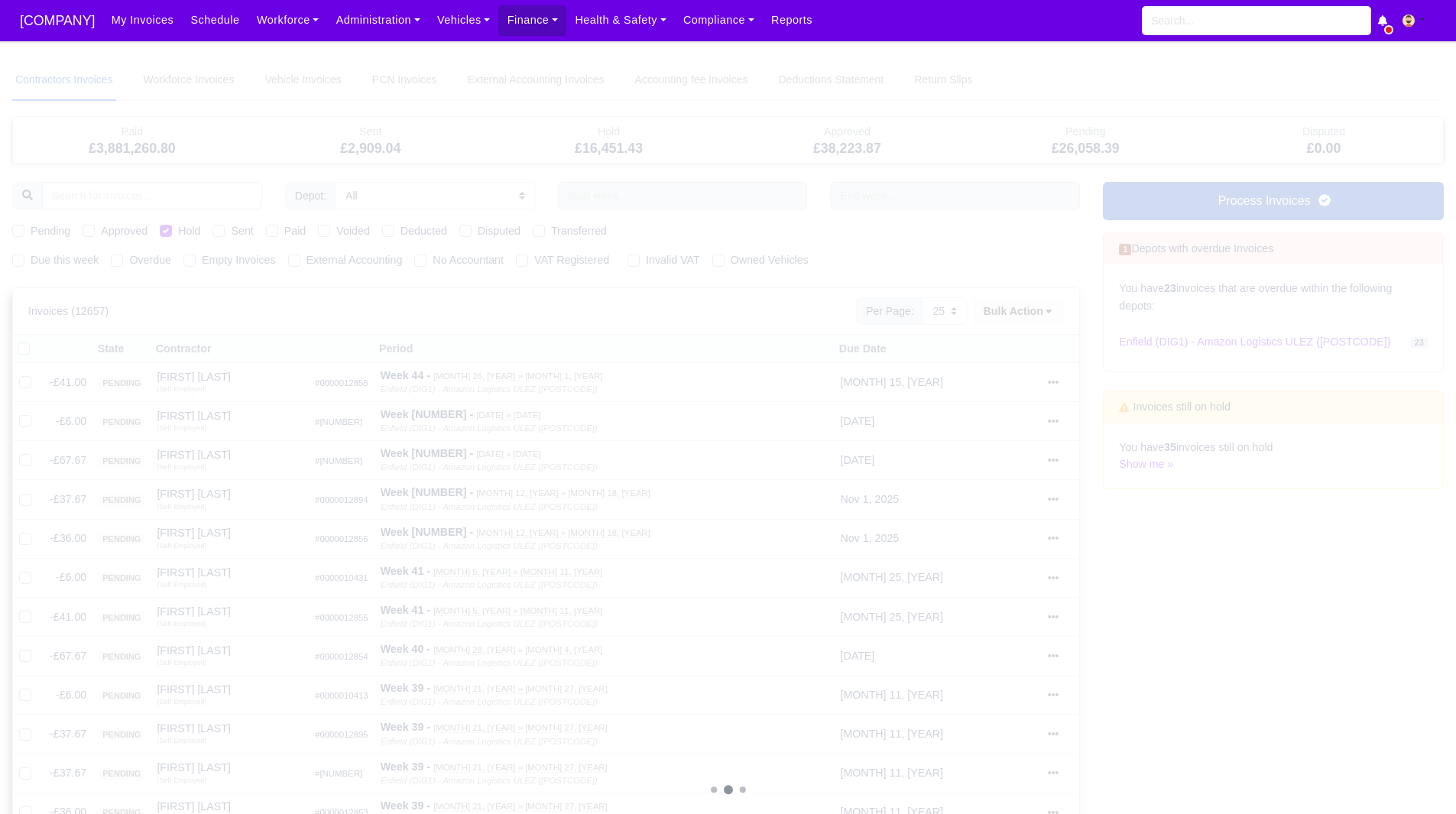 type 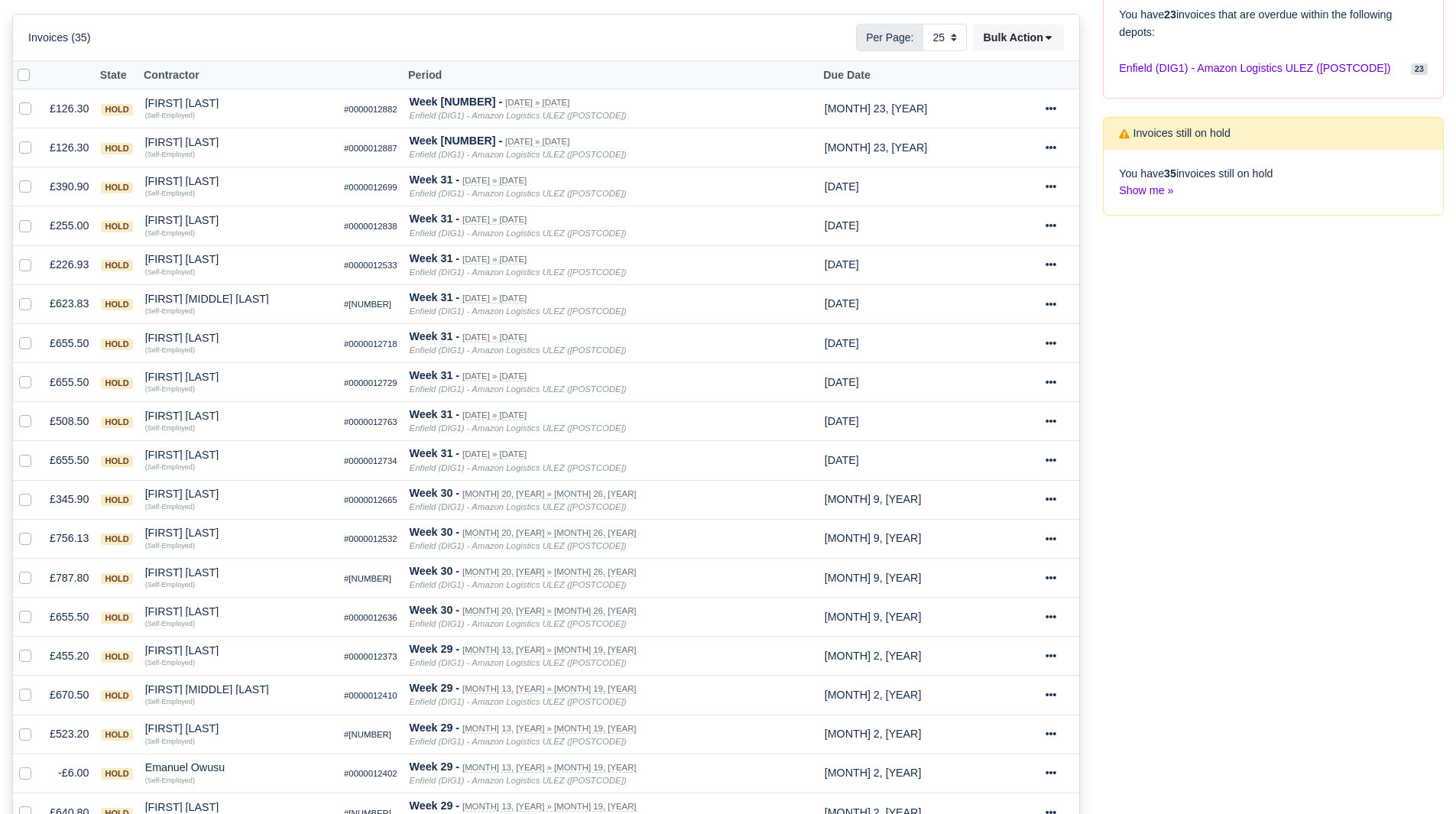 scroll, scrollTop: 0, scrollLeft: 0, axis: both 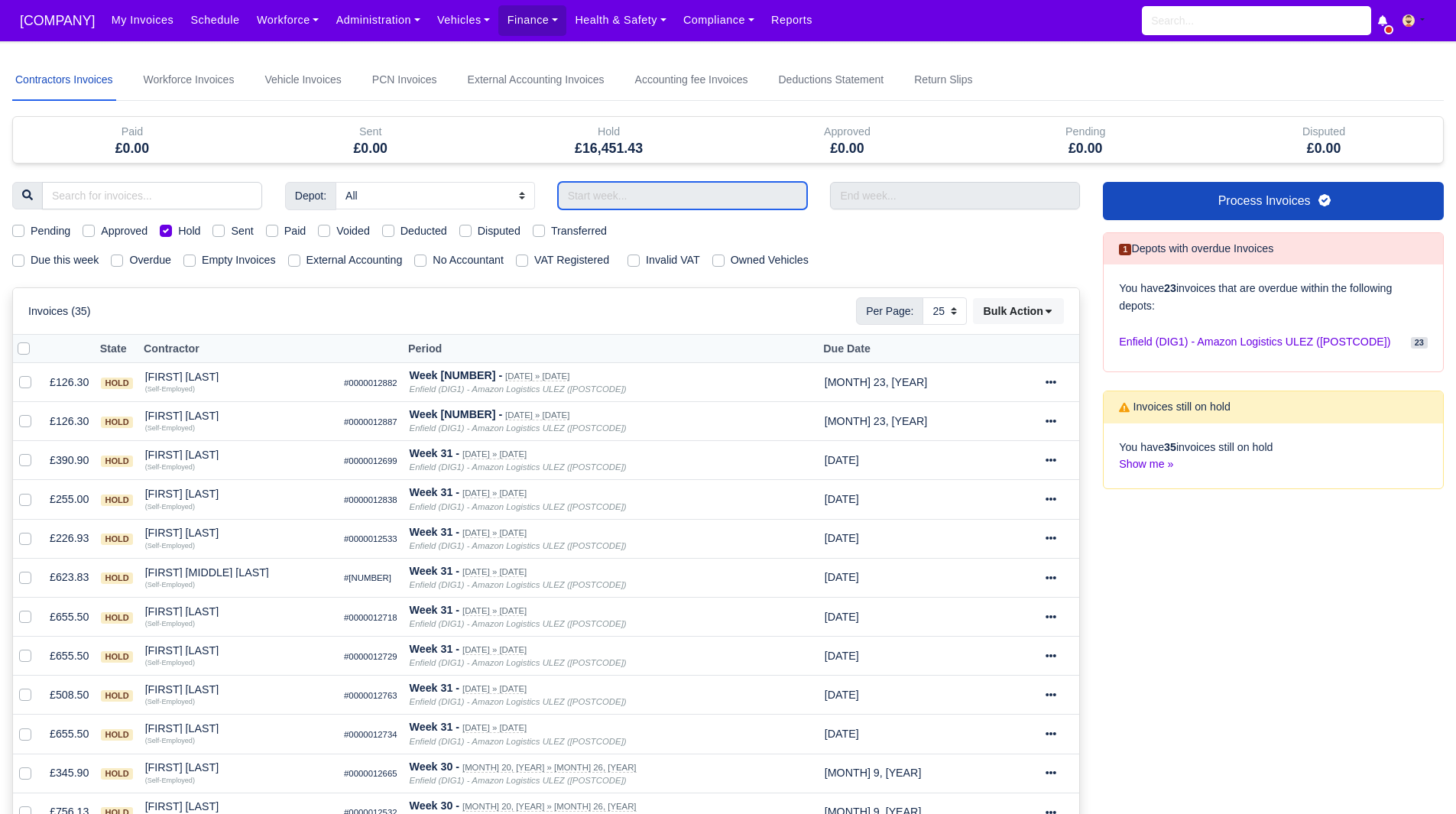 click at bounding box center [683, 196] 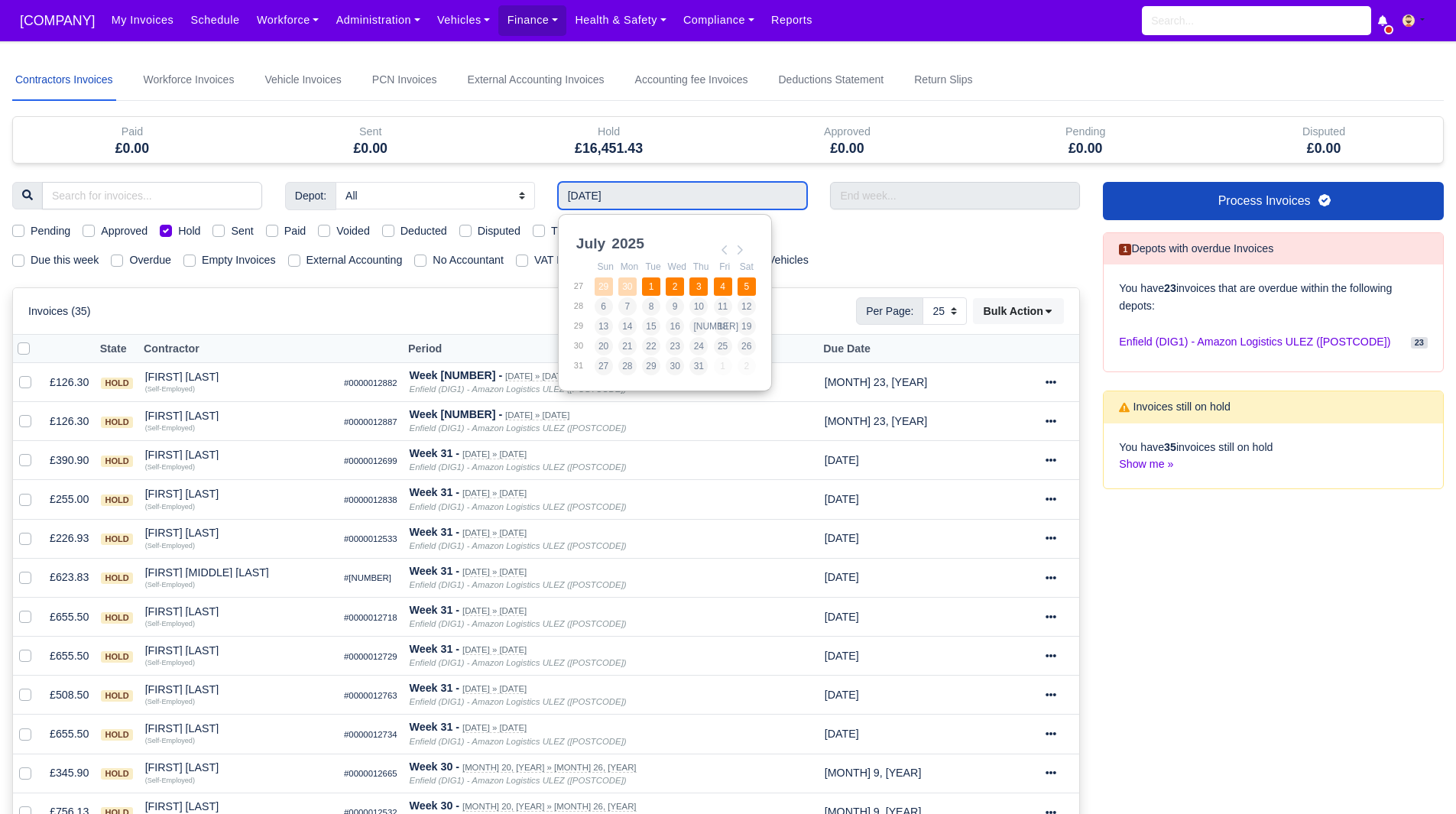 type on "[DD]/[MM]/[YEAR] - [DD]/[MM]/[YEAR]" 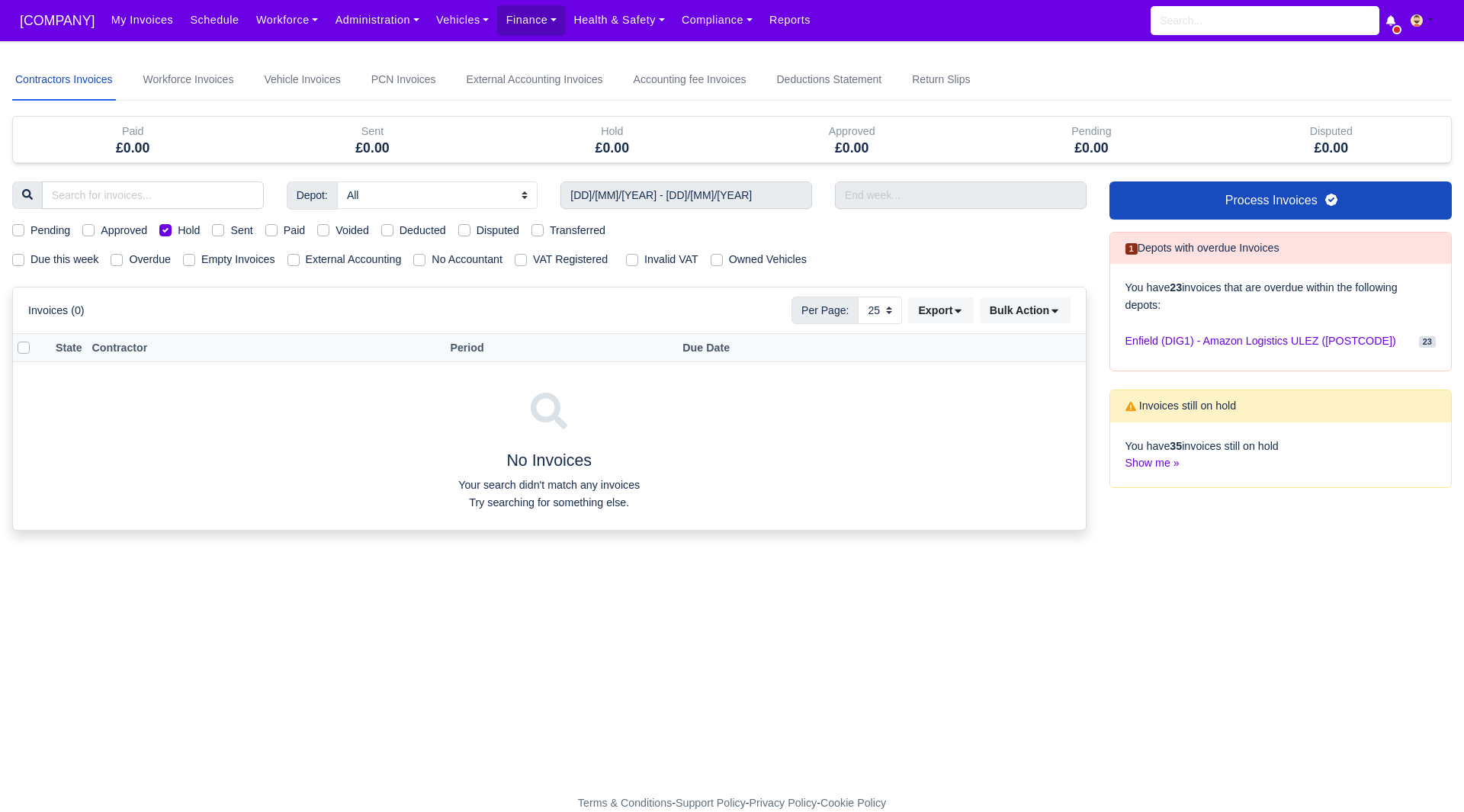 click on "Depot:
All
Enfield (DIG1) - Amazon Logistics ULEZ ([ZIP])
Harlow (DHW1) - Amazon Logistics ([ZIP])
Walkers - Enfield (DIG1) - Amazon Logistics ULEZ ([ZIP])
[DD]/[MM]/[YEAR] - [DD]/[MM]/[YEAR]" at bounding box center (549, 365) 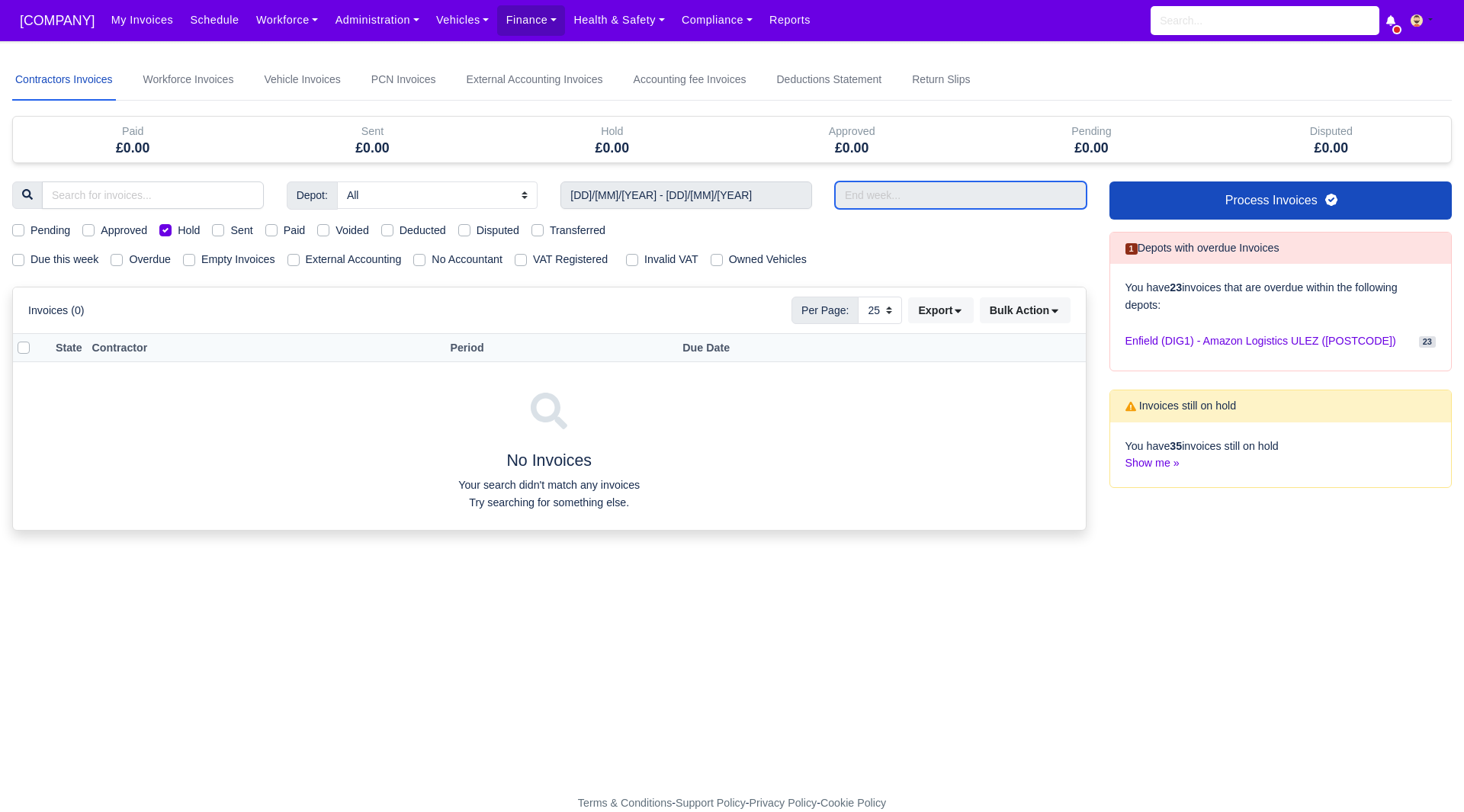 click at bounding box center [961, 195] 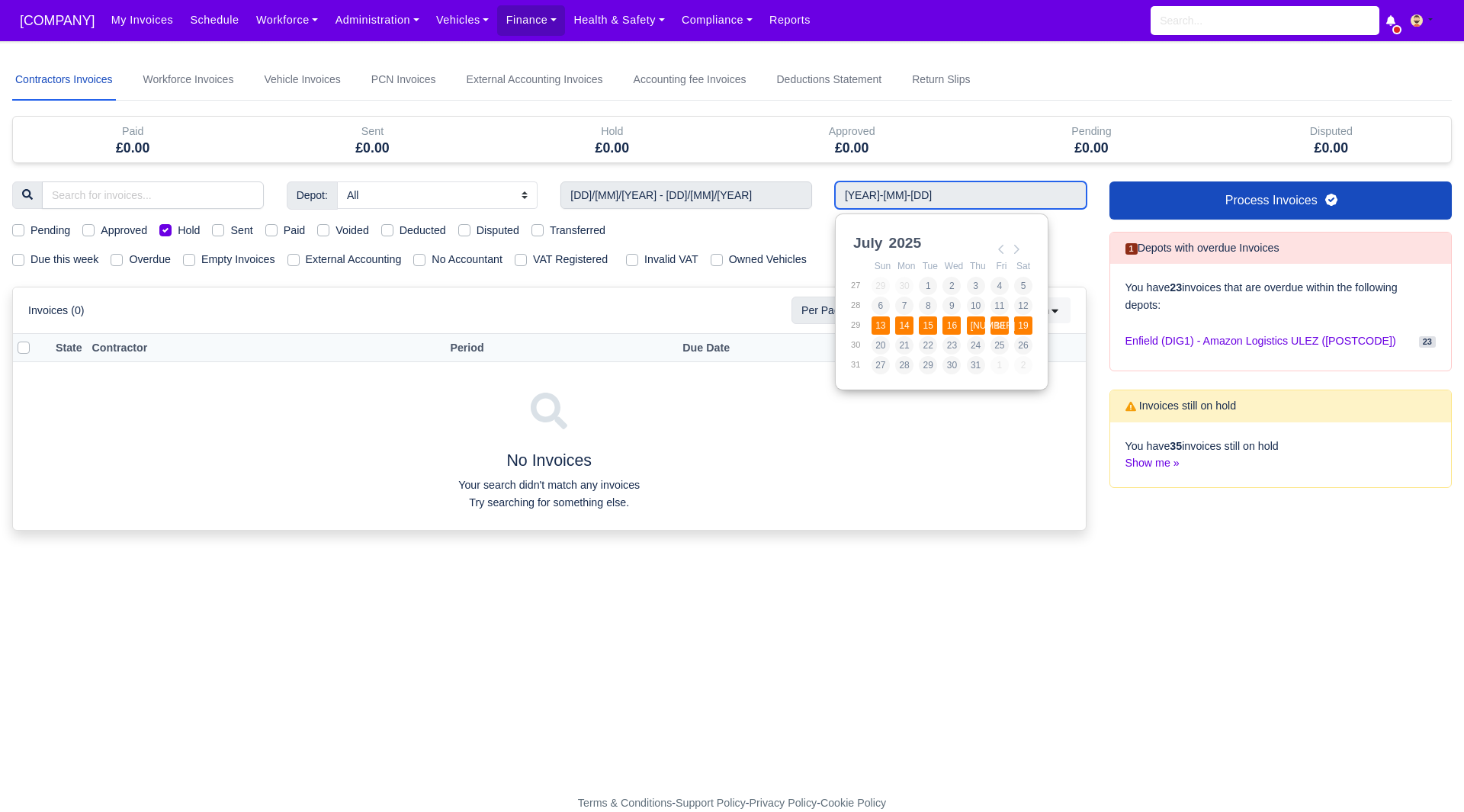 type on "13/07/2025 - 19/07/2025" 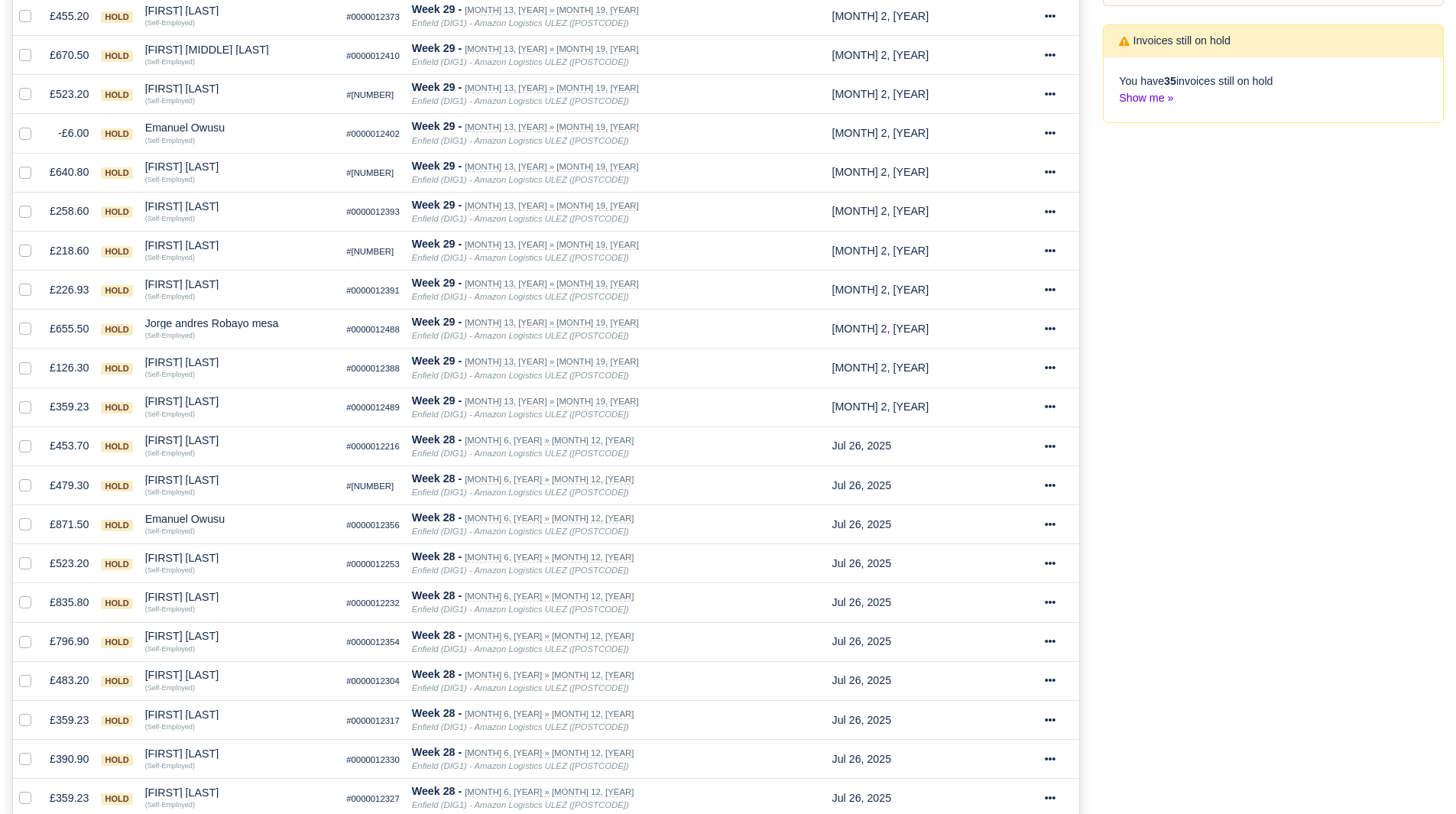 scroll, scrollTop: 364, scrollLeft: 0, axis: vertical 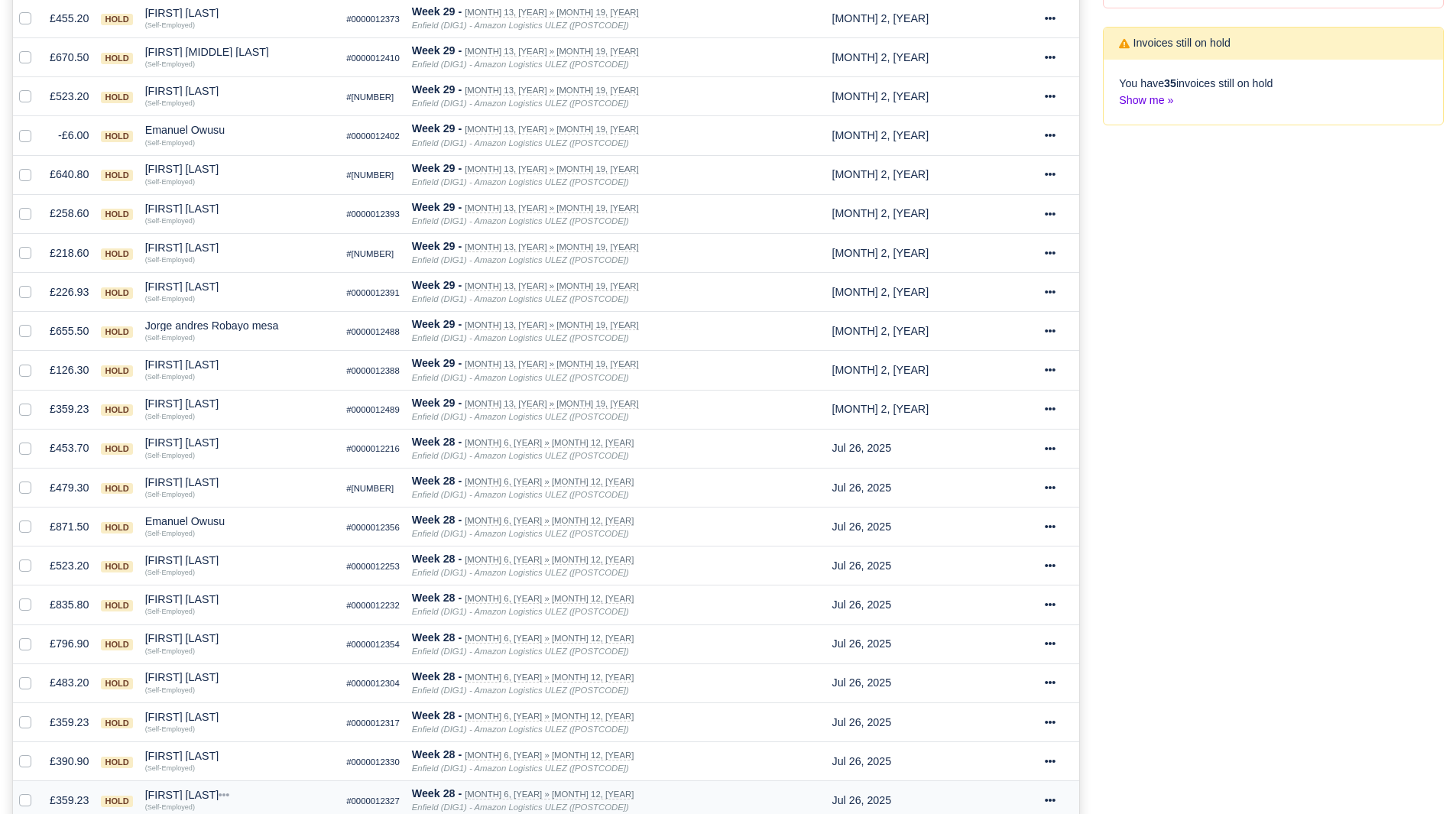 click on "[FIRST] [LAST]" at bounding box center (240, 795) 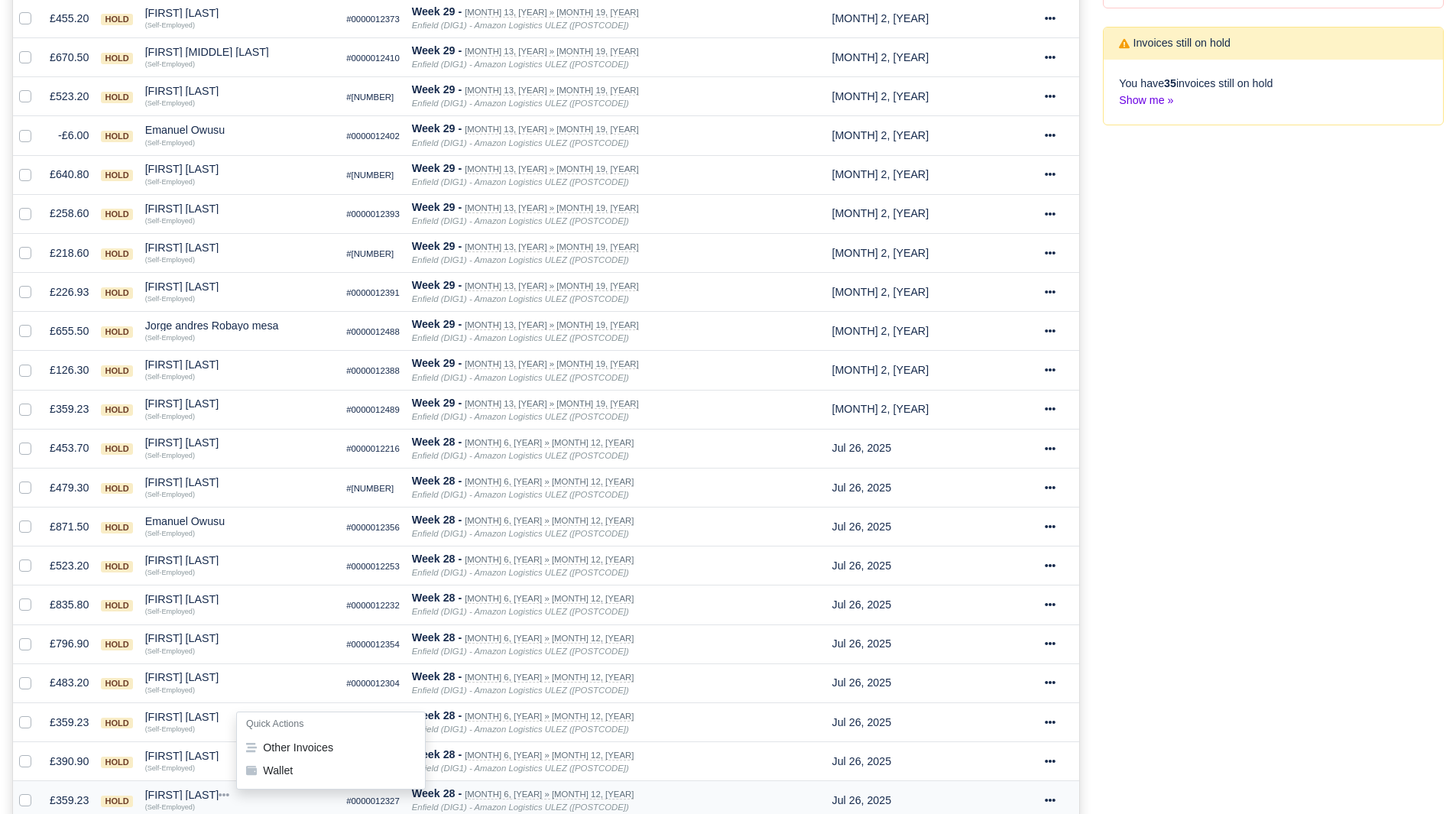 click on "Quick Actions" at bounding box center [331, 724] 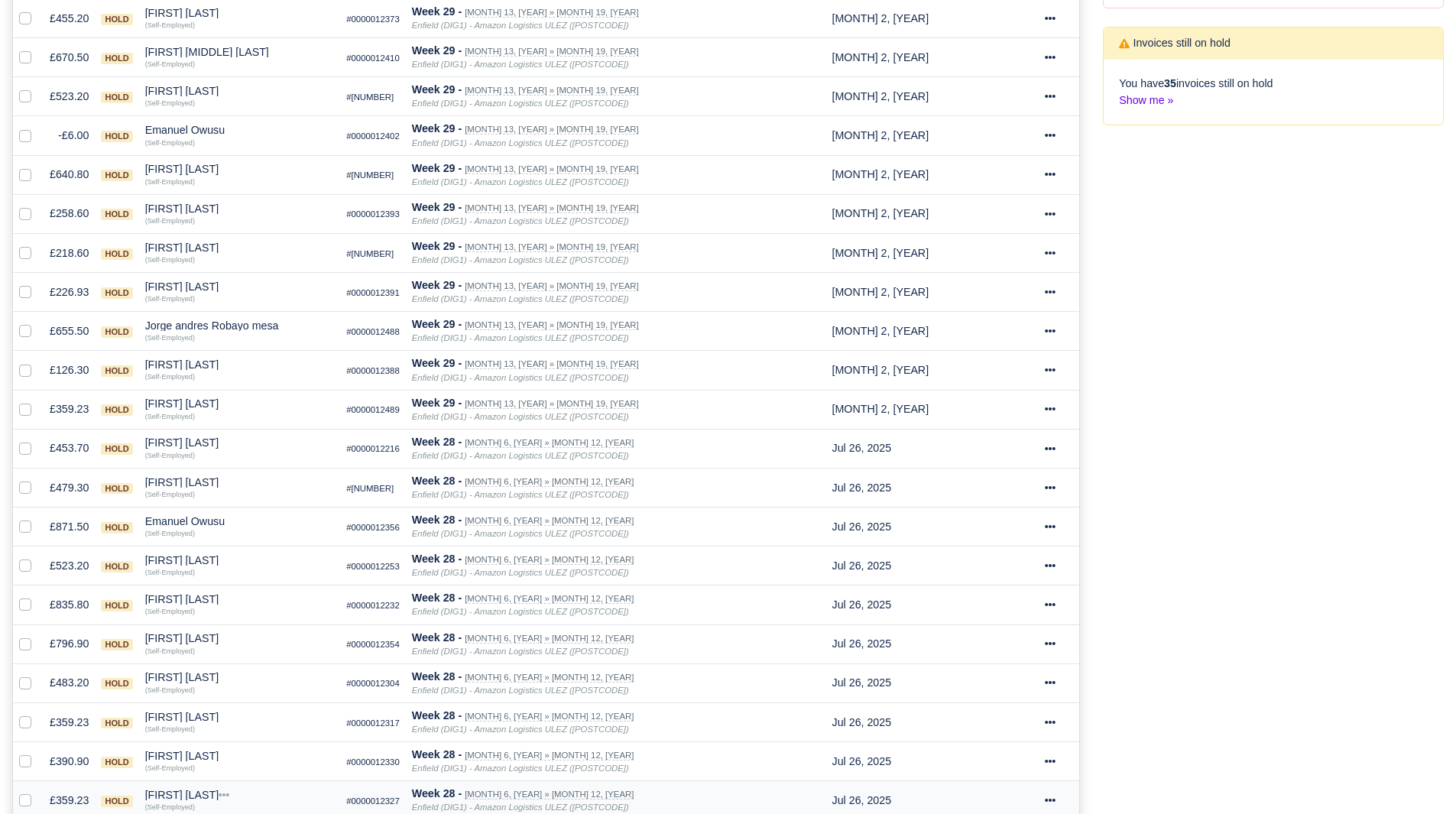 click on "[FIRST] [LAST]" at bounding box center [240, 795] 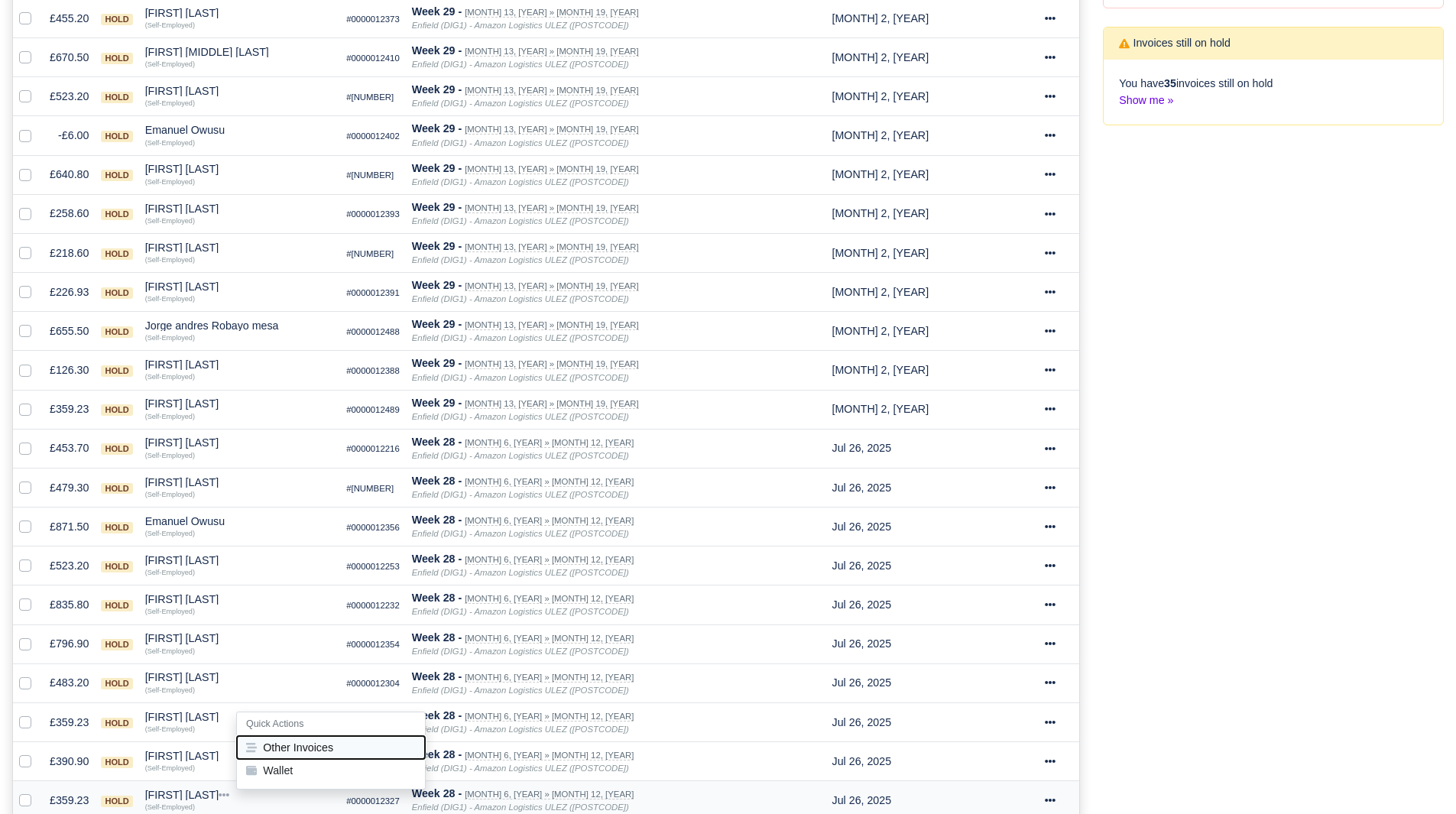 click on "Other Invoices" at bounding box center [331, 748] 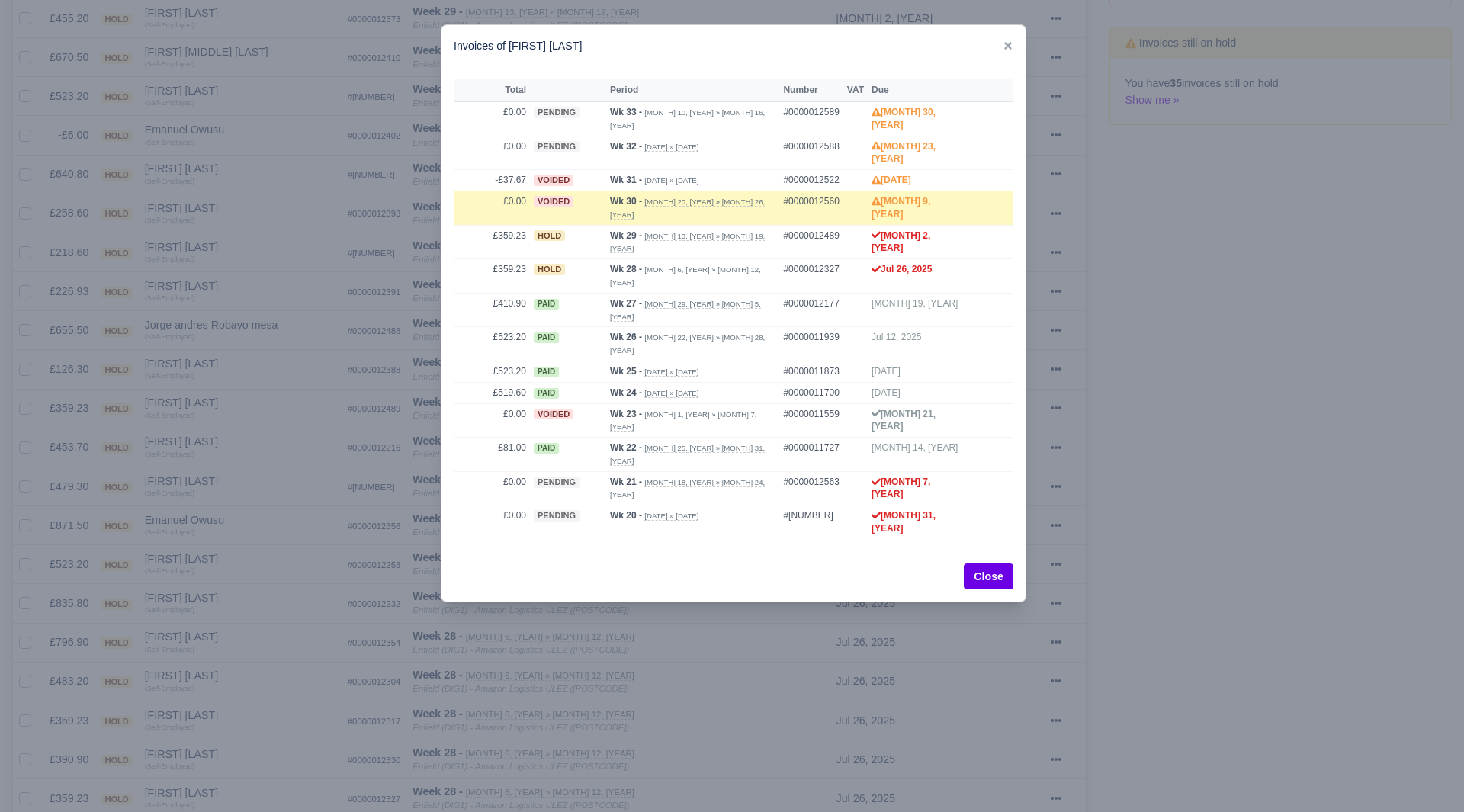 click at bounding box center (732, 406) 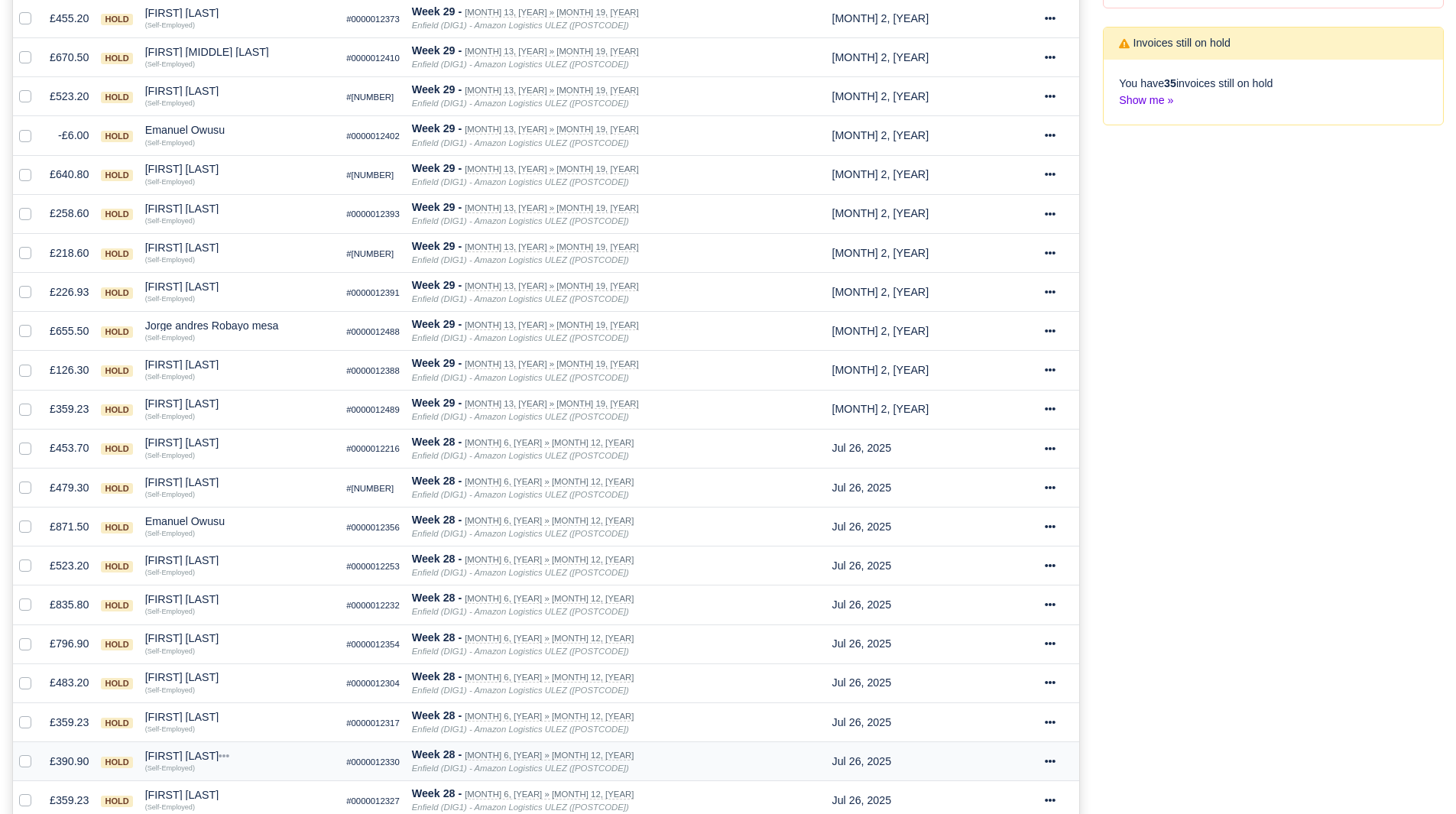 click on "[FIRST] [LAST]" at bounding box center [240, 756] 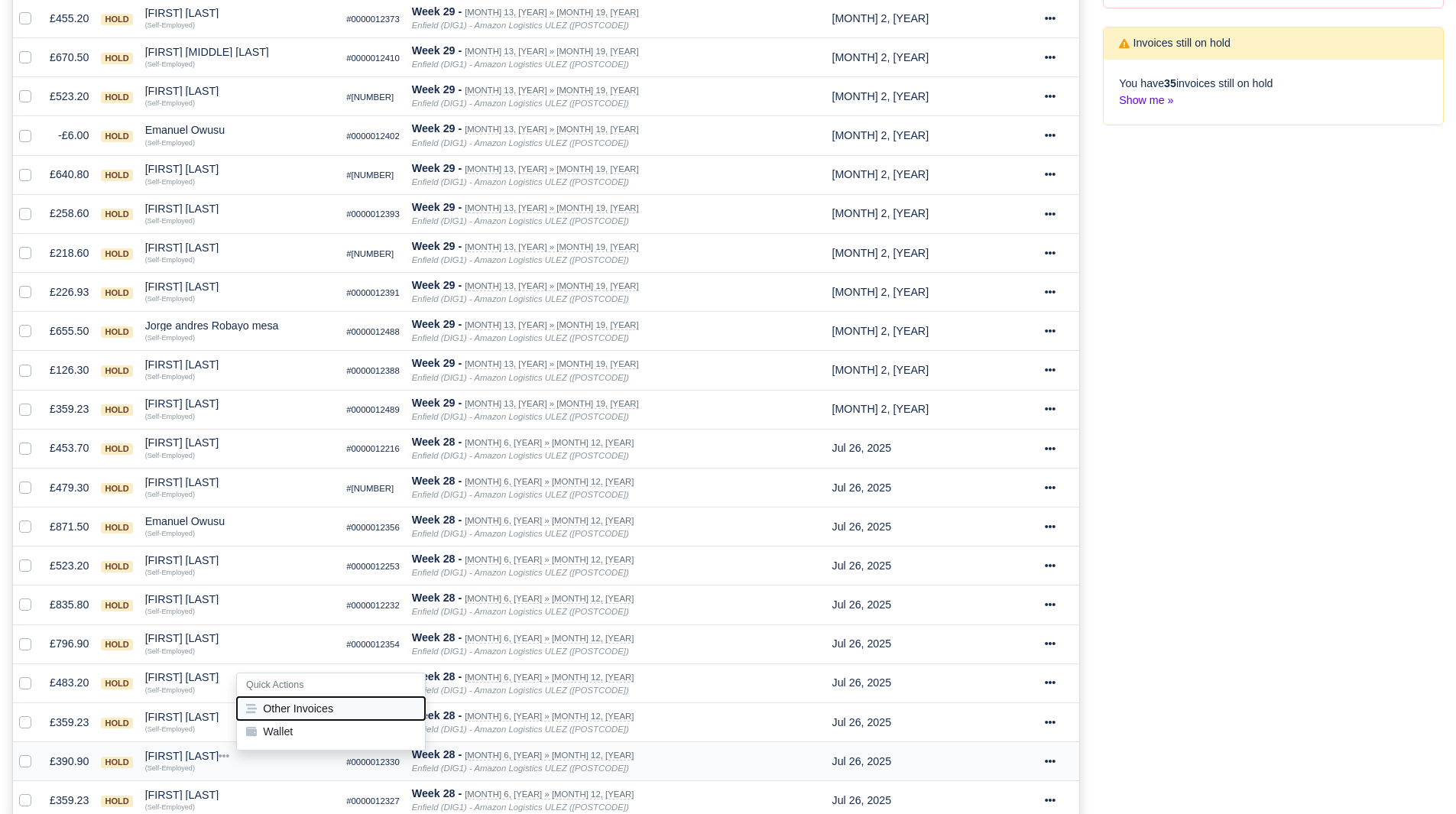 click on "Other Invoices" at bounding box center [331, 709] 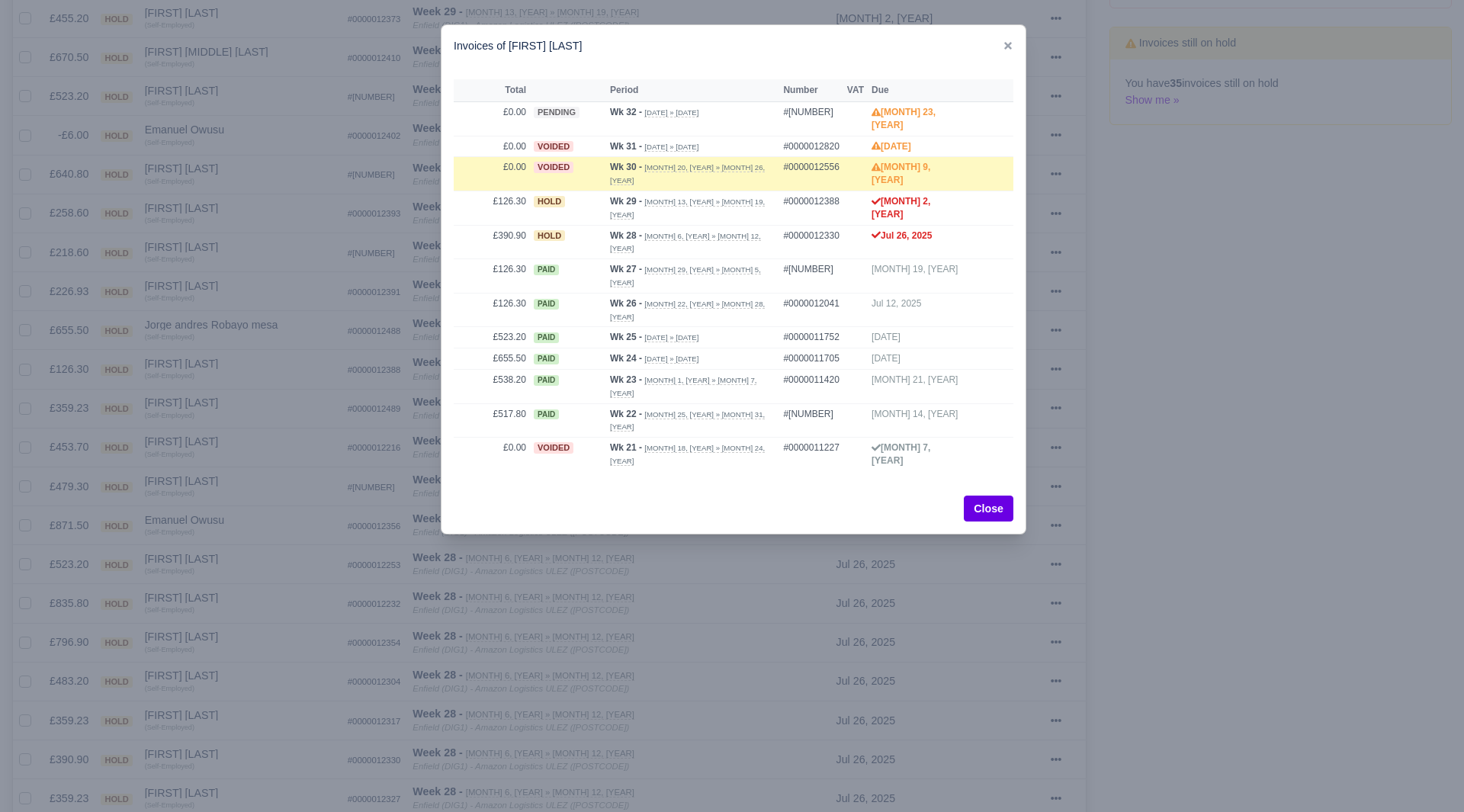 click at bounding box center (732, 406) 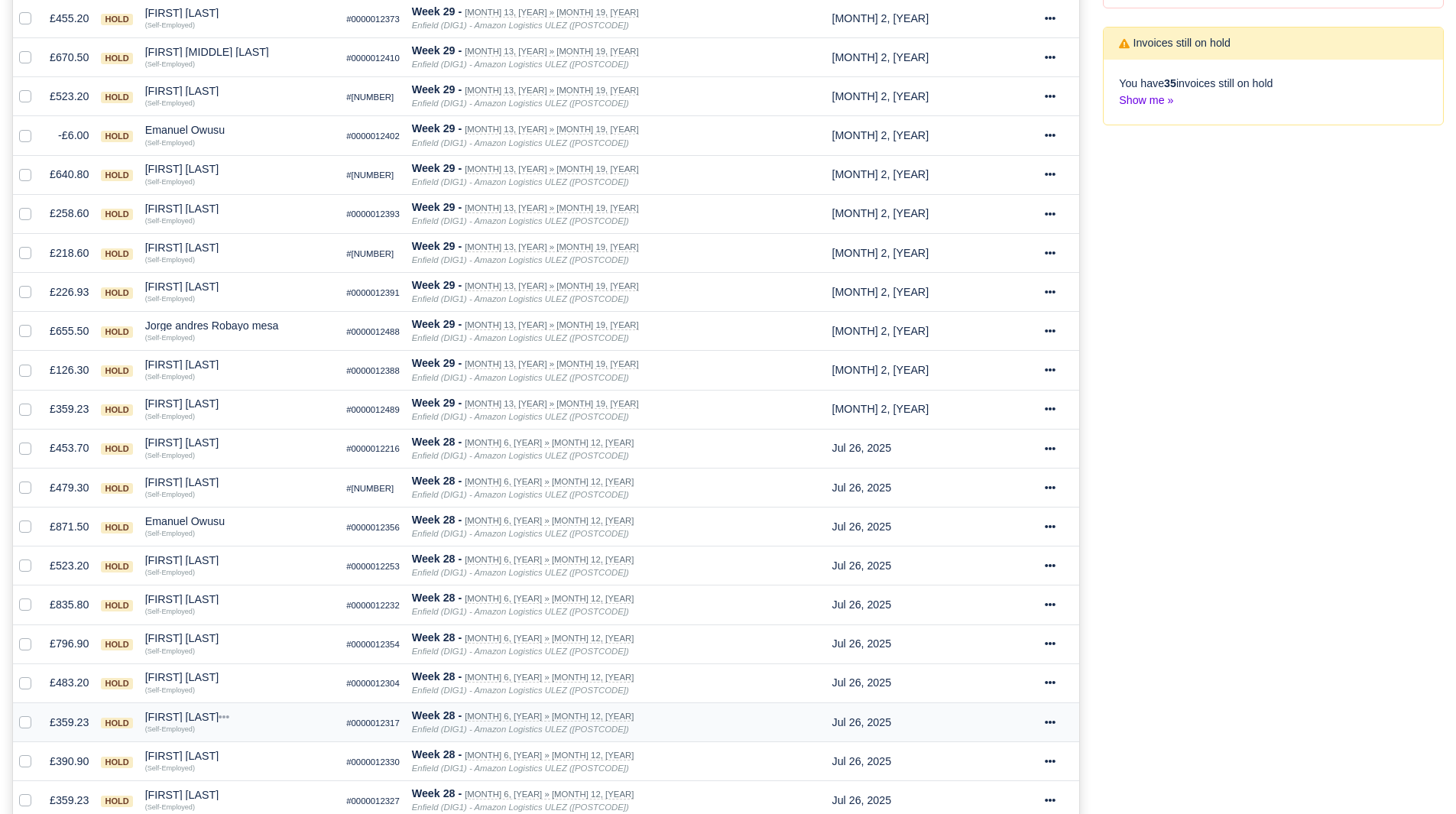 click on "[FIRST] [LAST]" at bounding box center [240, 717] 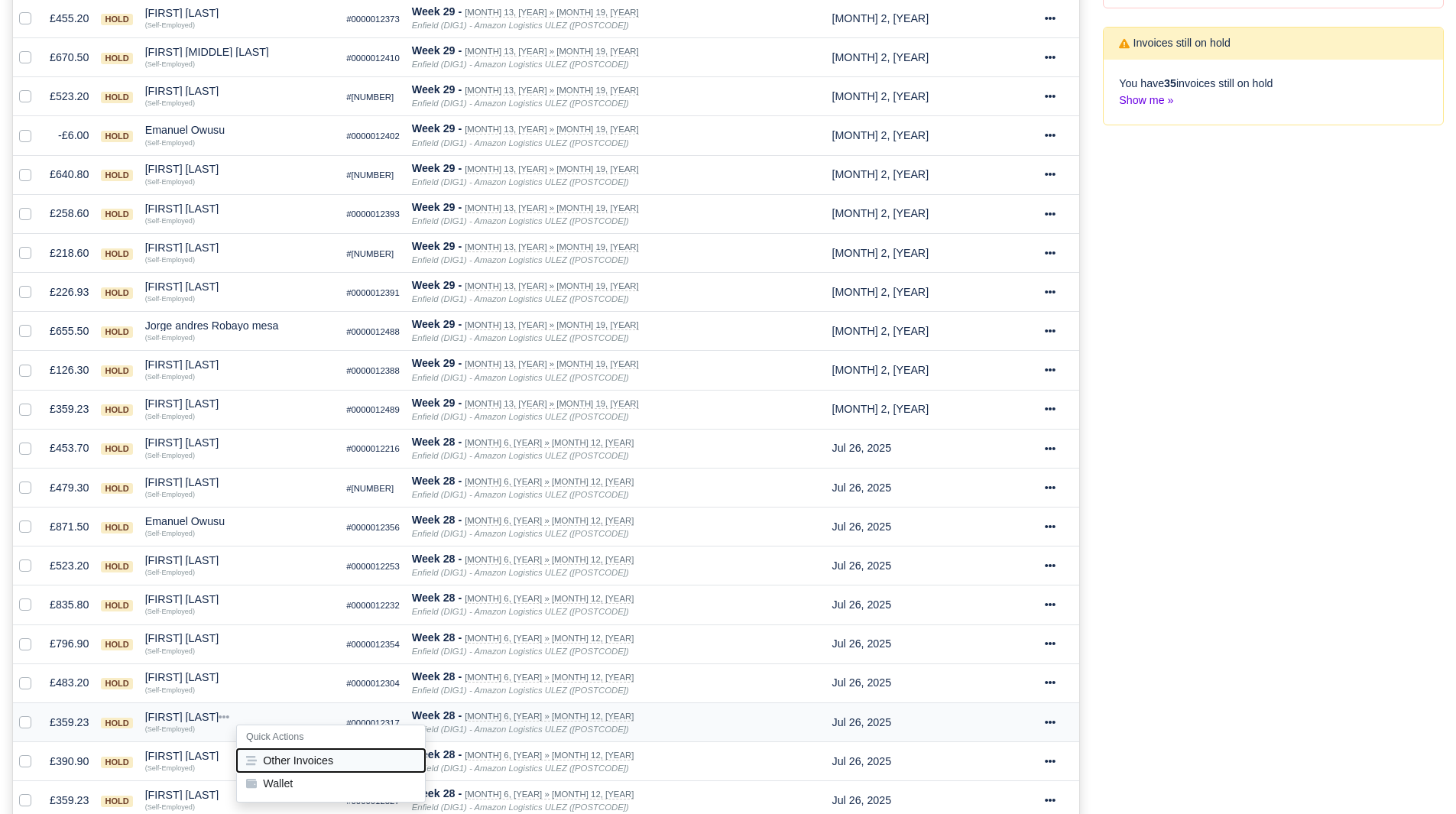 click on "Other Invoices" at bounding box center (331, 760) 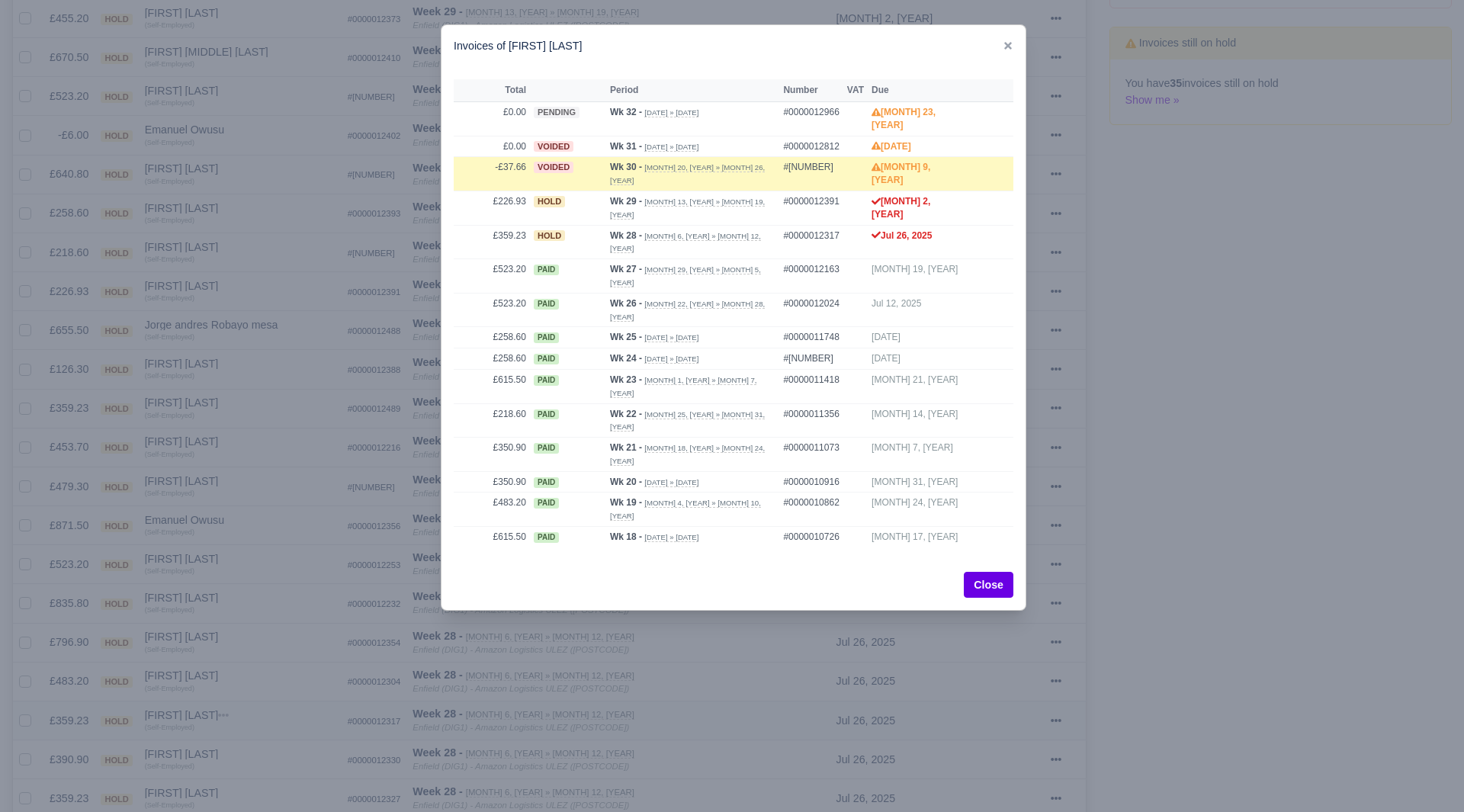 click at bounding box center [732, 406] 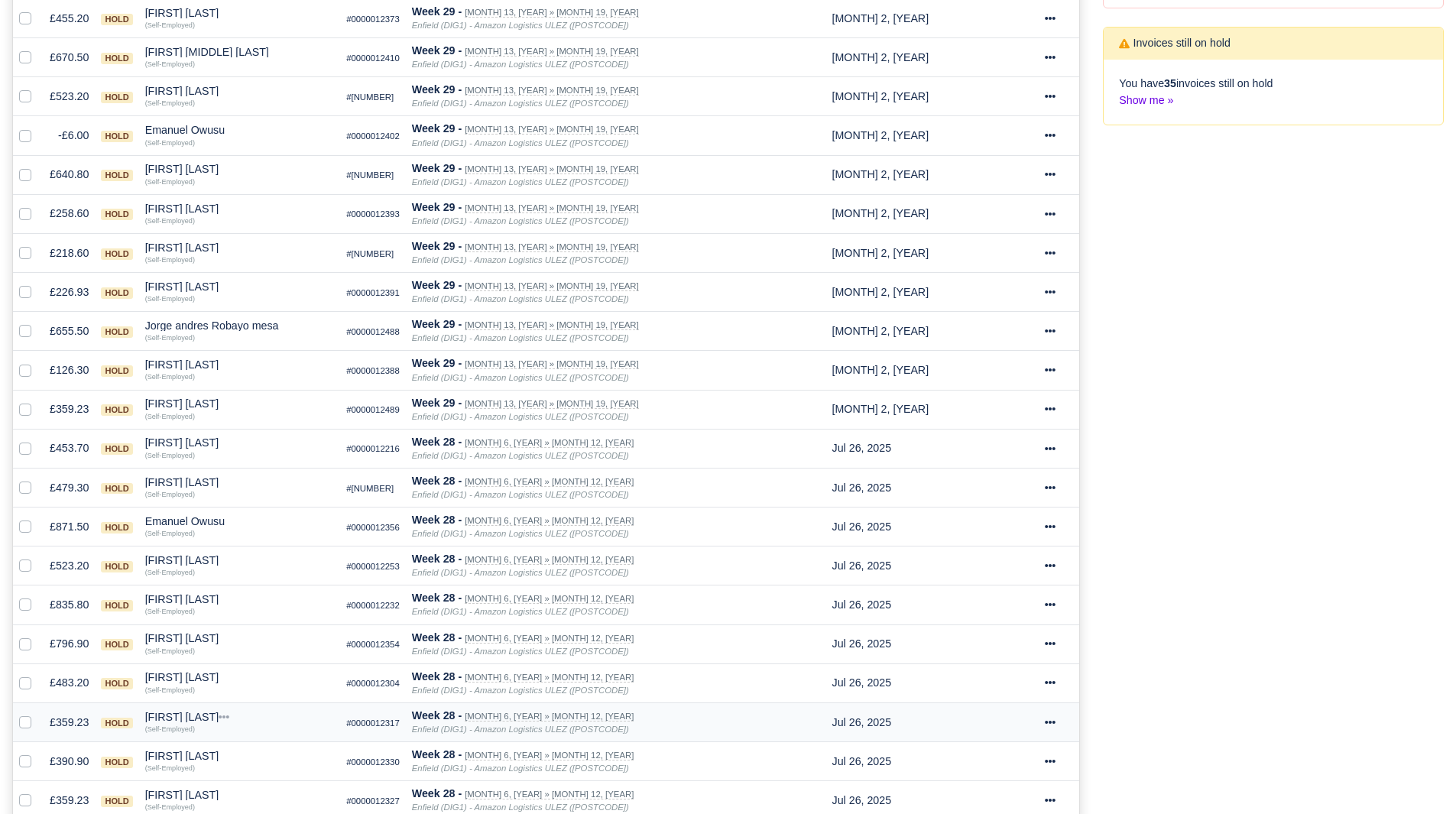 click on "(Self-Employed)" at bounding box center (240, 728) 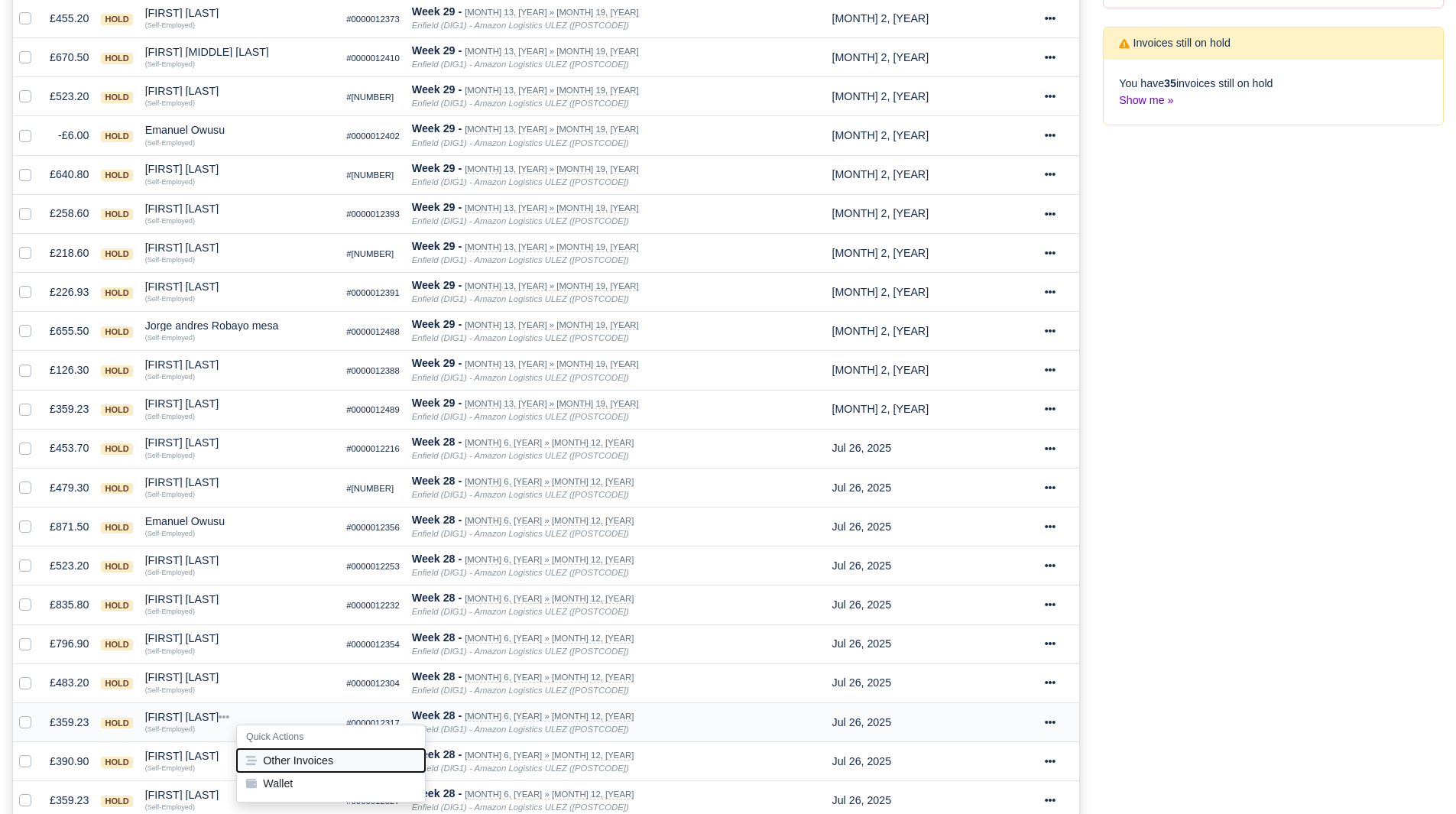 click on "Other Invoices" at bounding box center [331, 760] 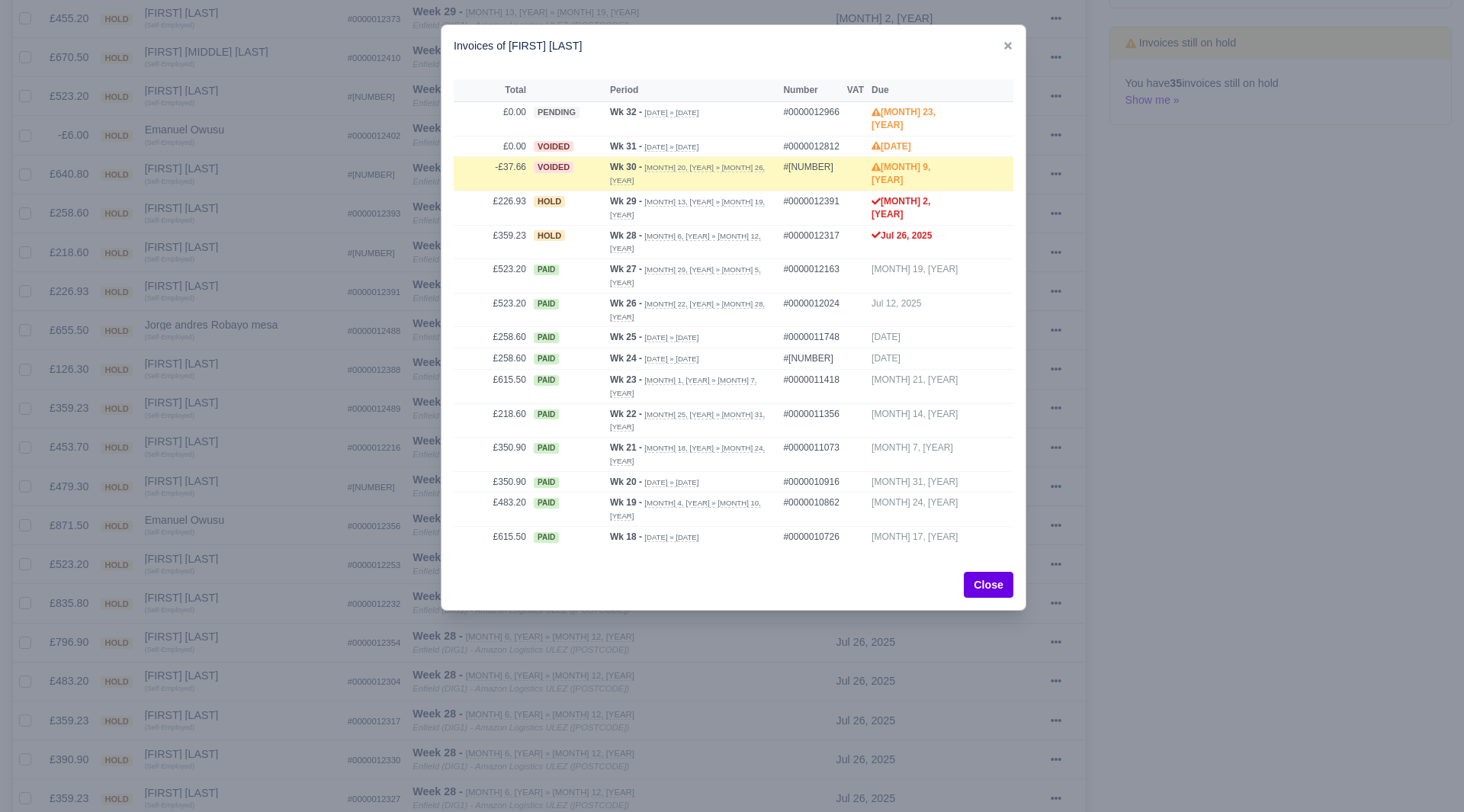 click at bounding box center (732, 406) 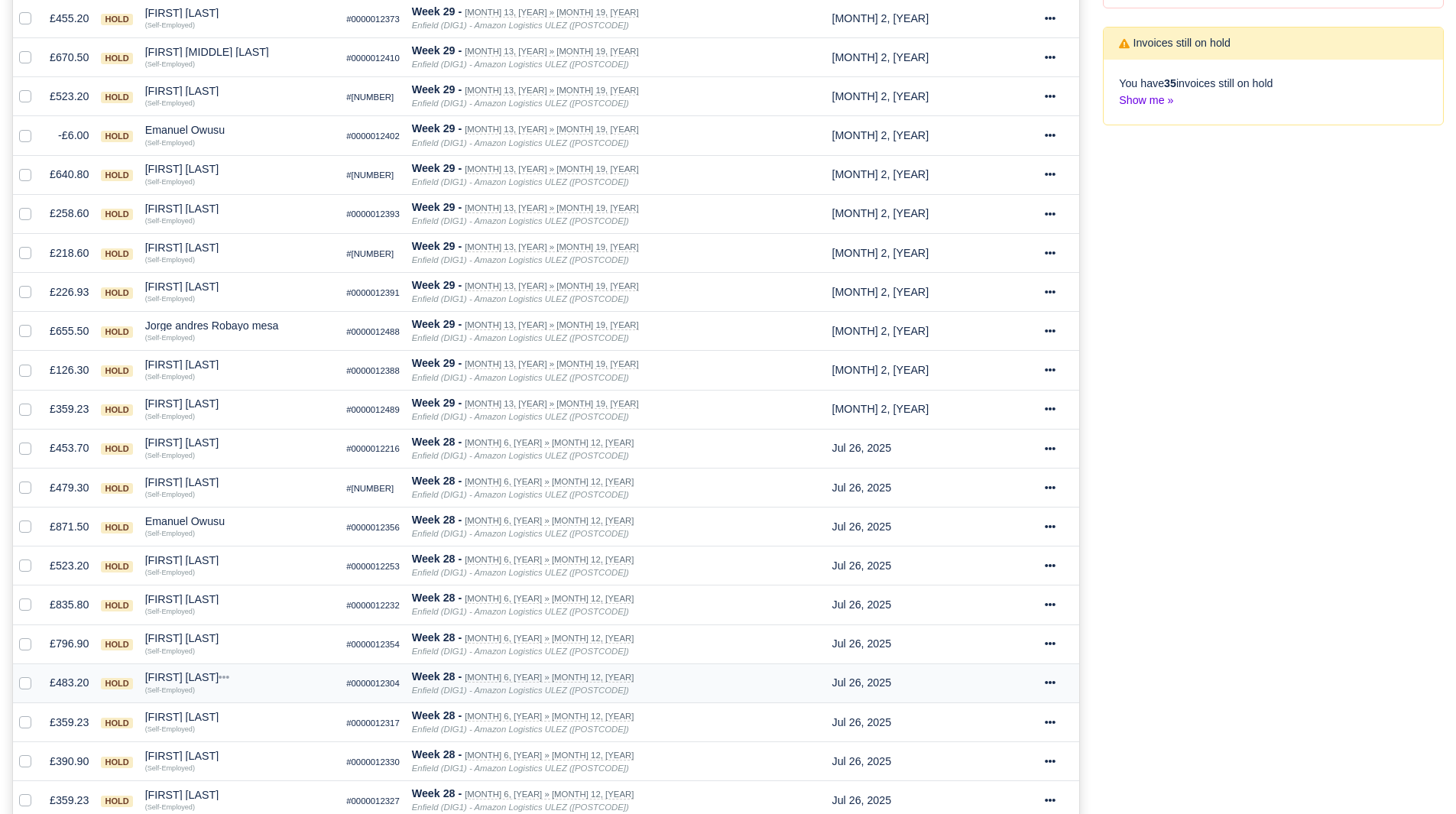 click on "[FIRST] [LAST]" at bounding box center (240, 677) 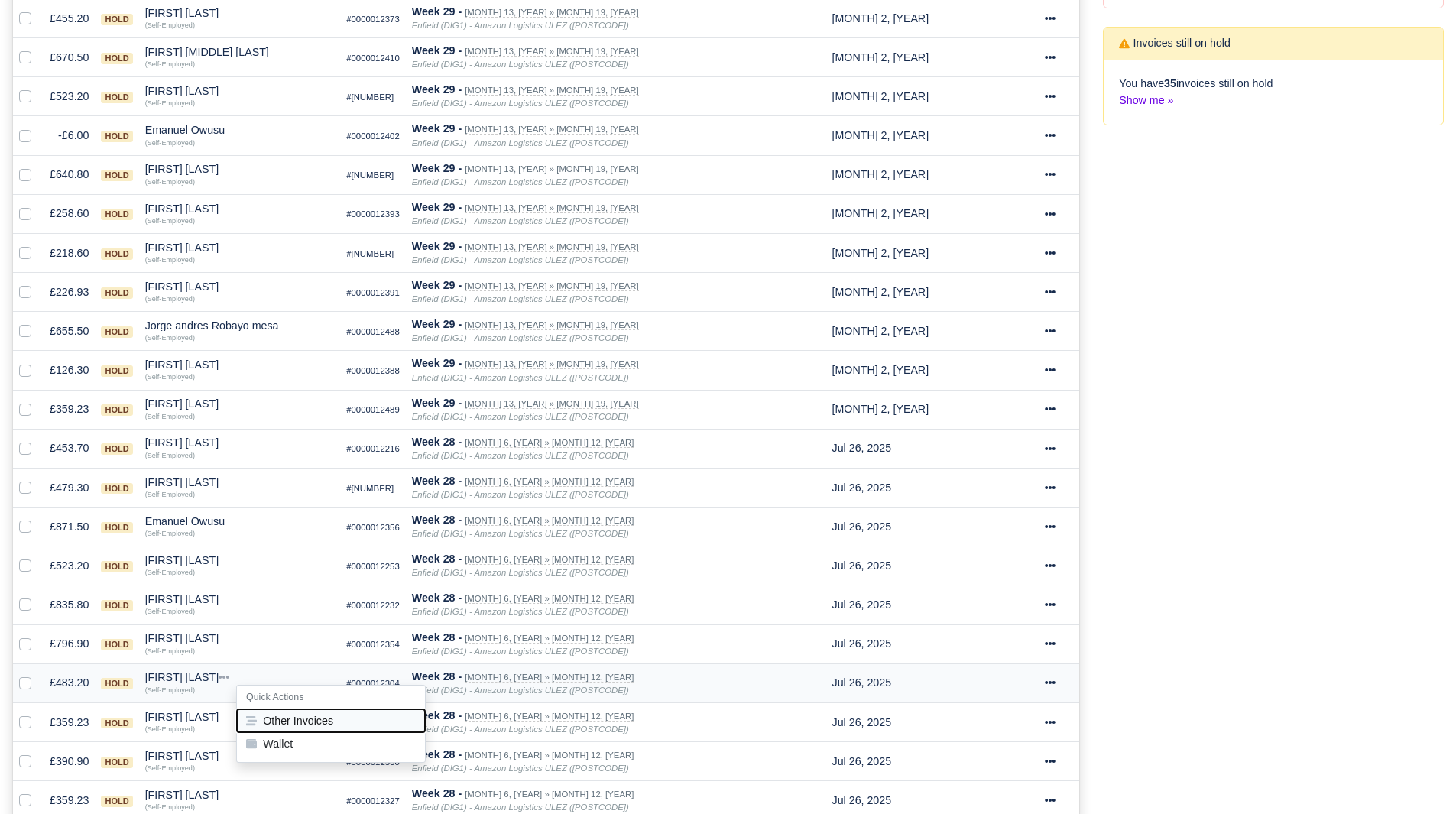 click on "Other Invoices" at bounding box center (331, 721) 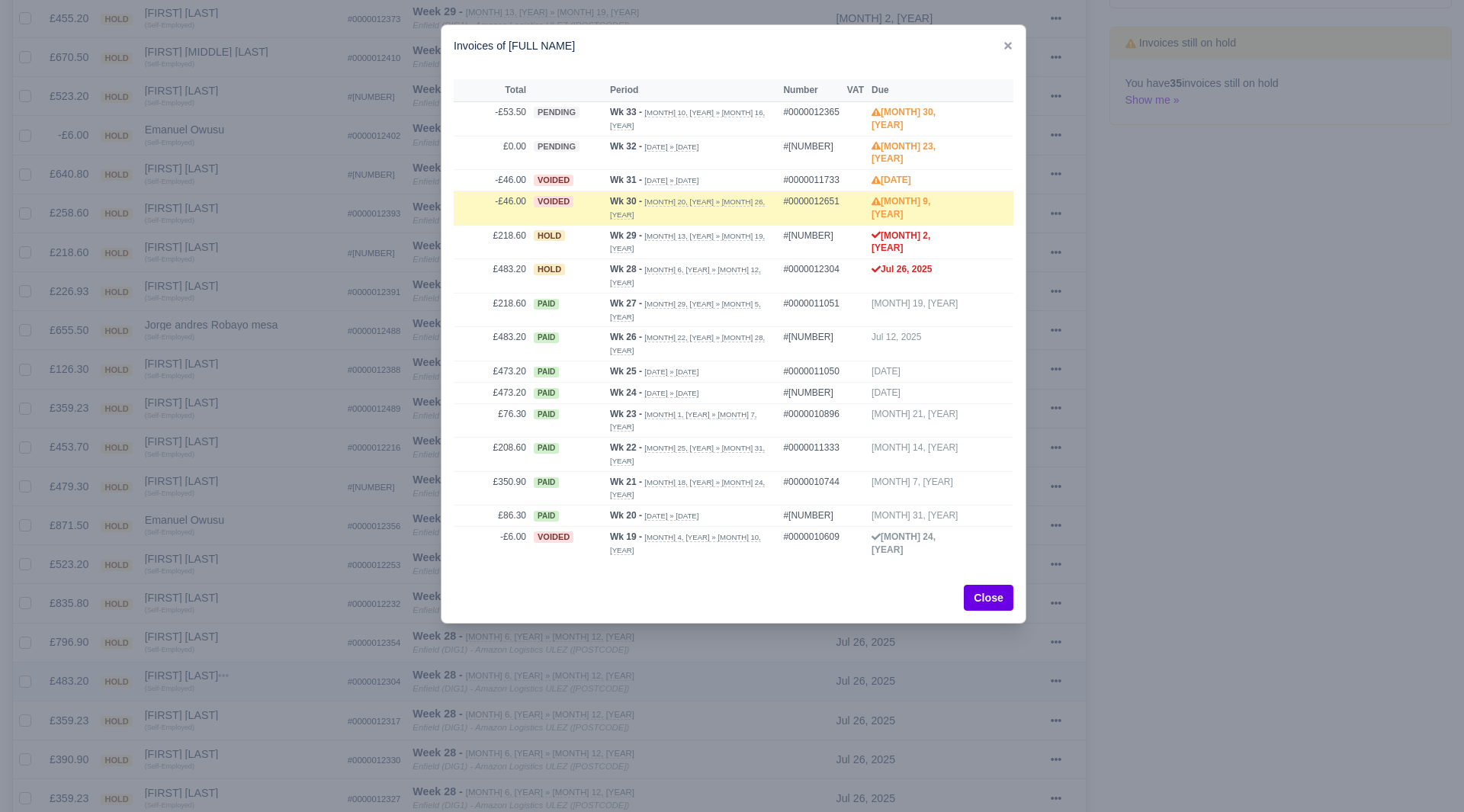 click at bounding box center [732, 406] 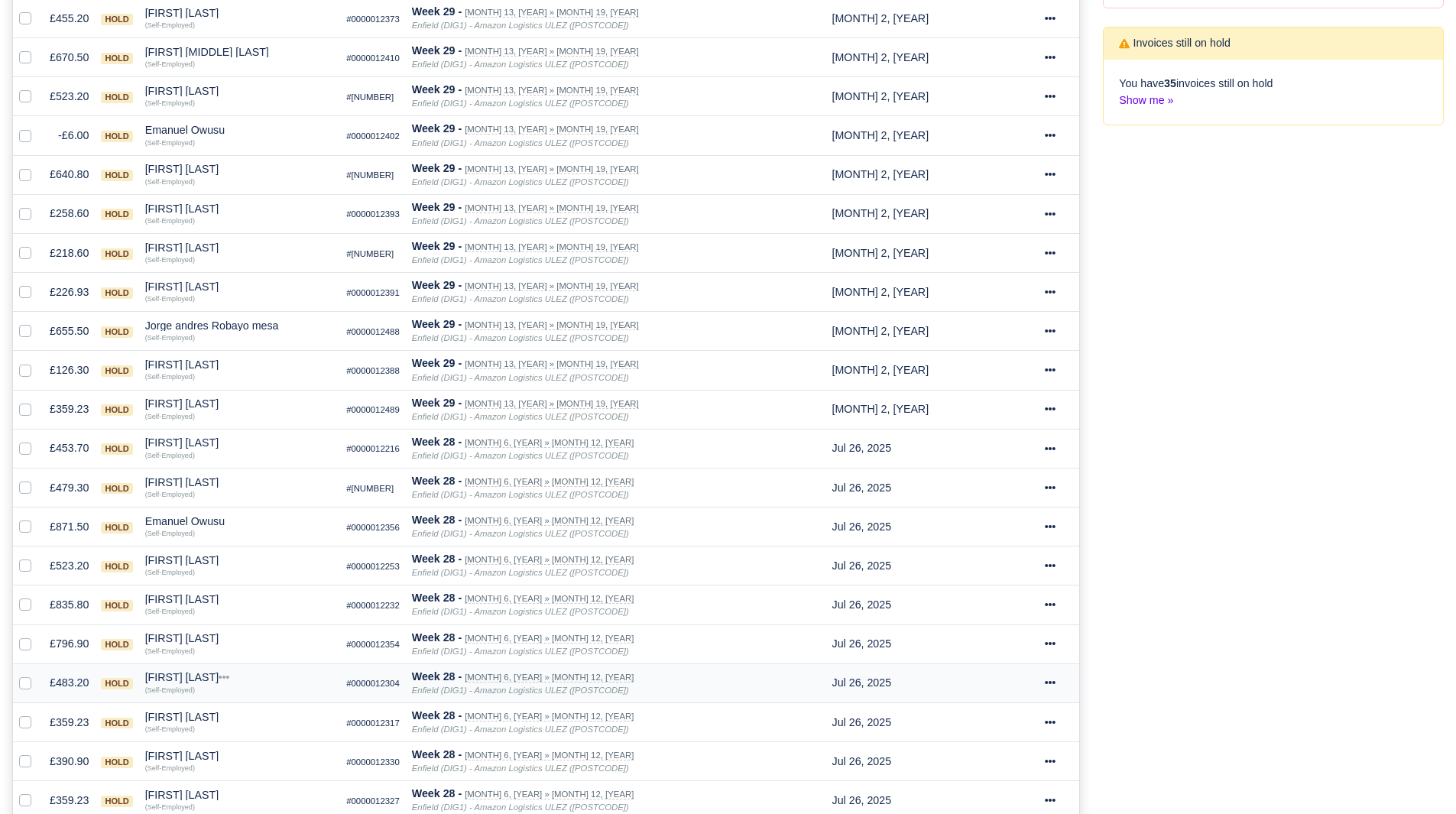 click on "[FIRST] [LAST]" at bounding box center (240, 677) 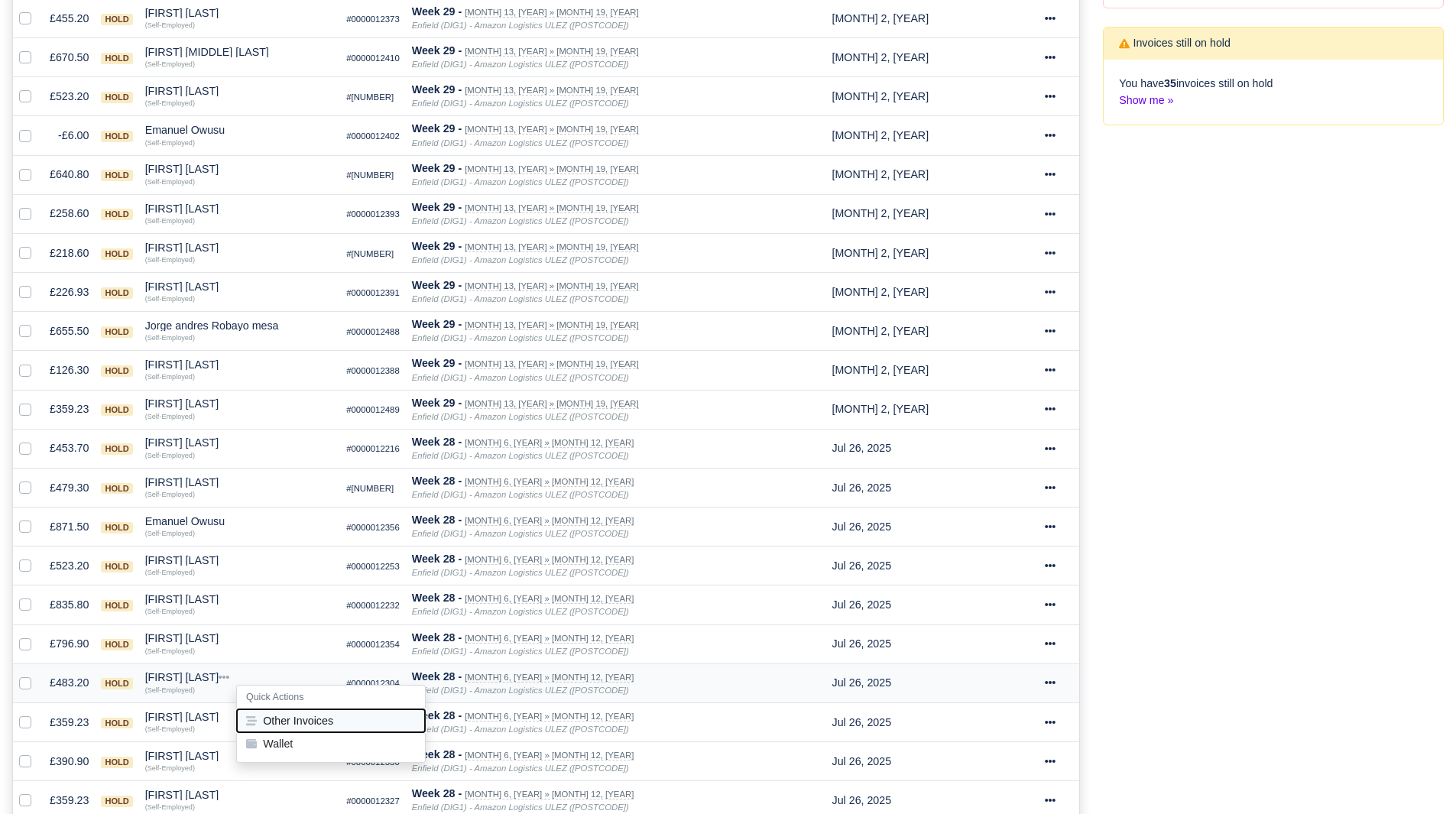 click on "Other Invoices" at bounding box center [331, 721] 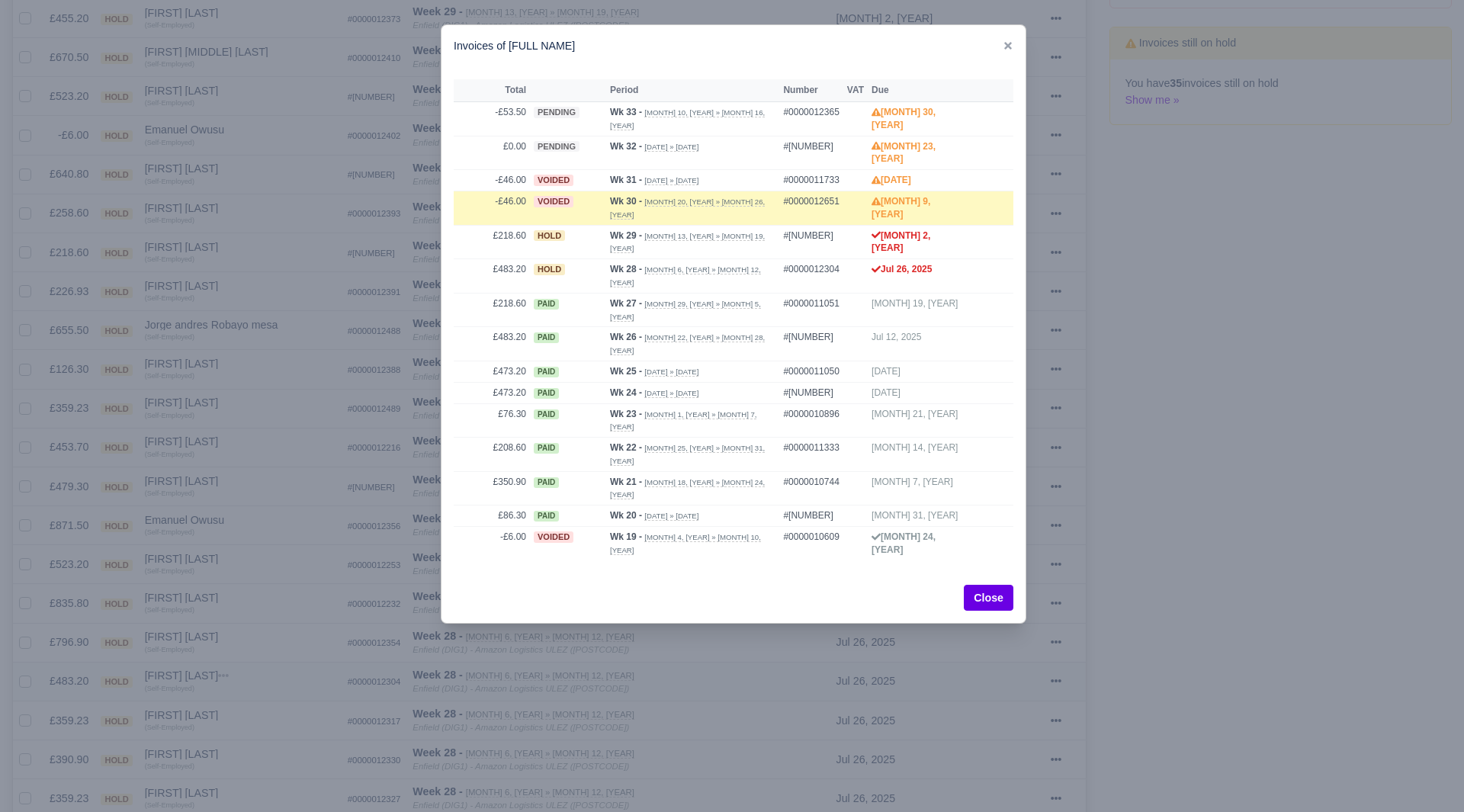 click at bounding box center (732, 406) 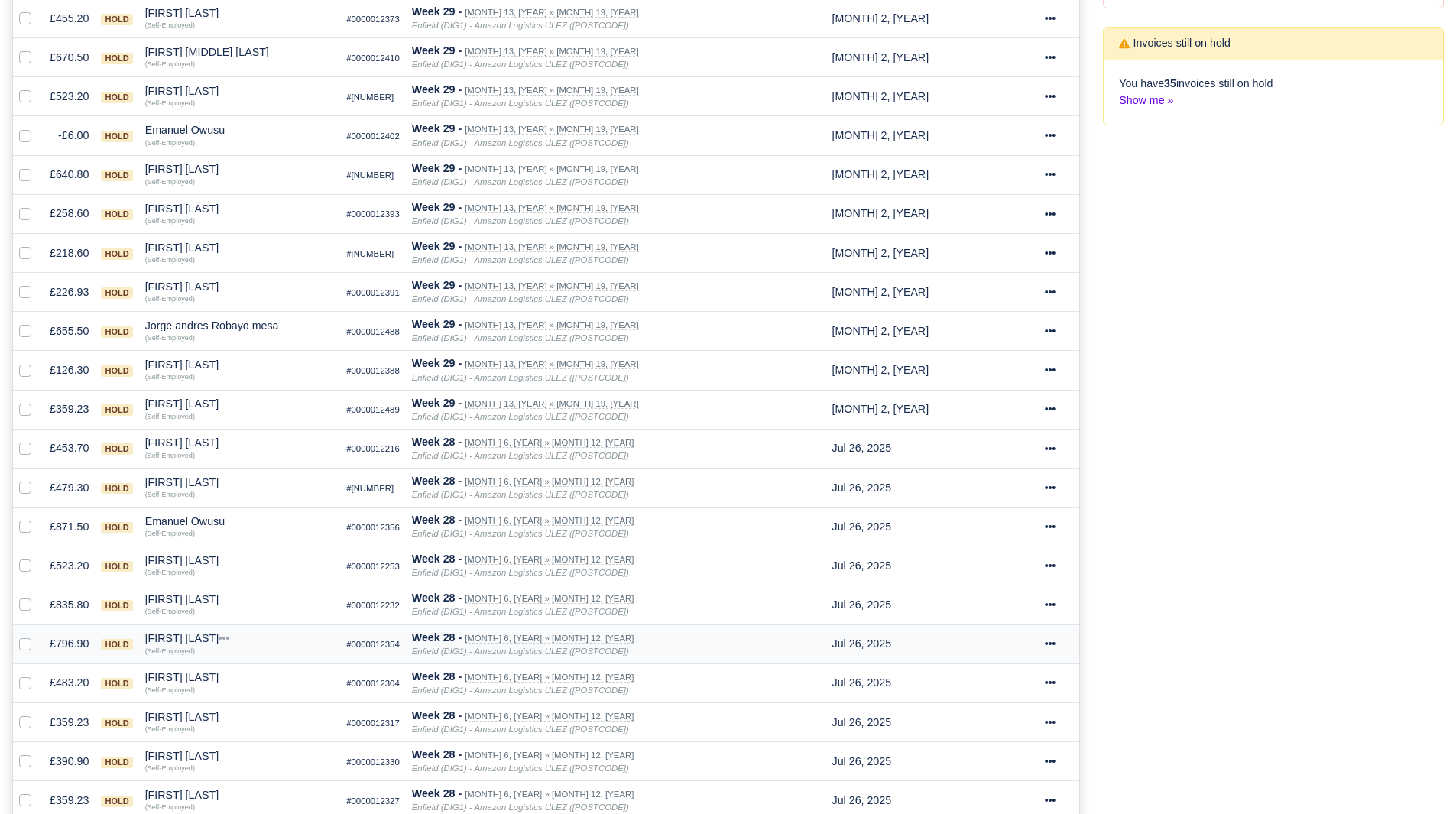 click on "[FIRST] [LAST]" at bounding box center [240, 638] 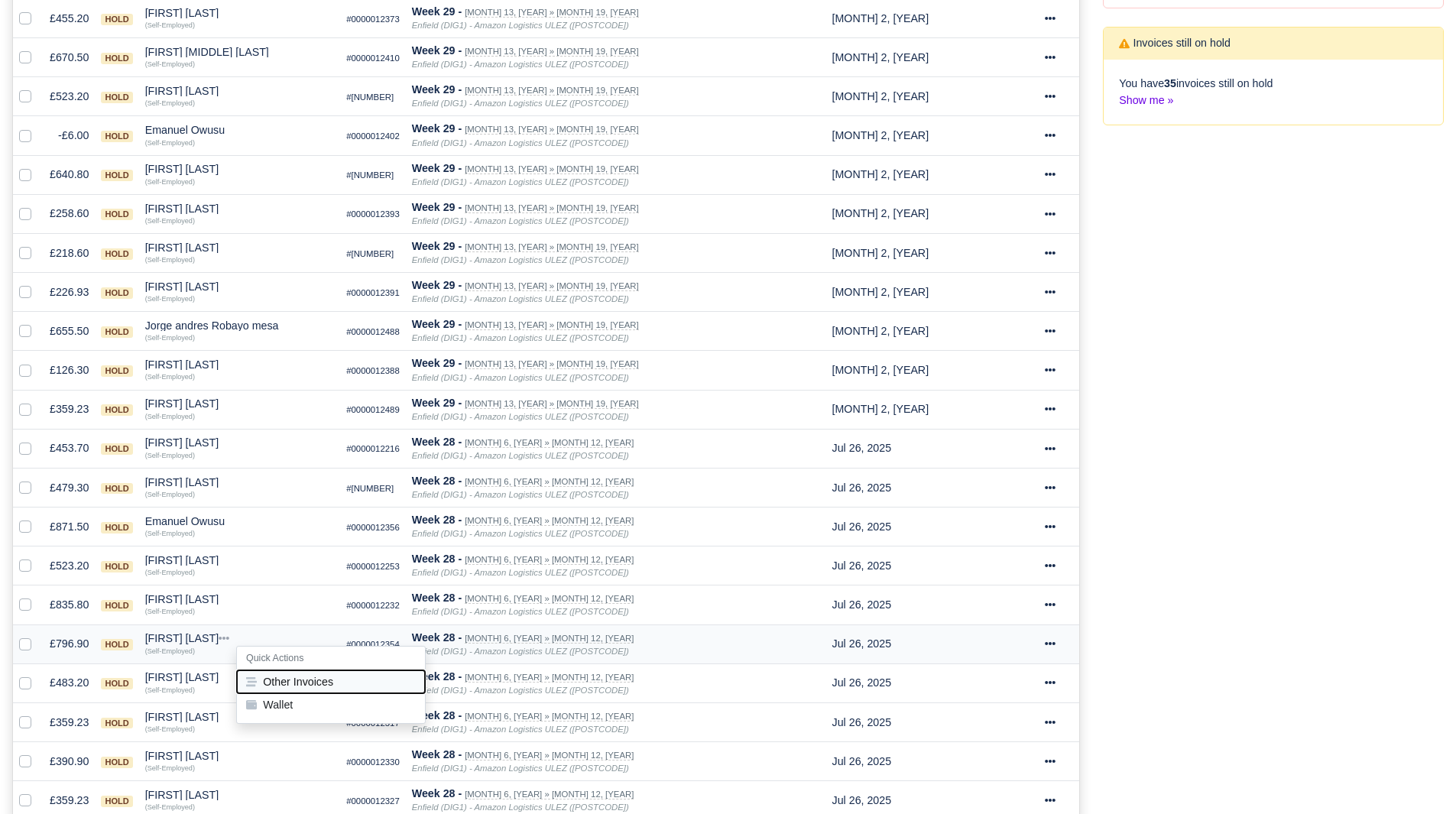 click on "Other Invoices" at bounding box center (331, 682) 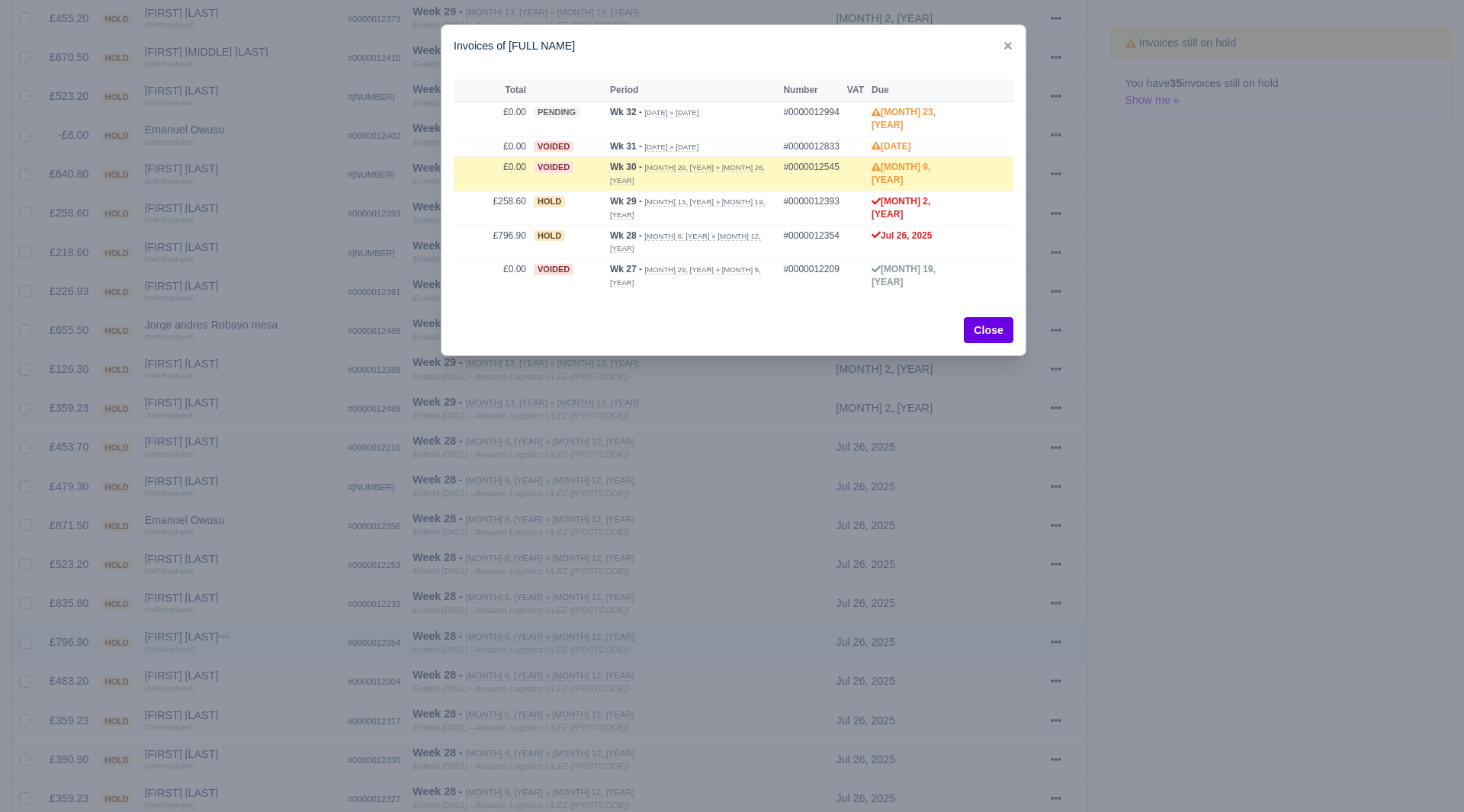 click at bounding box center (732, 406) 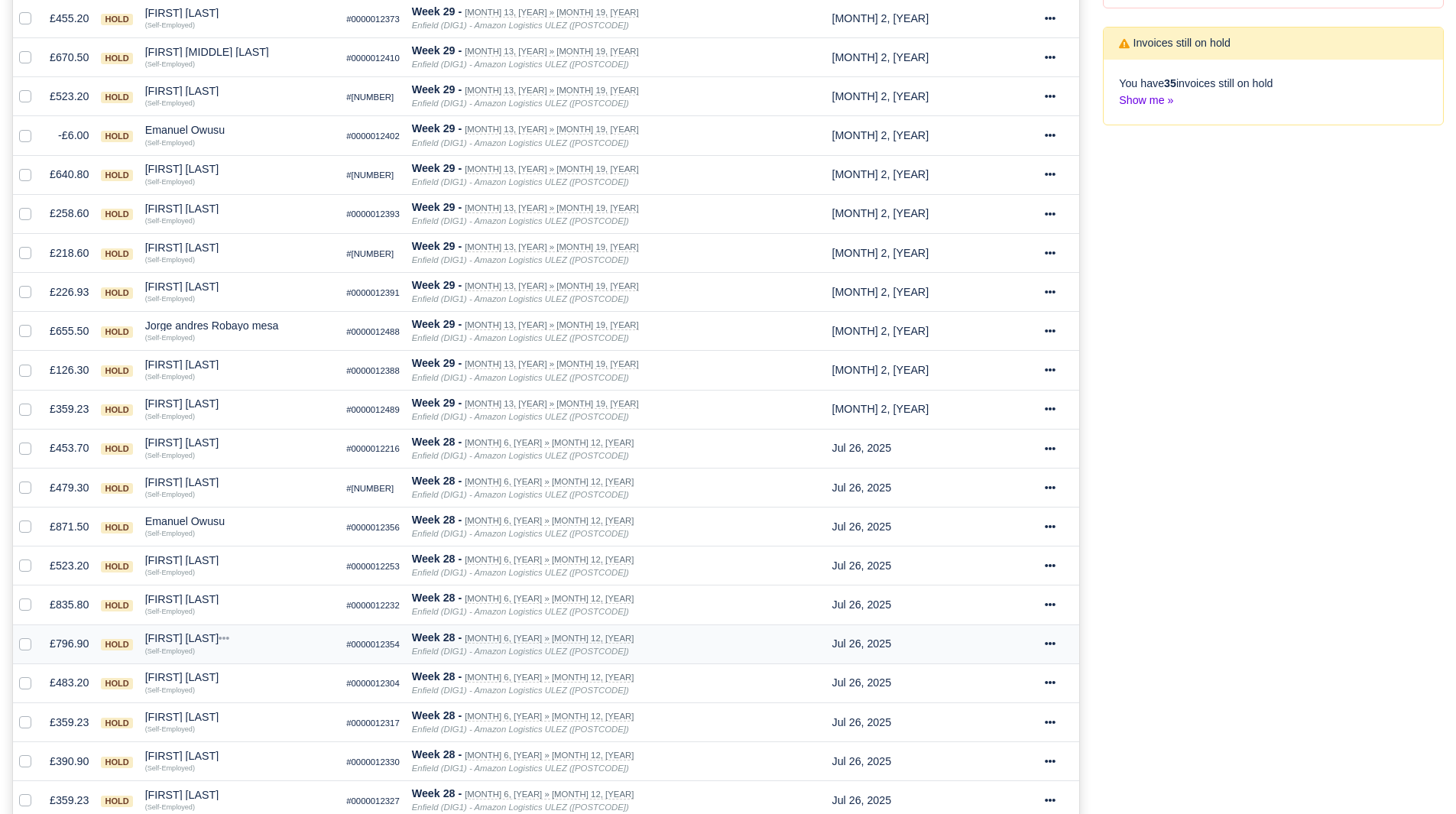 click on "[FIRST] [LAST]" at bounding box center [240, 638] 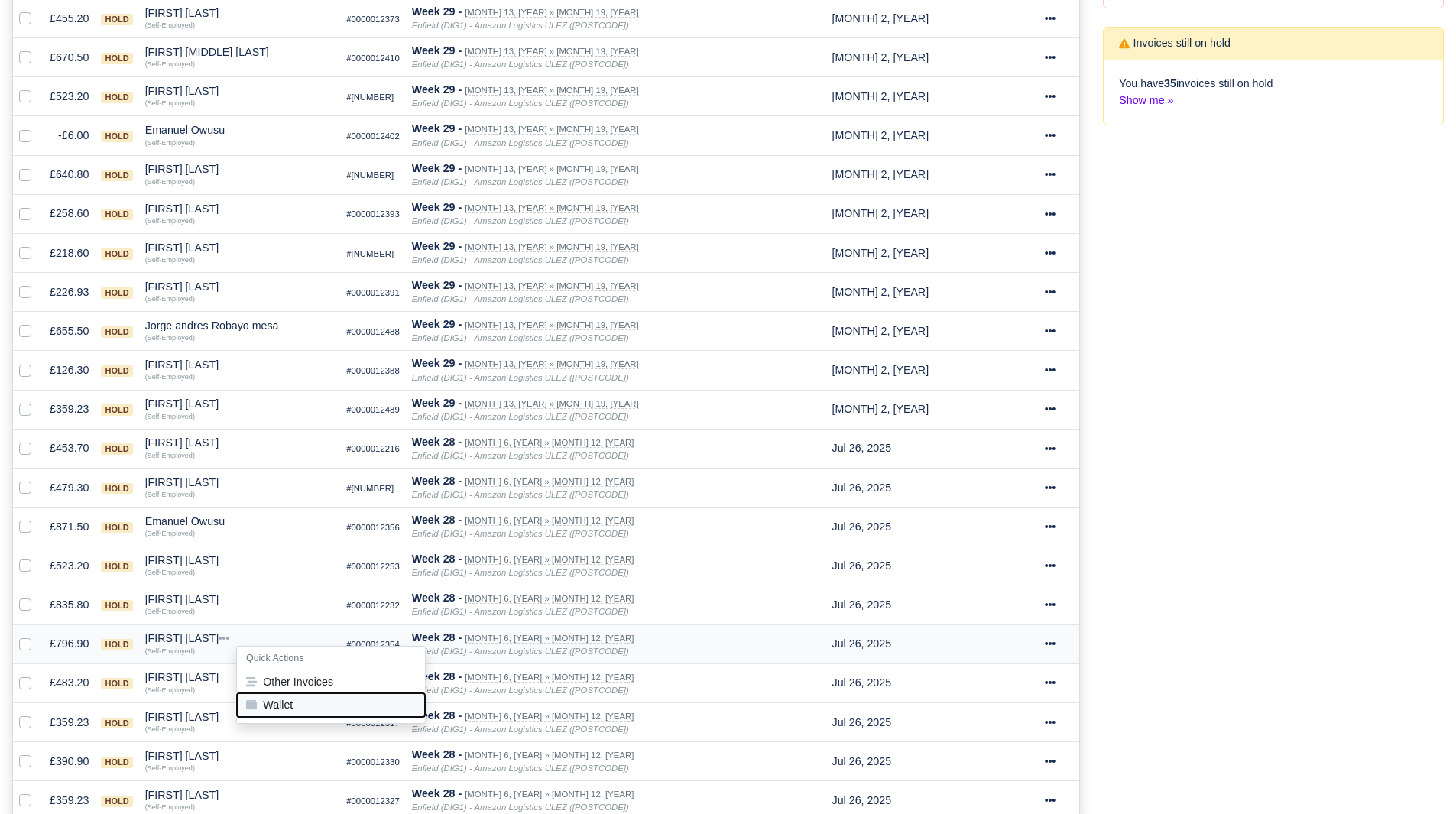 click on "Wallet" at bounding box center [331, 705] 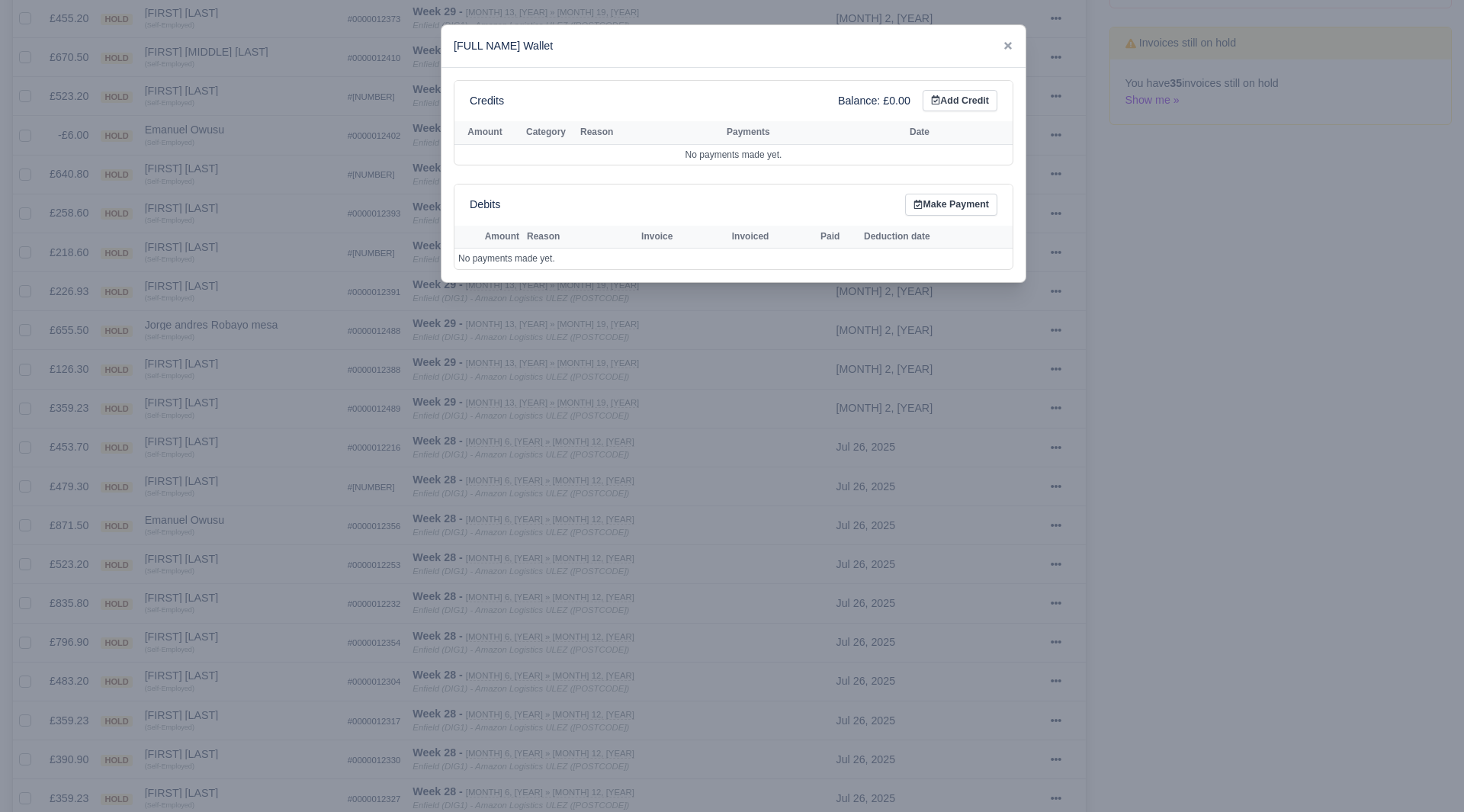 click at bounding box center [732, 406] 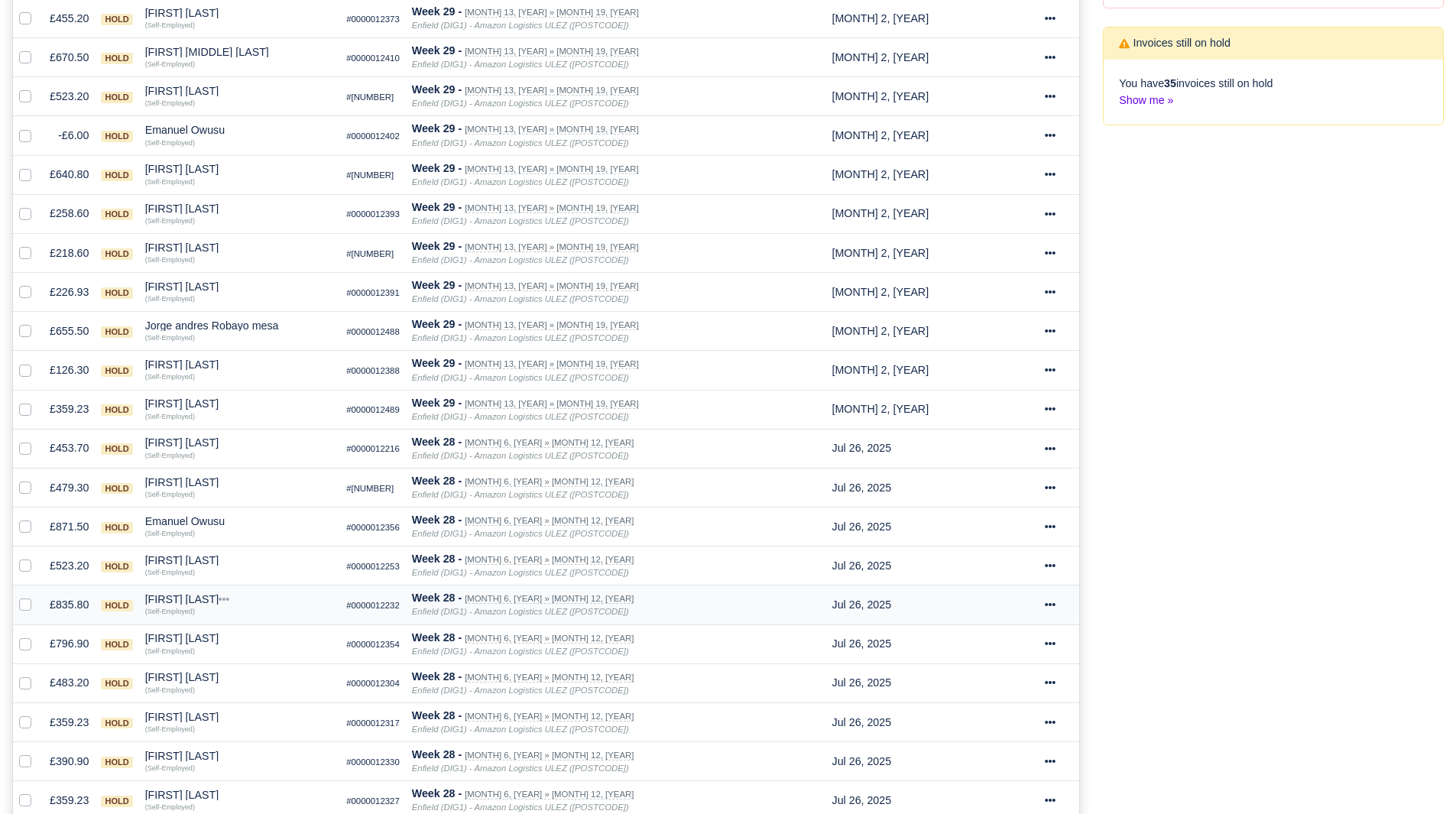 click on "[FIRST] [LAST]" at bounding box center (240, 599) 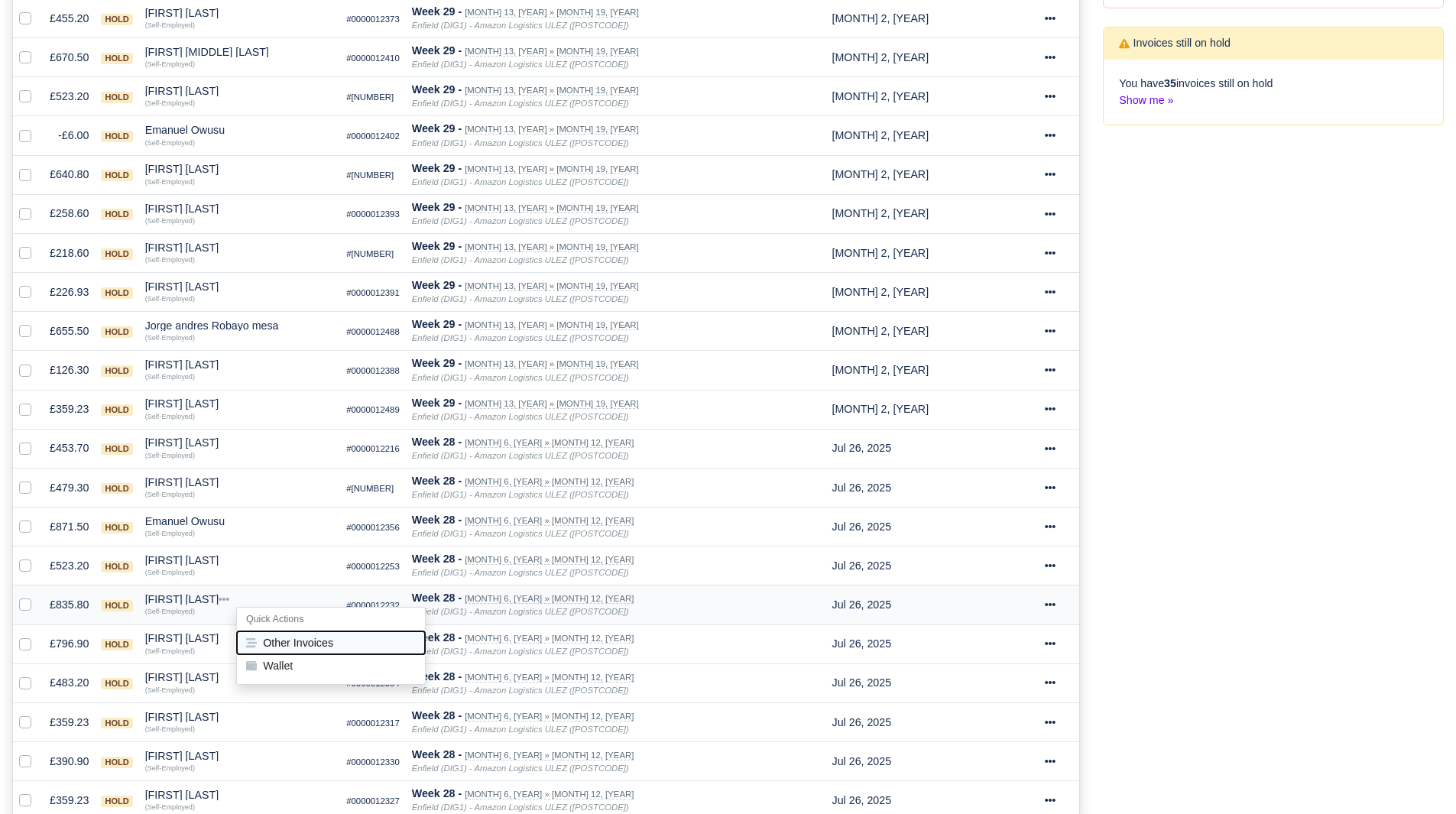 click on "Other Invoices" at bounding box center [331, 643] 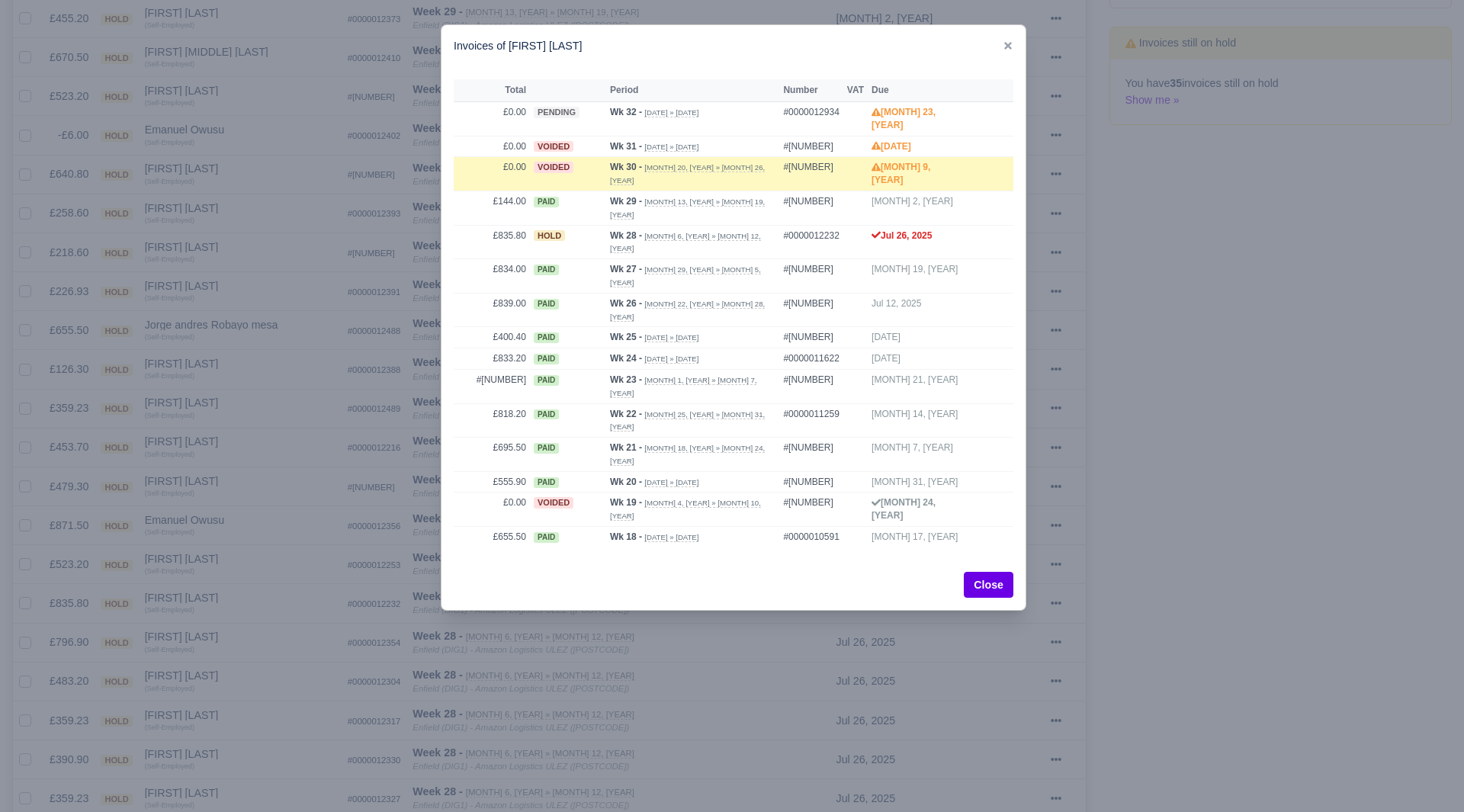 click at bounding box center [732, 406] 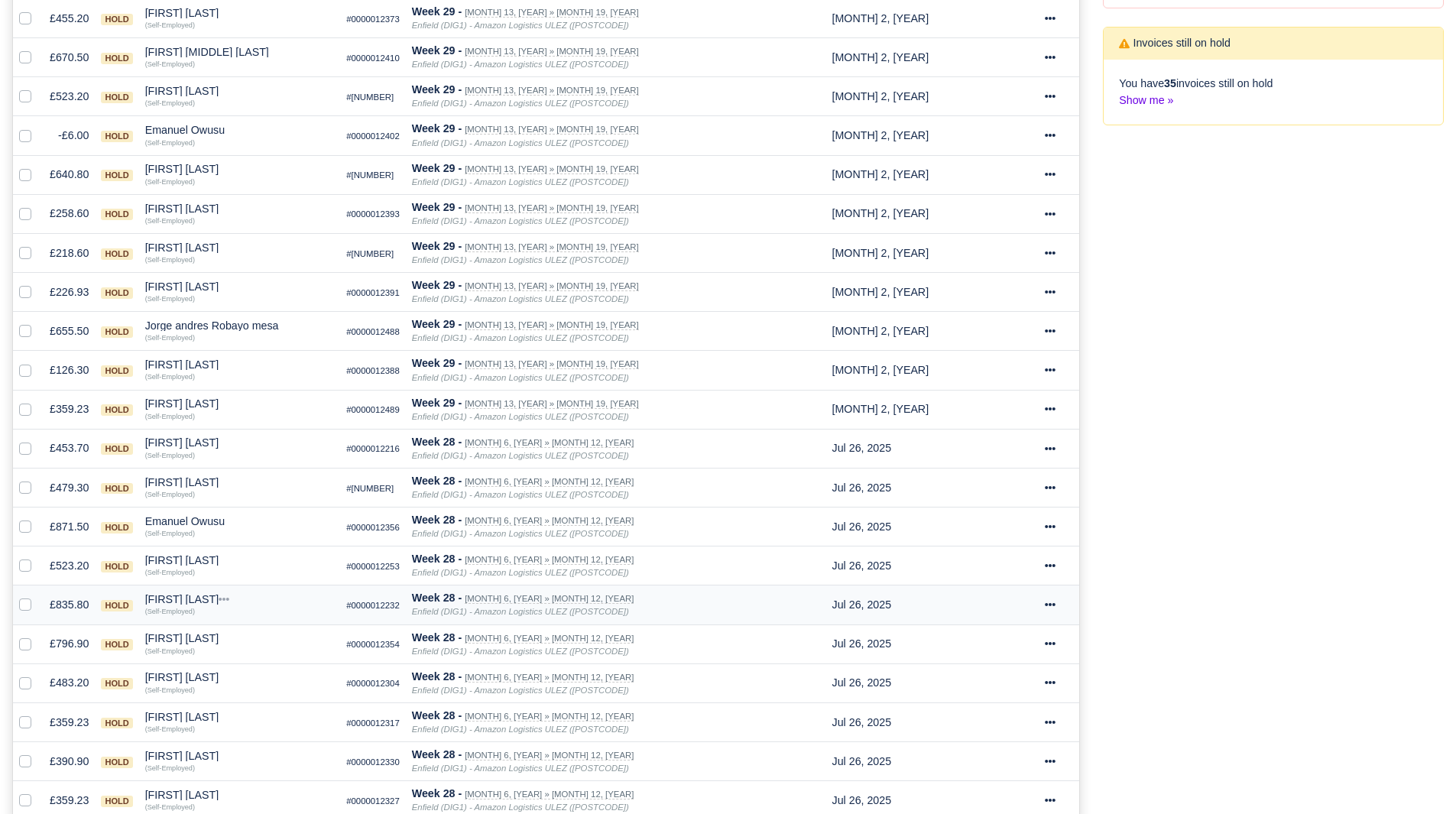 click on "[FIRST] [LAST]" at bounding box center [240, 599] 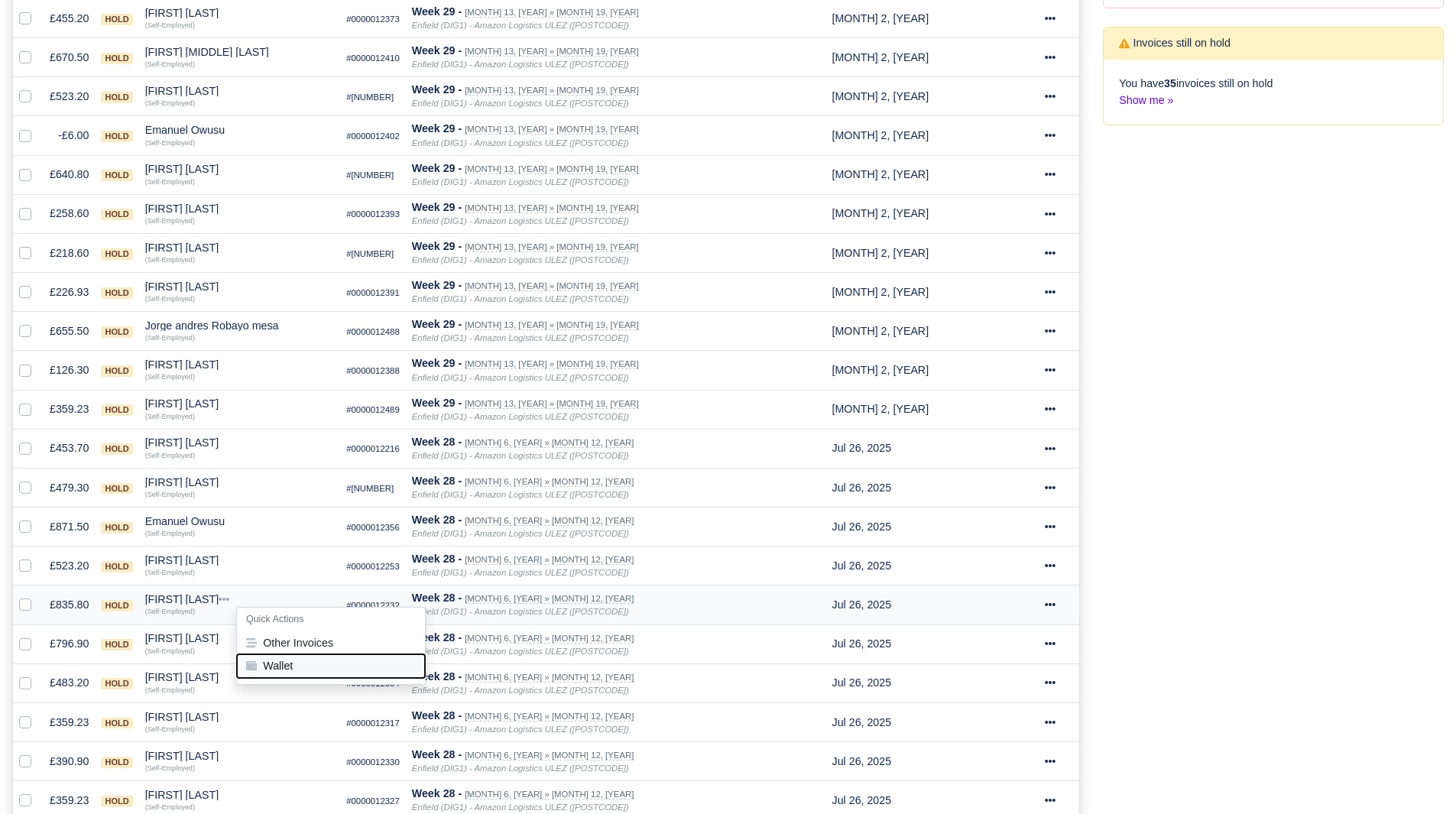 click on "Wallet" at bounding box center [331, 666] 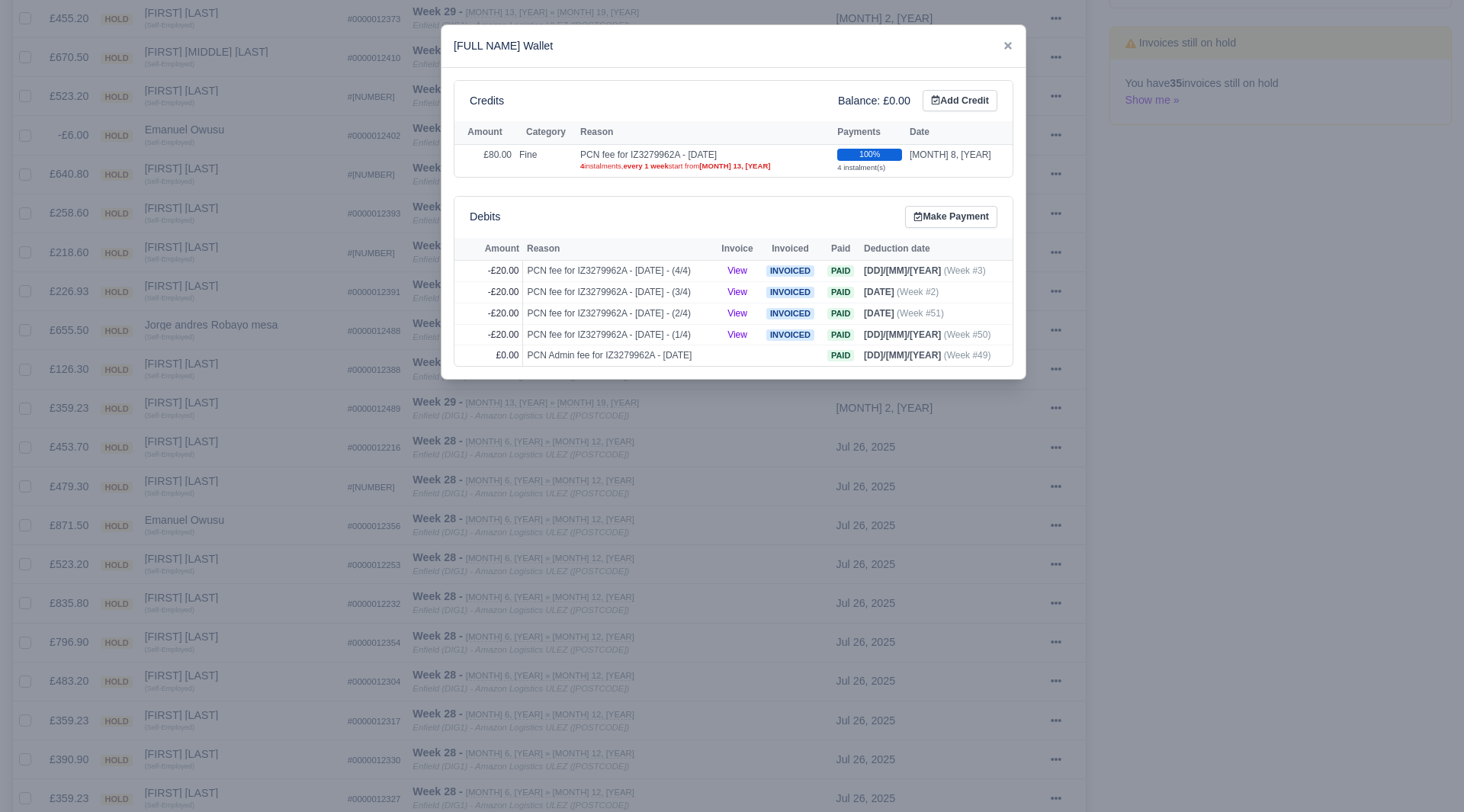 click at bounding box center (732, 406) 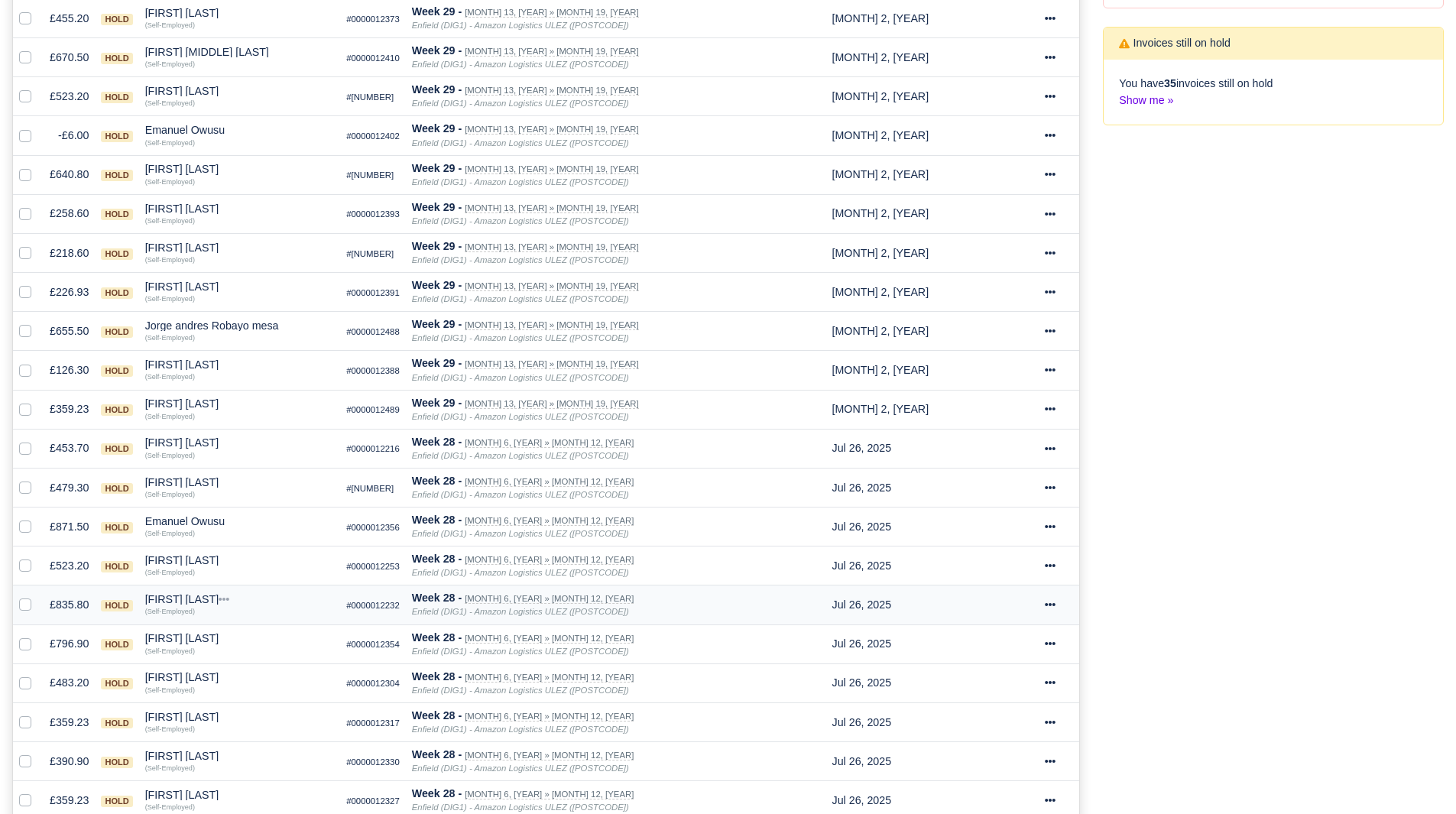 click on "[FIRST] [LAST]" at bounding box center (240, 599) 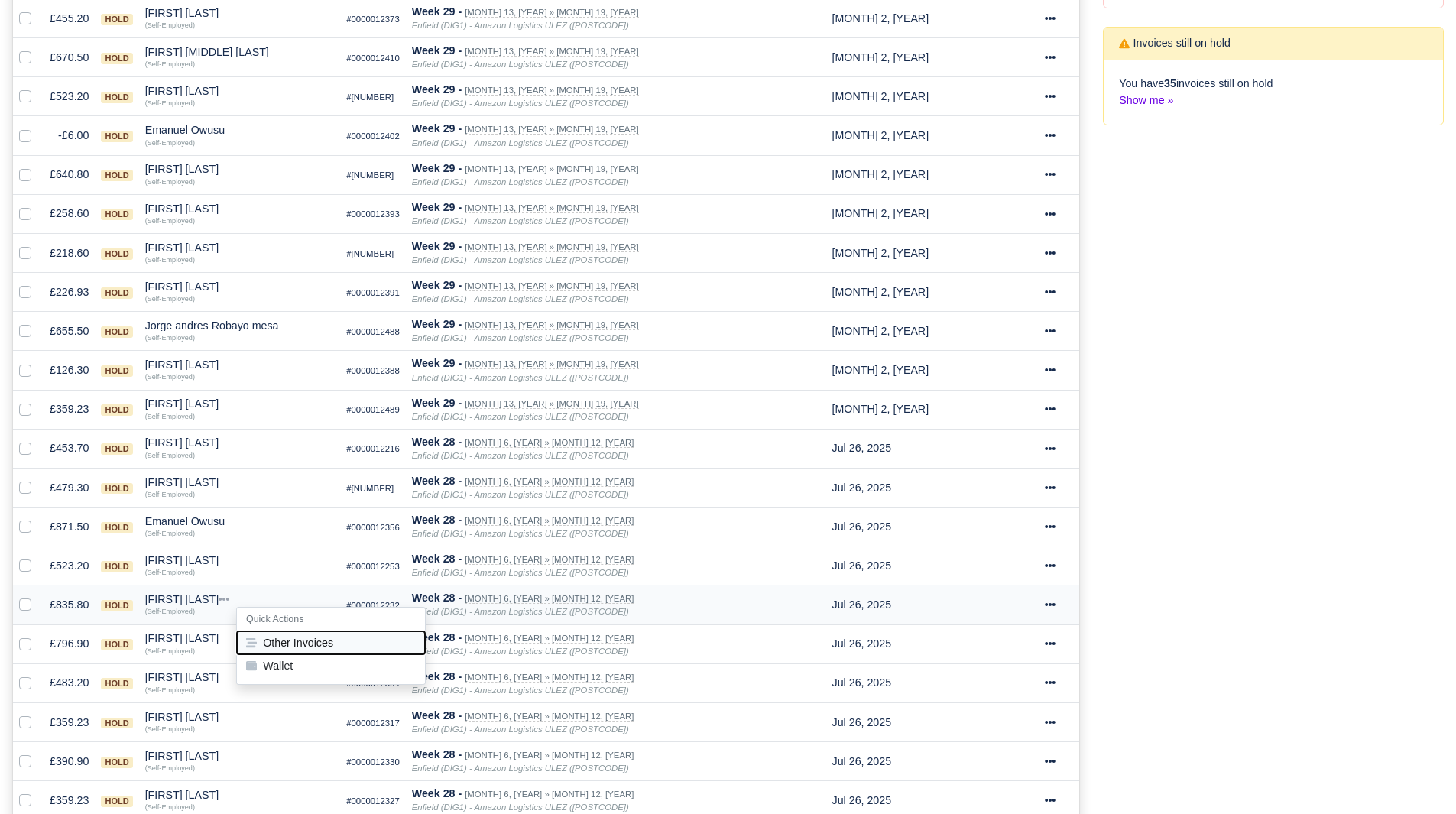 click on "Other Invoices" at bounding box center (331, 643) 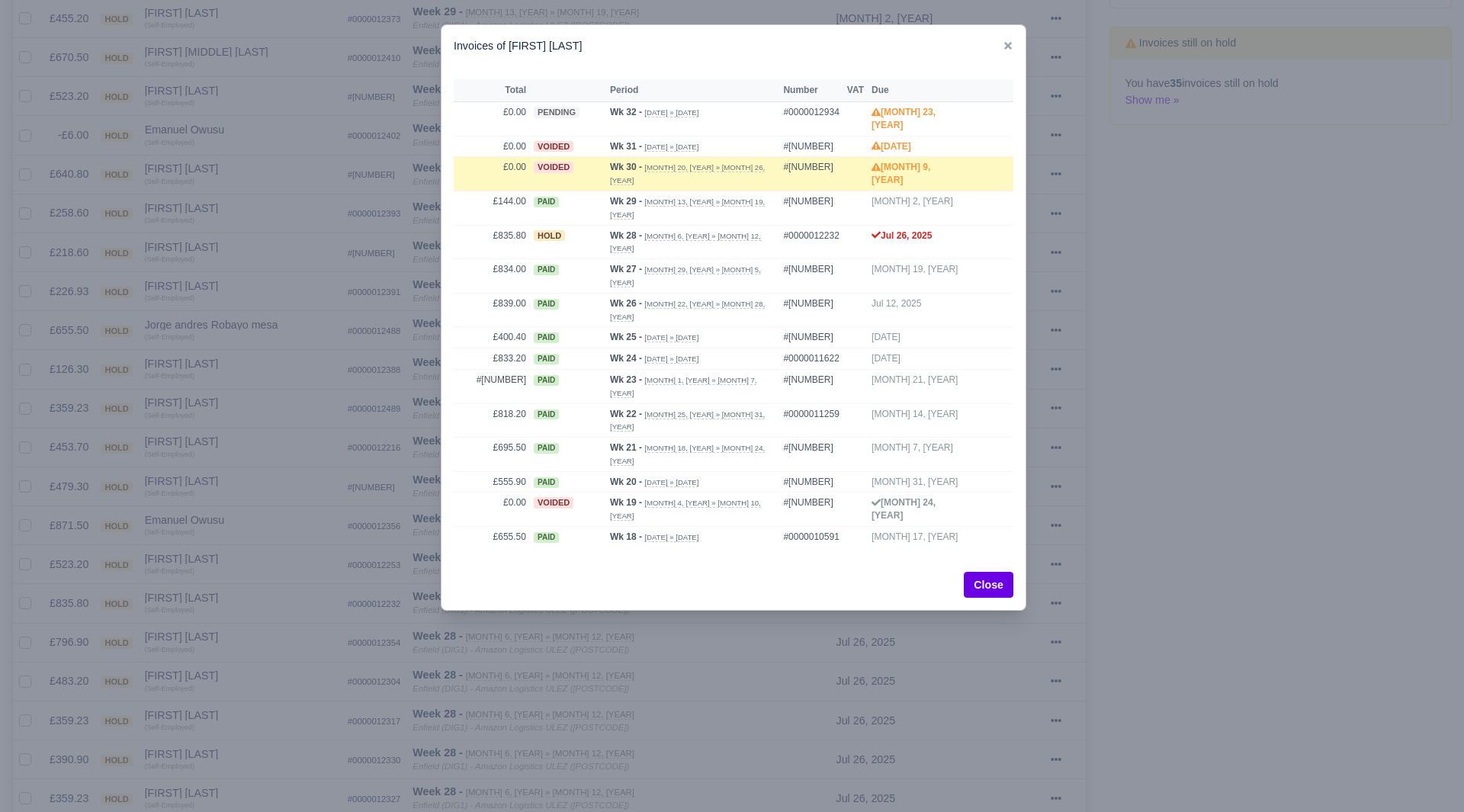 click at bounding box center (732, 406) 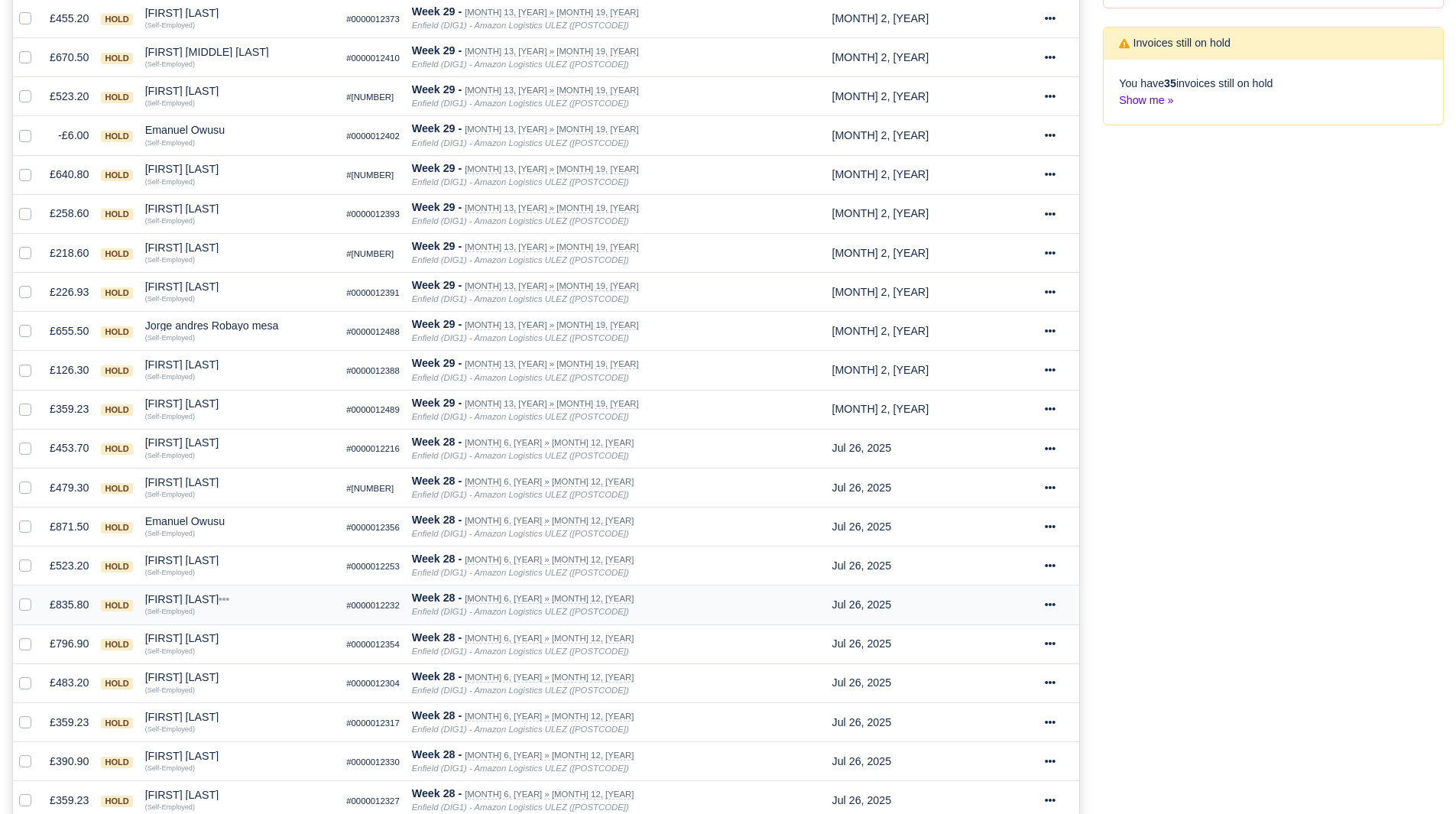 click on "[FIRST] [LAST]" at bounding box center [240, 599] 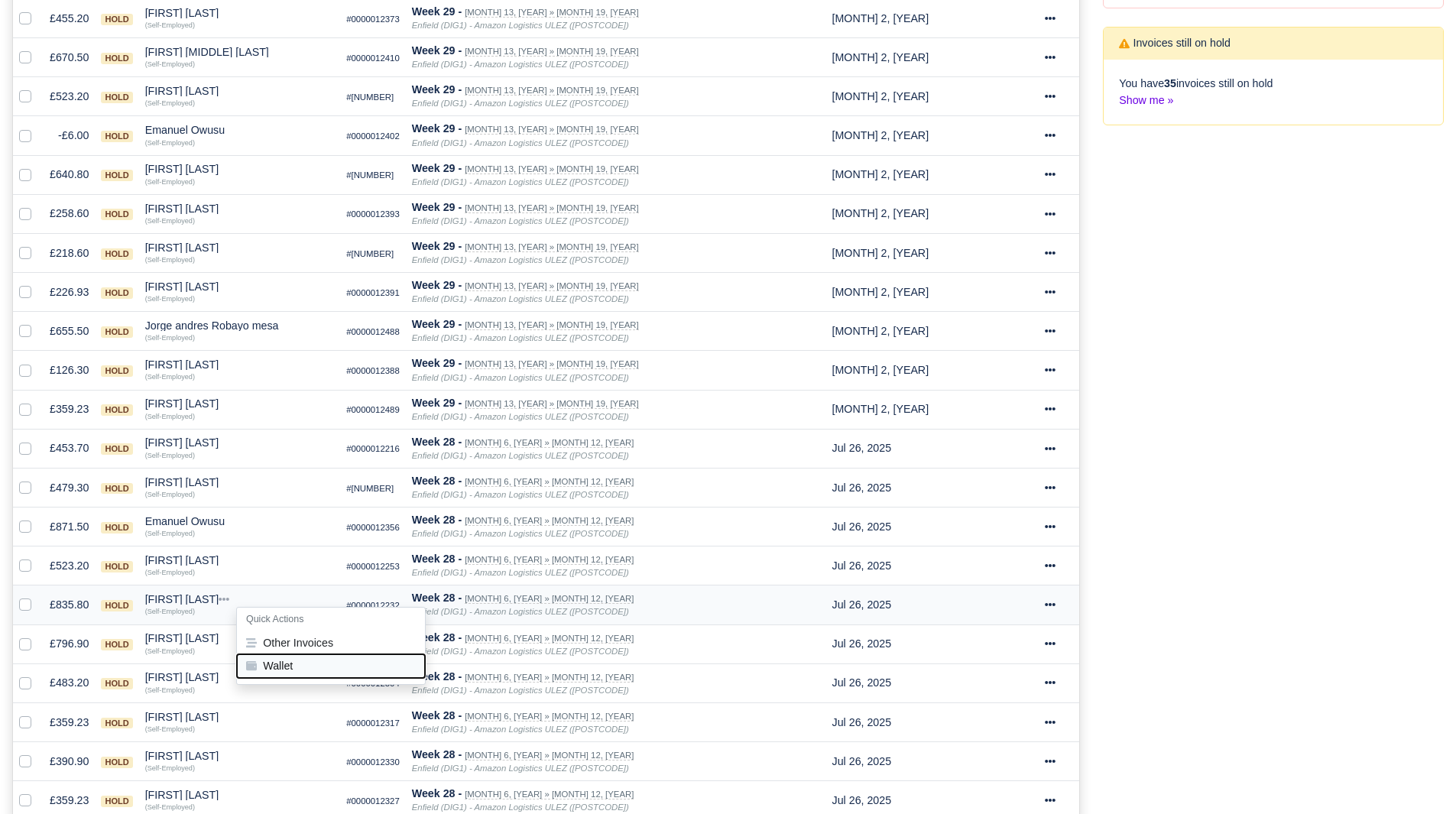 click on "Wallet" at bounding box center (331, 666) 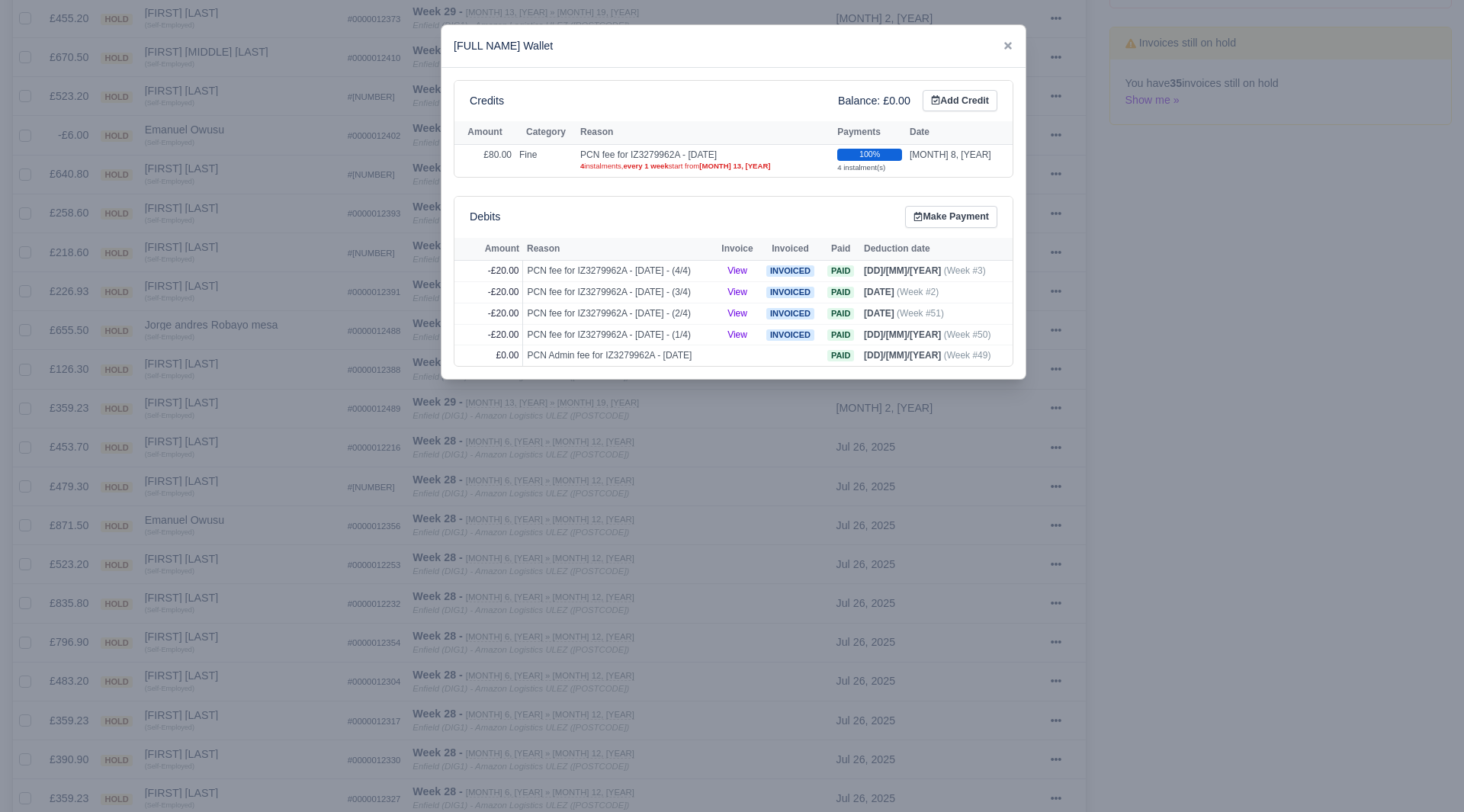click at bounding box center [732, 406] 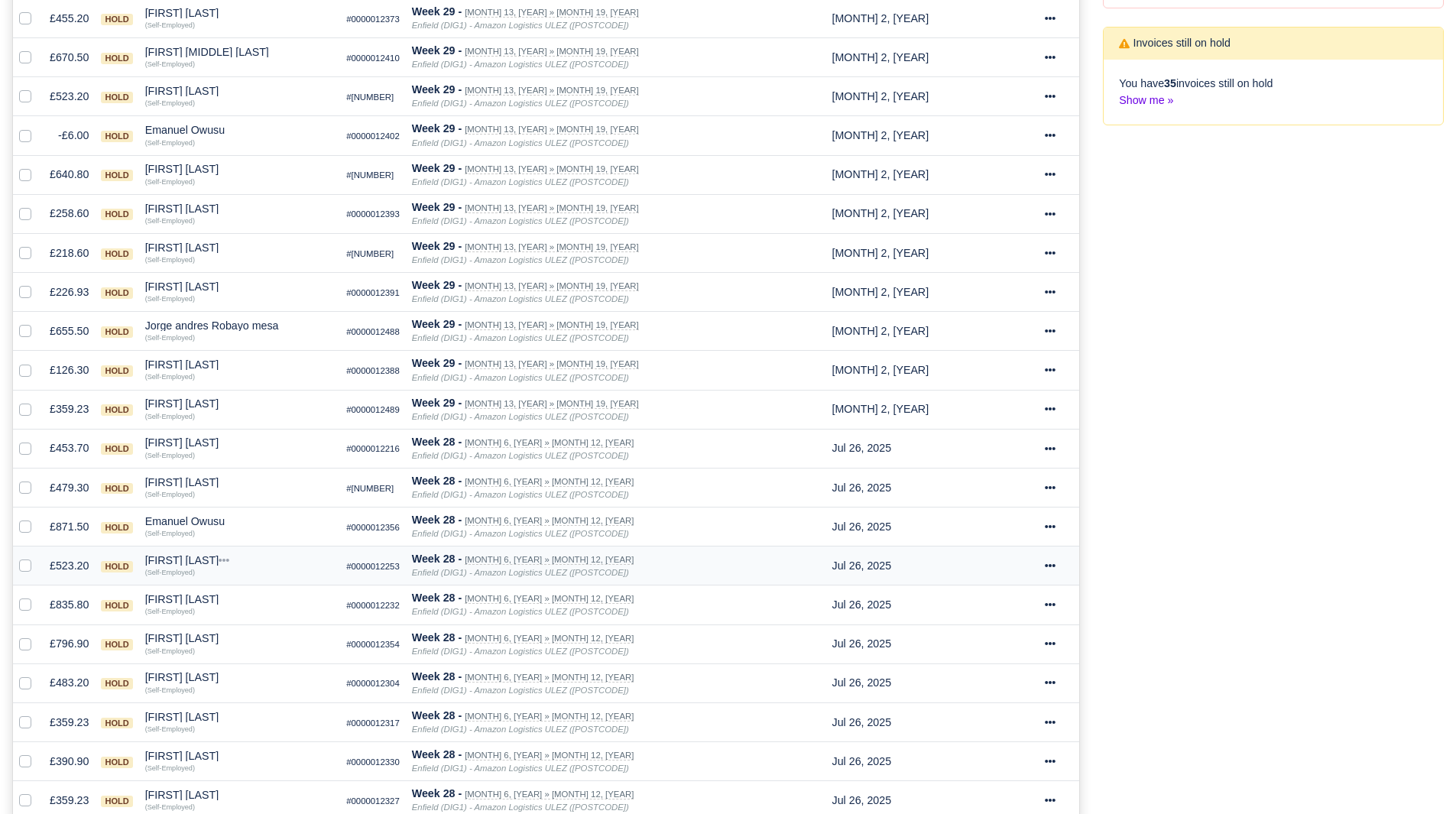 click on "[FIRST] [LAST]" at bounding box center [240, 560] 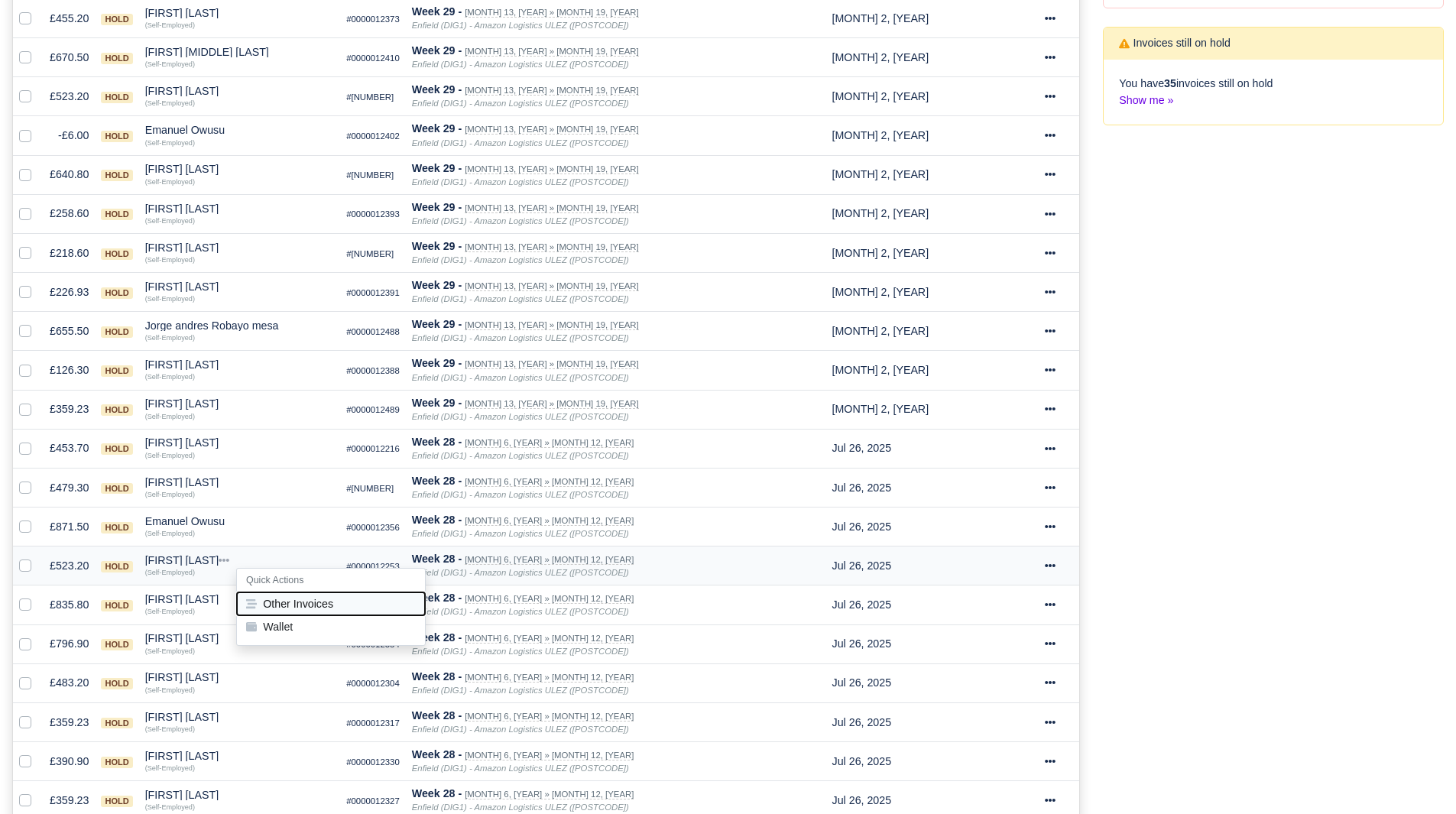 click on "Other Invoices" at bounding box center [331, 604] 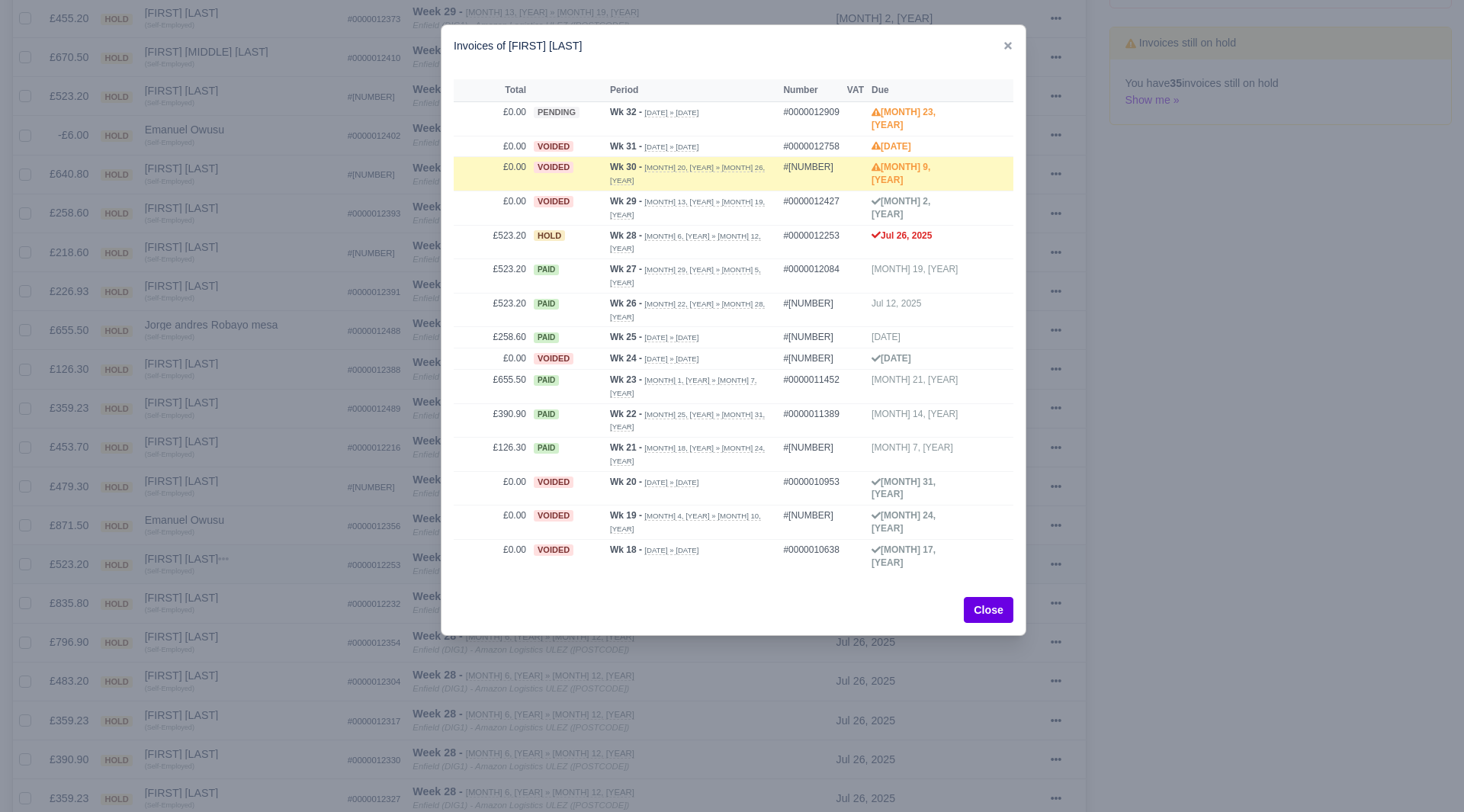 click at bounding box center (732, 406) 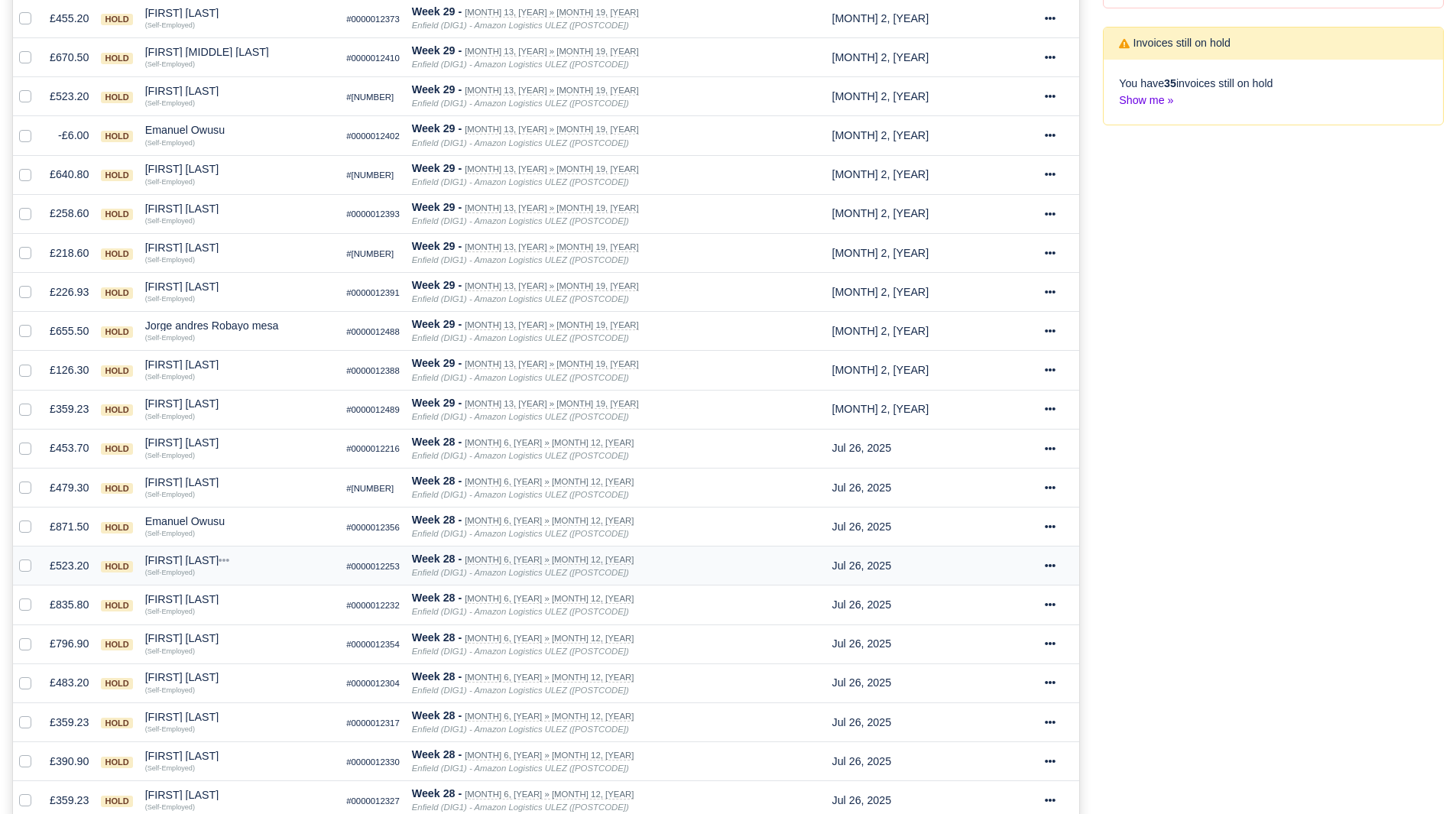 click on "[FIRST] [LAST]
Quick Actions
Other Invoices
Wallet
(Self-Employed)" at bounding box center [240, 566] 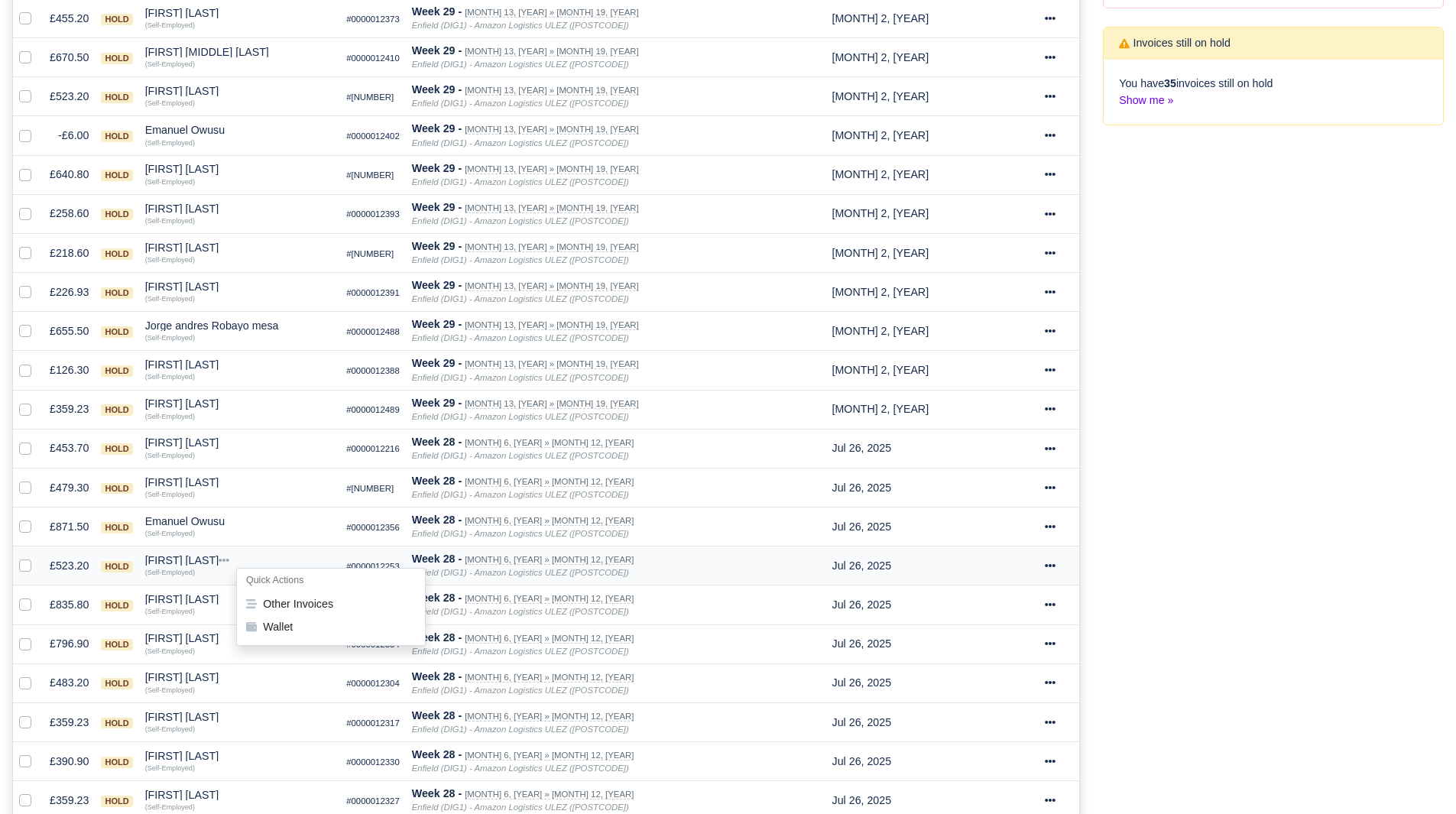 click on "Quick Actions" at bounding box center (331, 580) 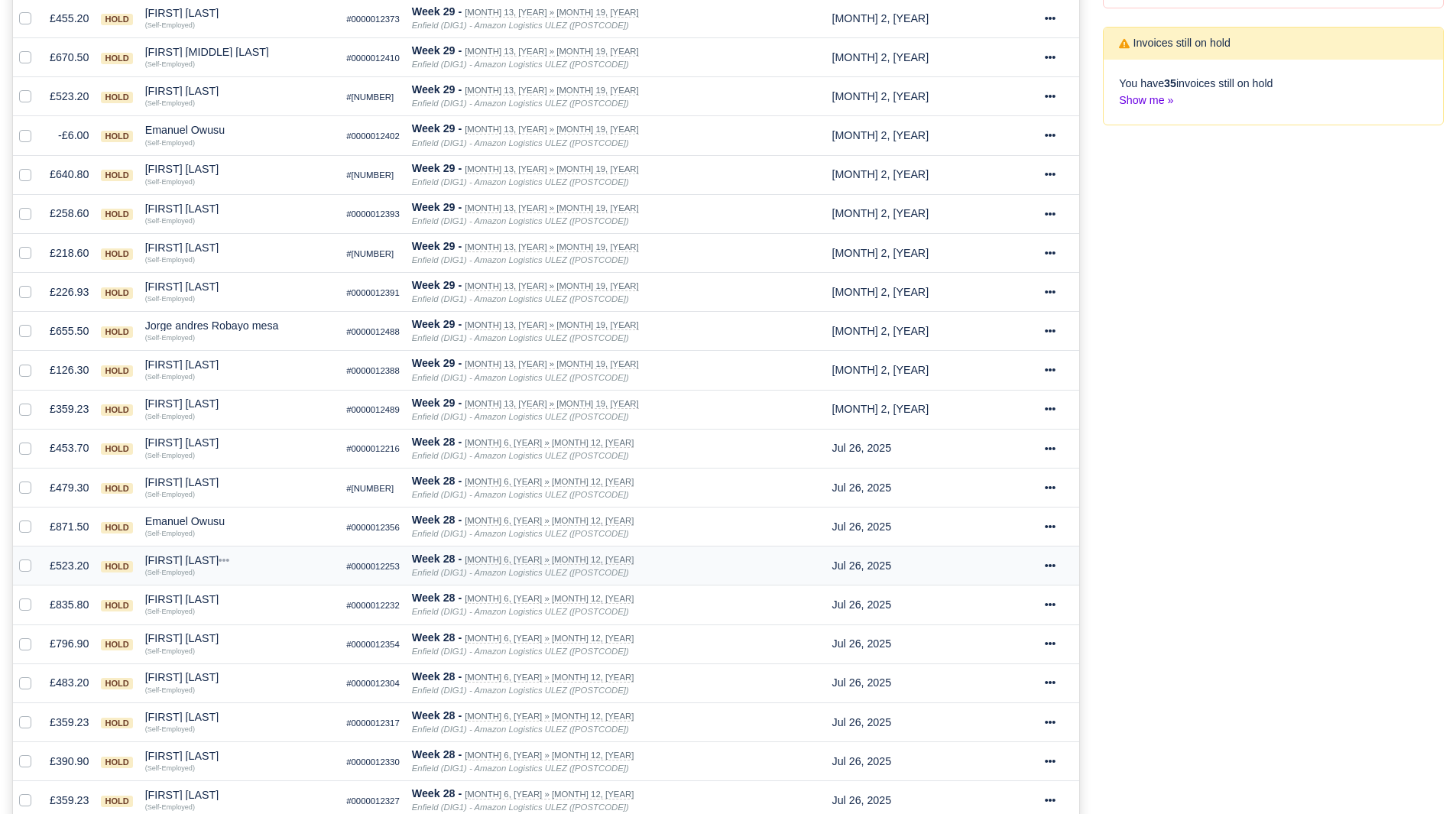 click on "[FIRST] [LAST]" at bounding box center (240, 560) 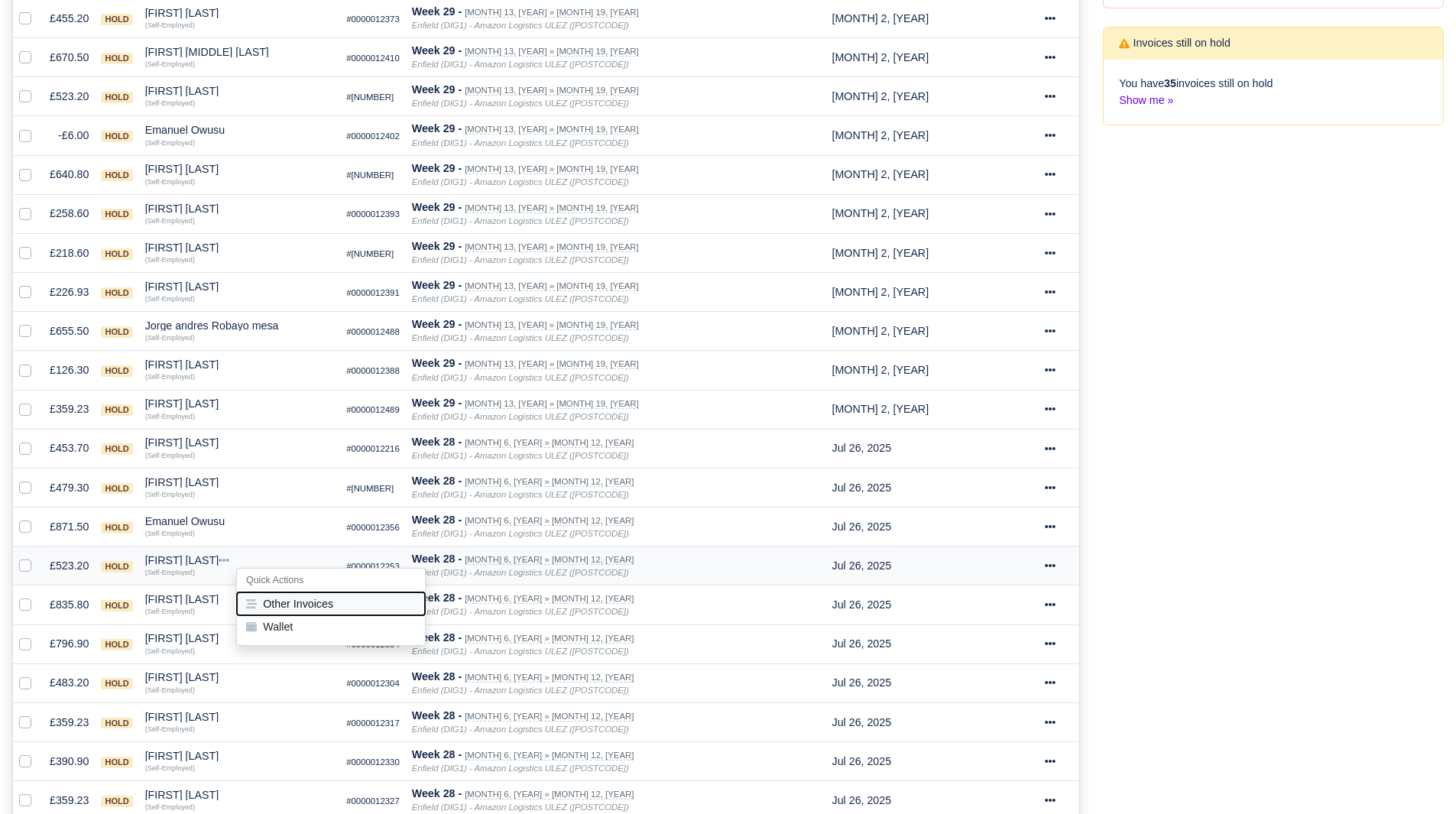 click on "Other Invoices" at bounding box center (331, 604) 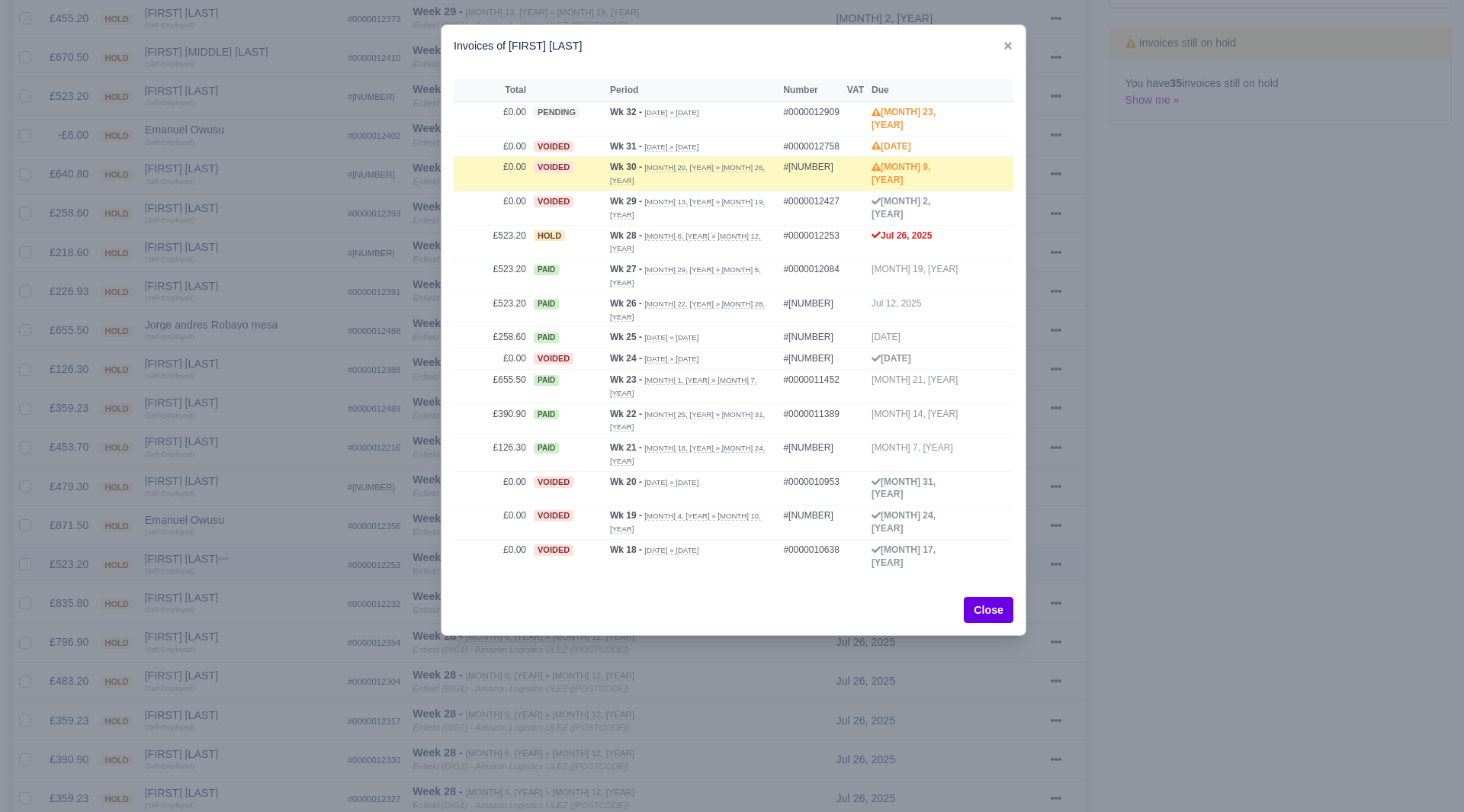 click at bounding box center [732, 406] 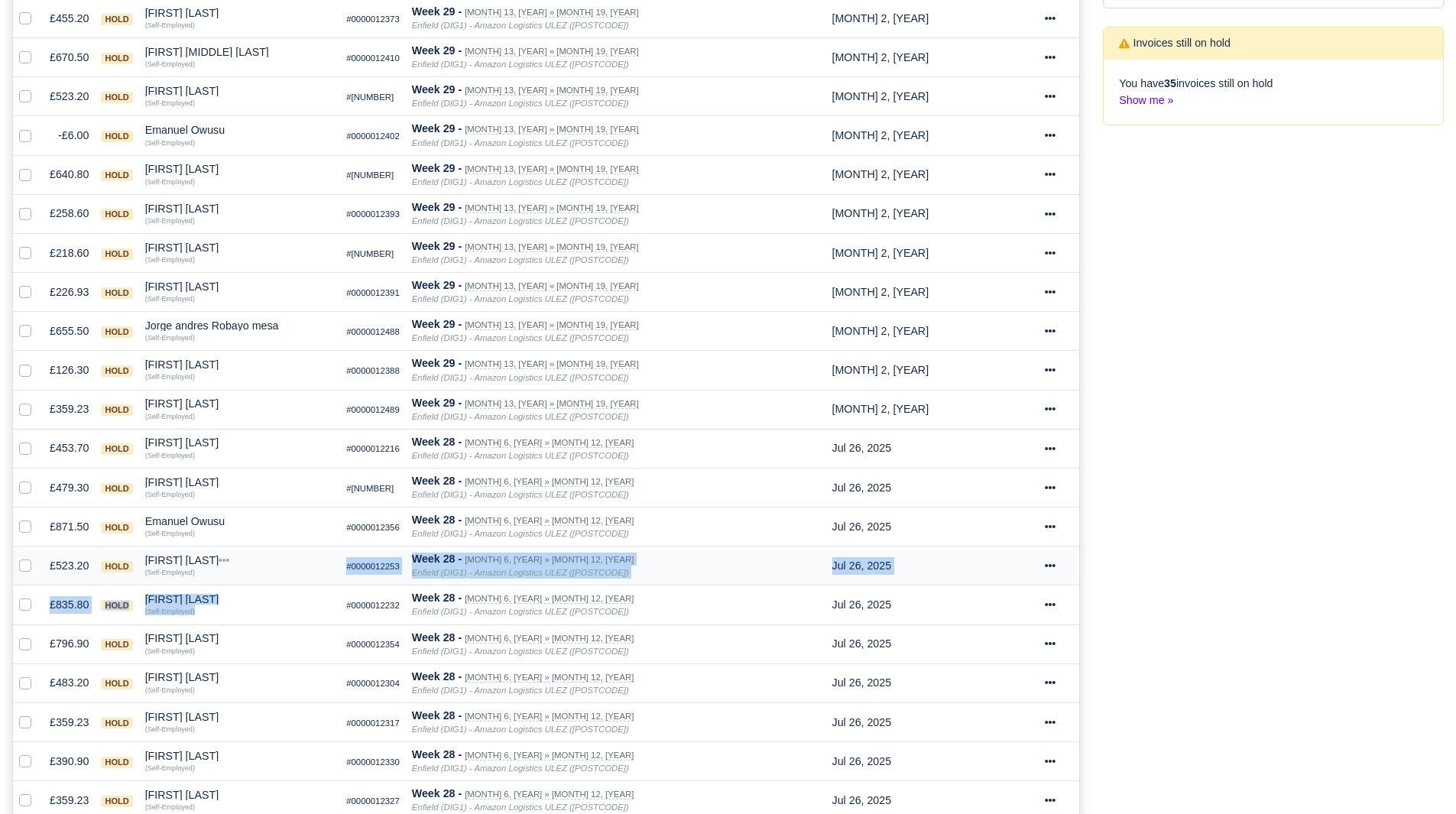 drag, startPoint x: 282, startPoint y: 607, endPoint x: 191, endPoint y: 569, distance: 98.61541 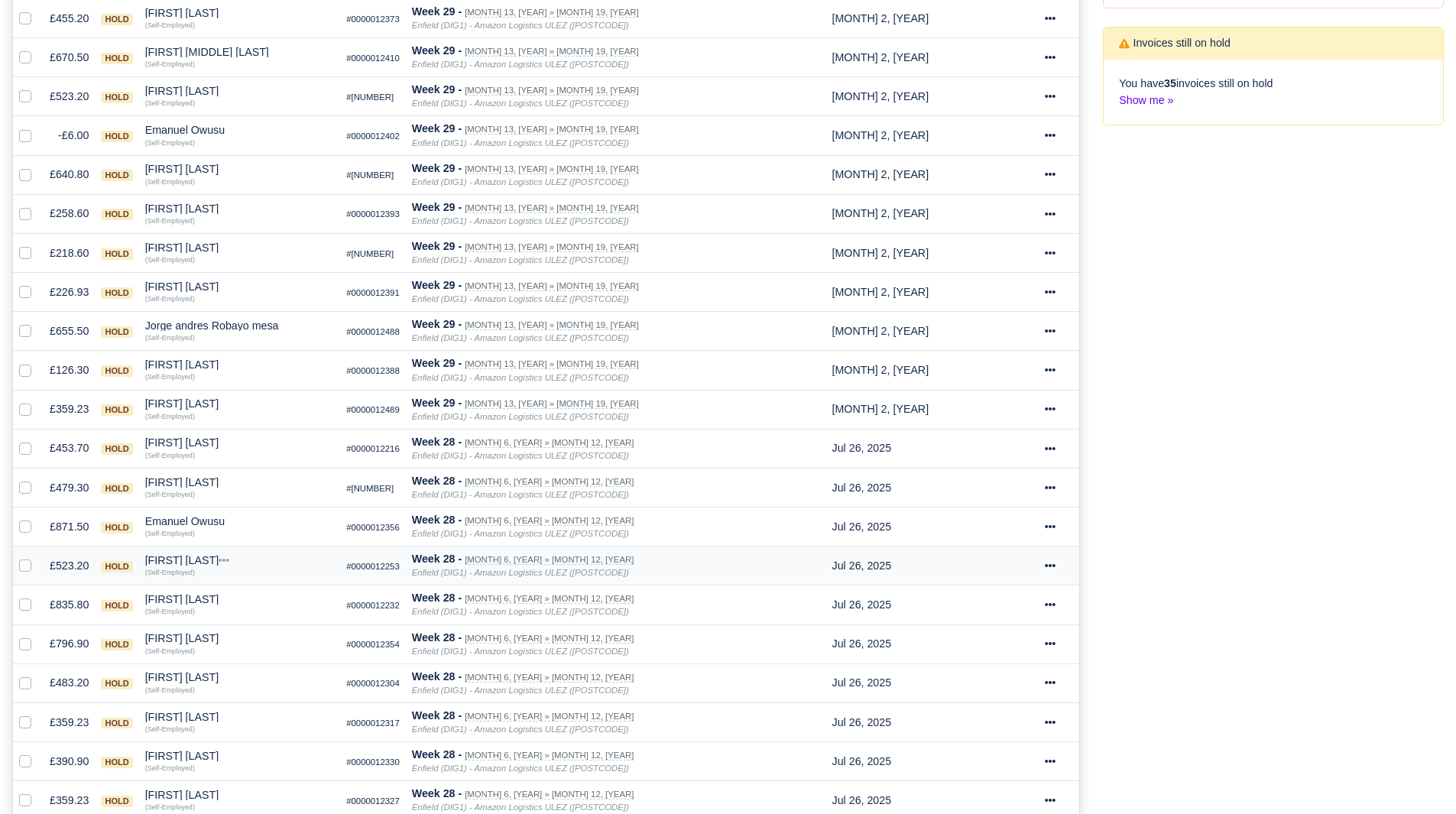 click on "[FIRST] [LAST]
Quick Actions
Other Invoices
Wallet
(Self-Employed)" at bounding box center (240, 566) 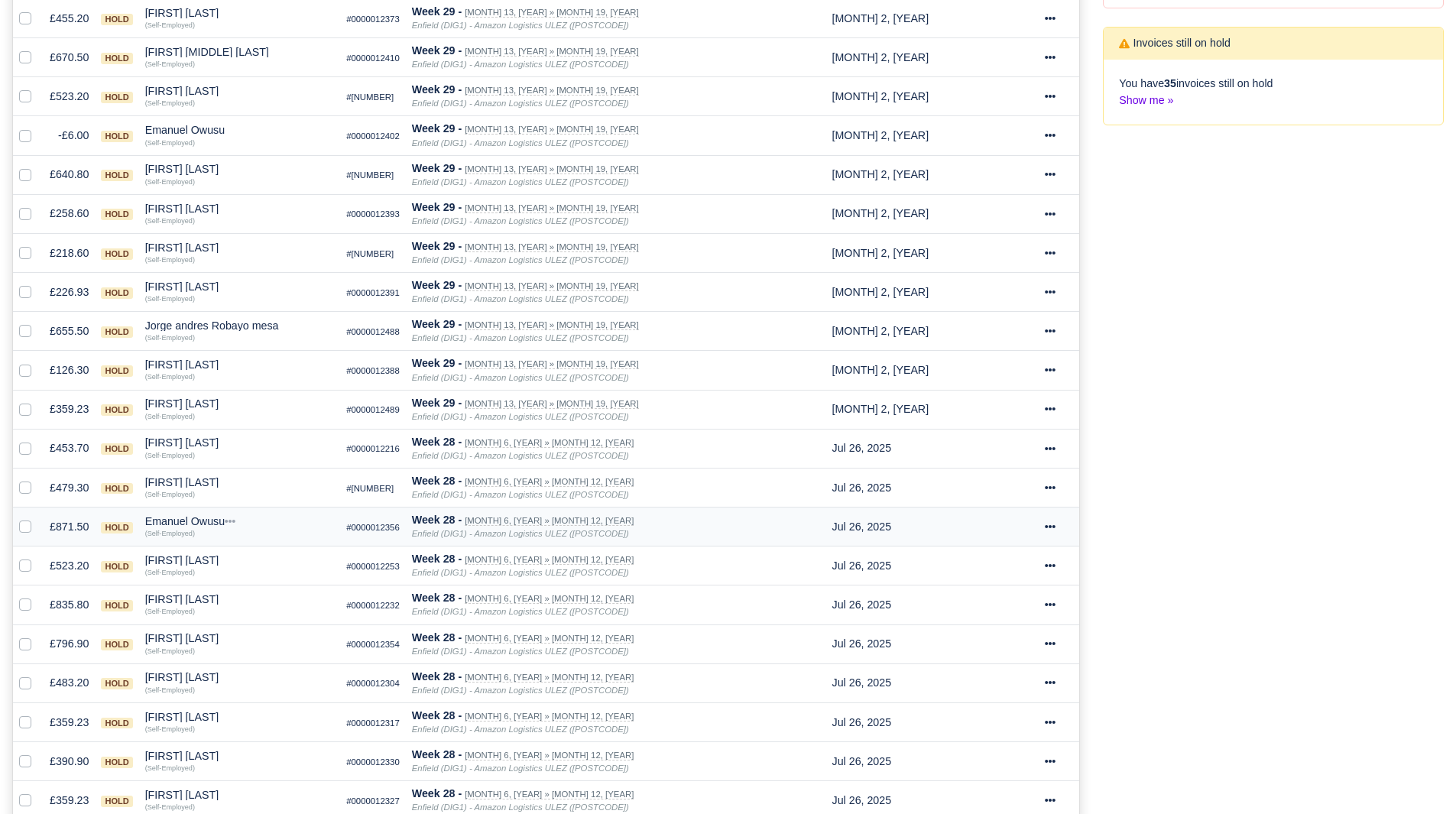 click on "Emanuel Owusu" at bounding box center [240, 521] 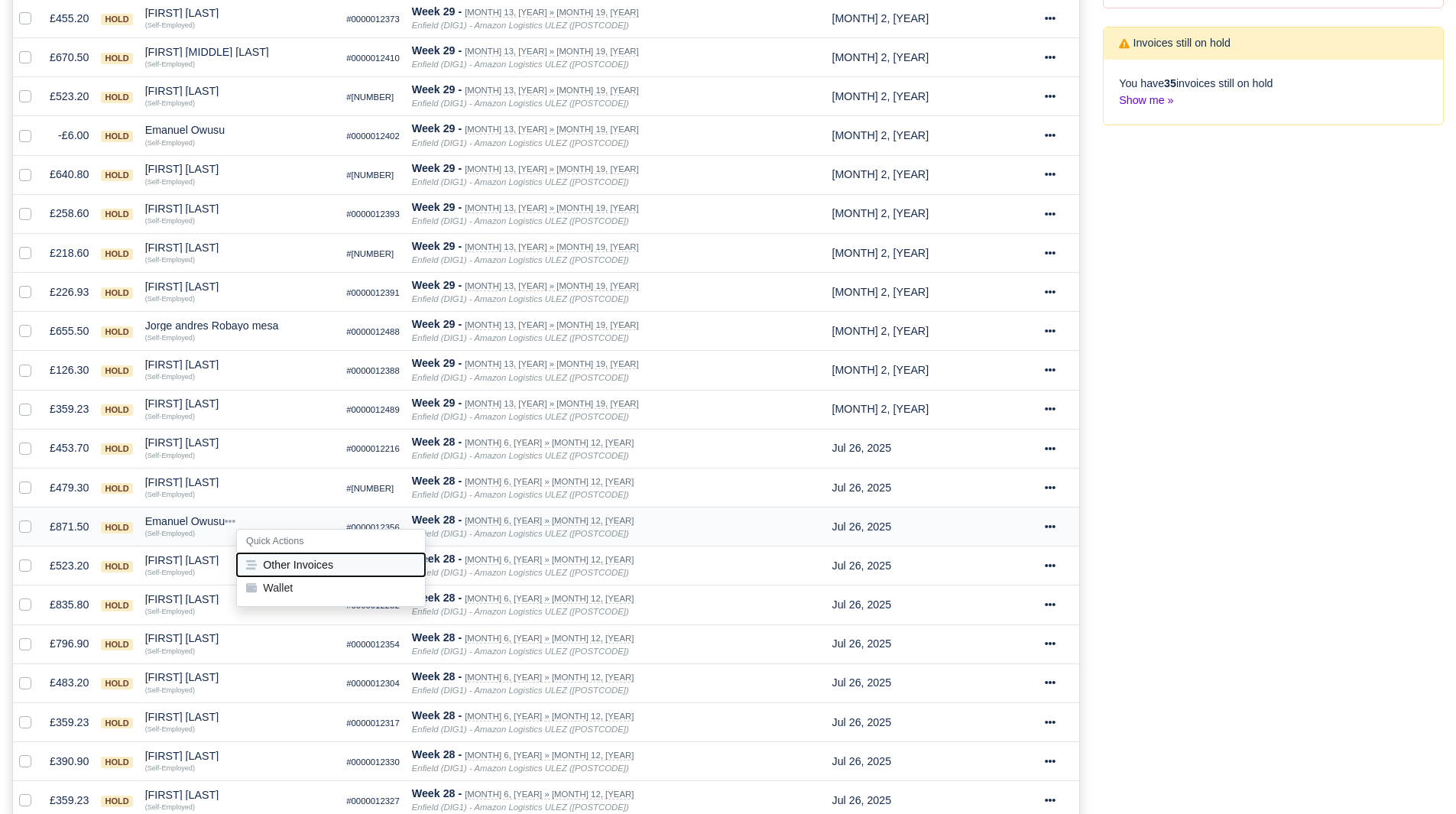 click on "Other Invoices" at bounding box center (331, 565) 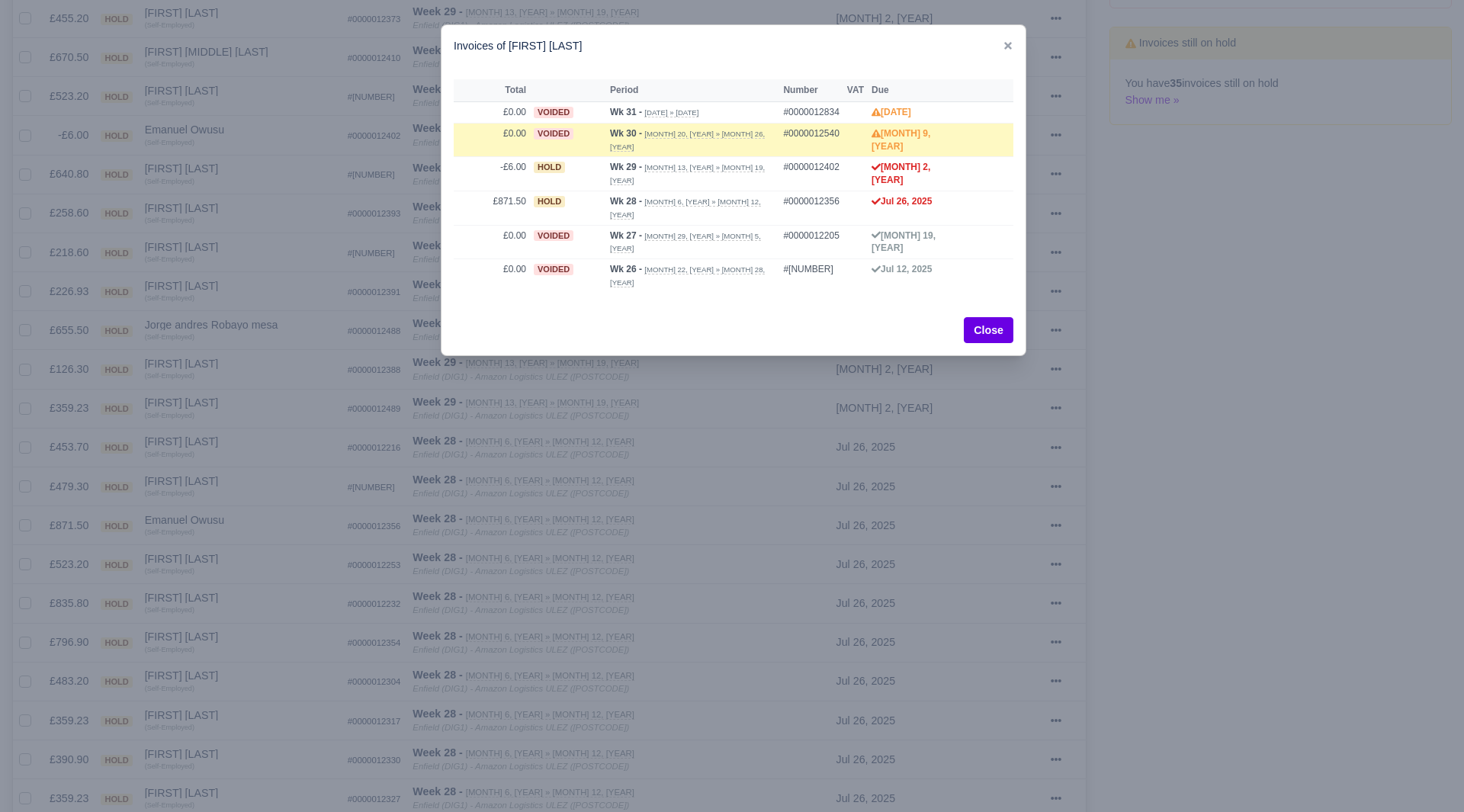 click at bounding box center (732, 406) 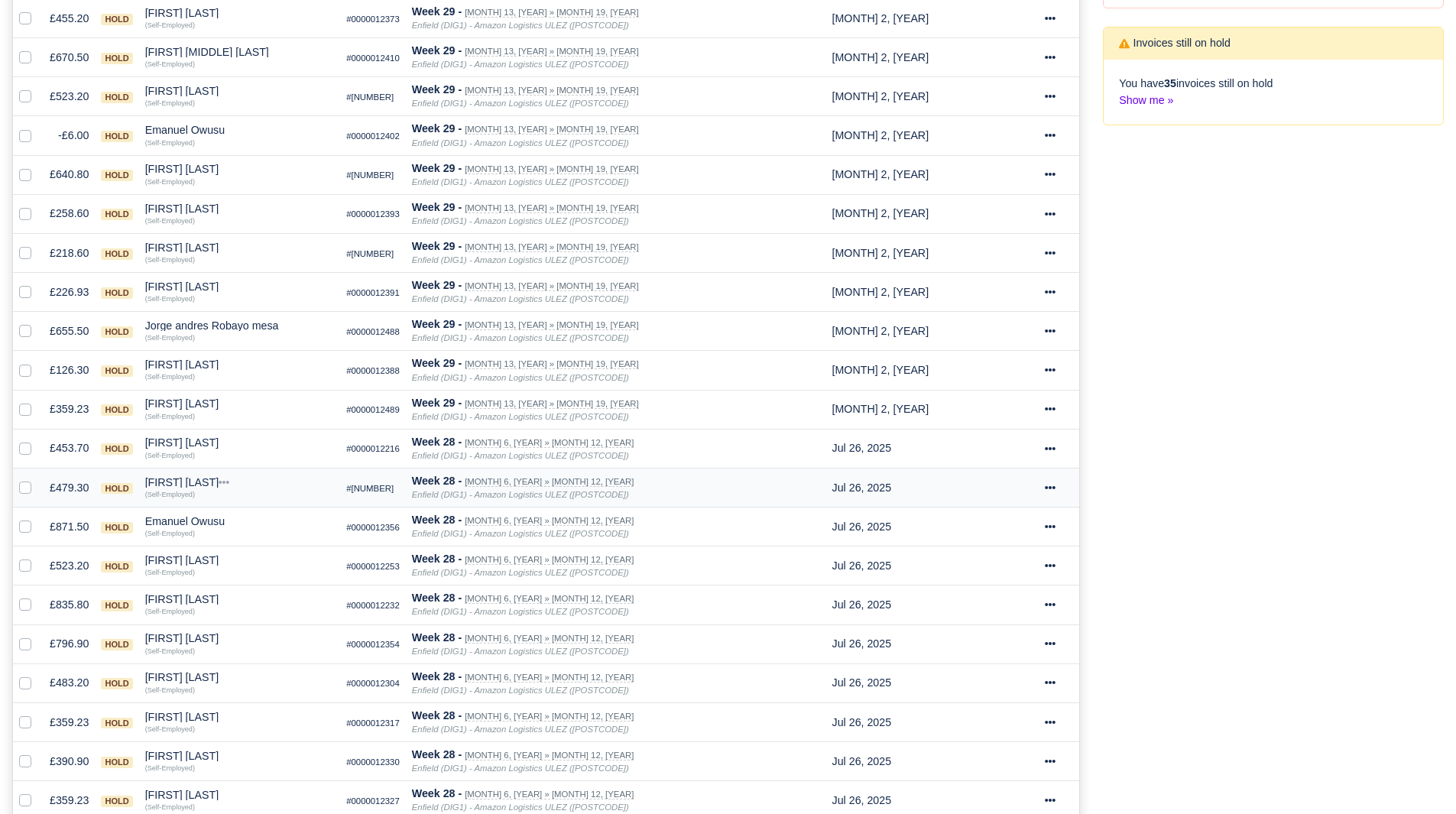 click on "[FIRST] [LAST]" at bounding box center (240, 482) 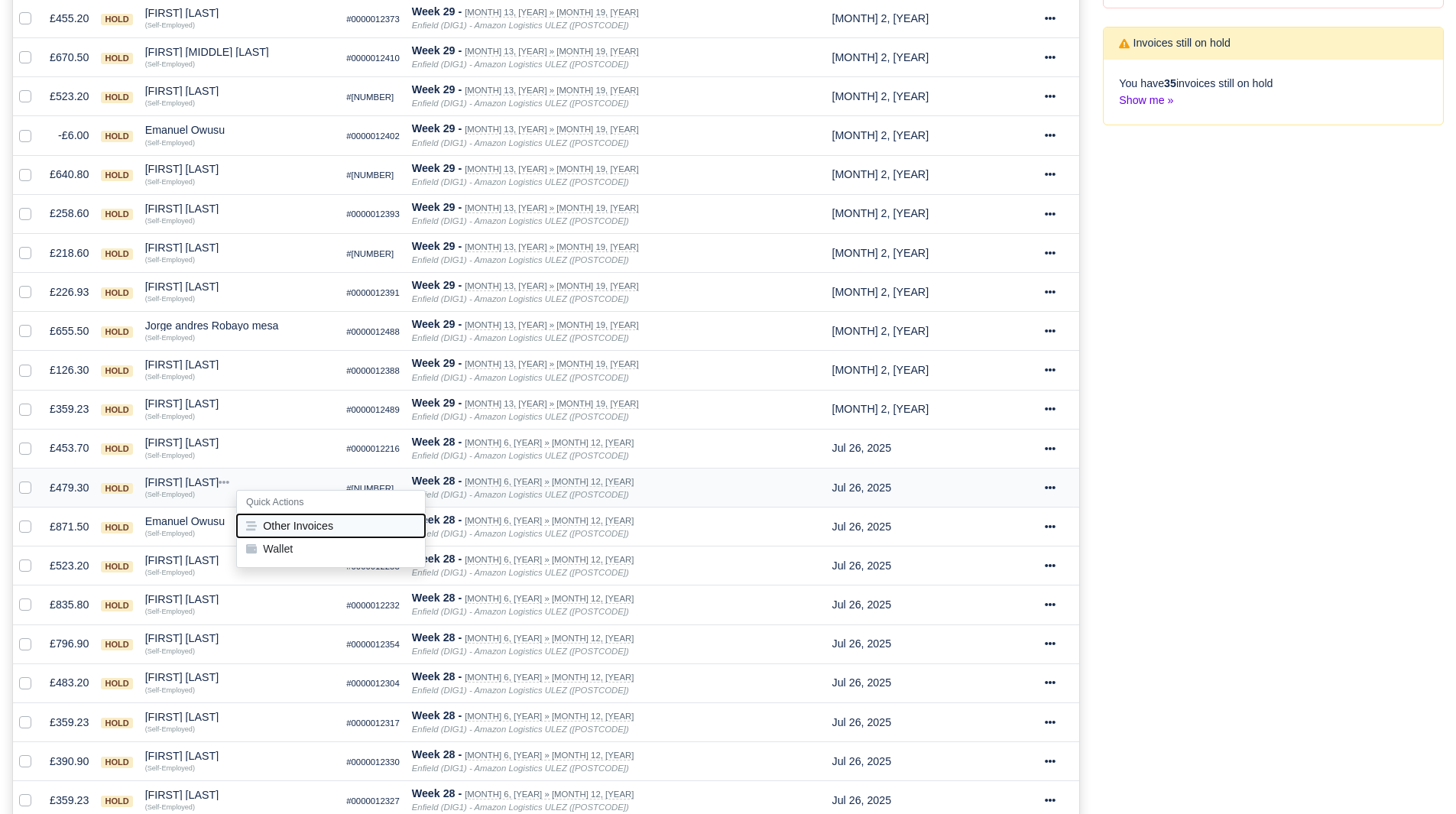 click on "Other Invoices" at bounding box center (331, 526) 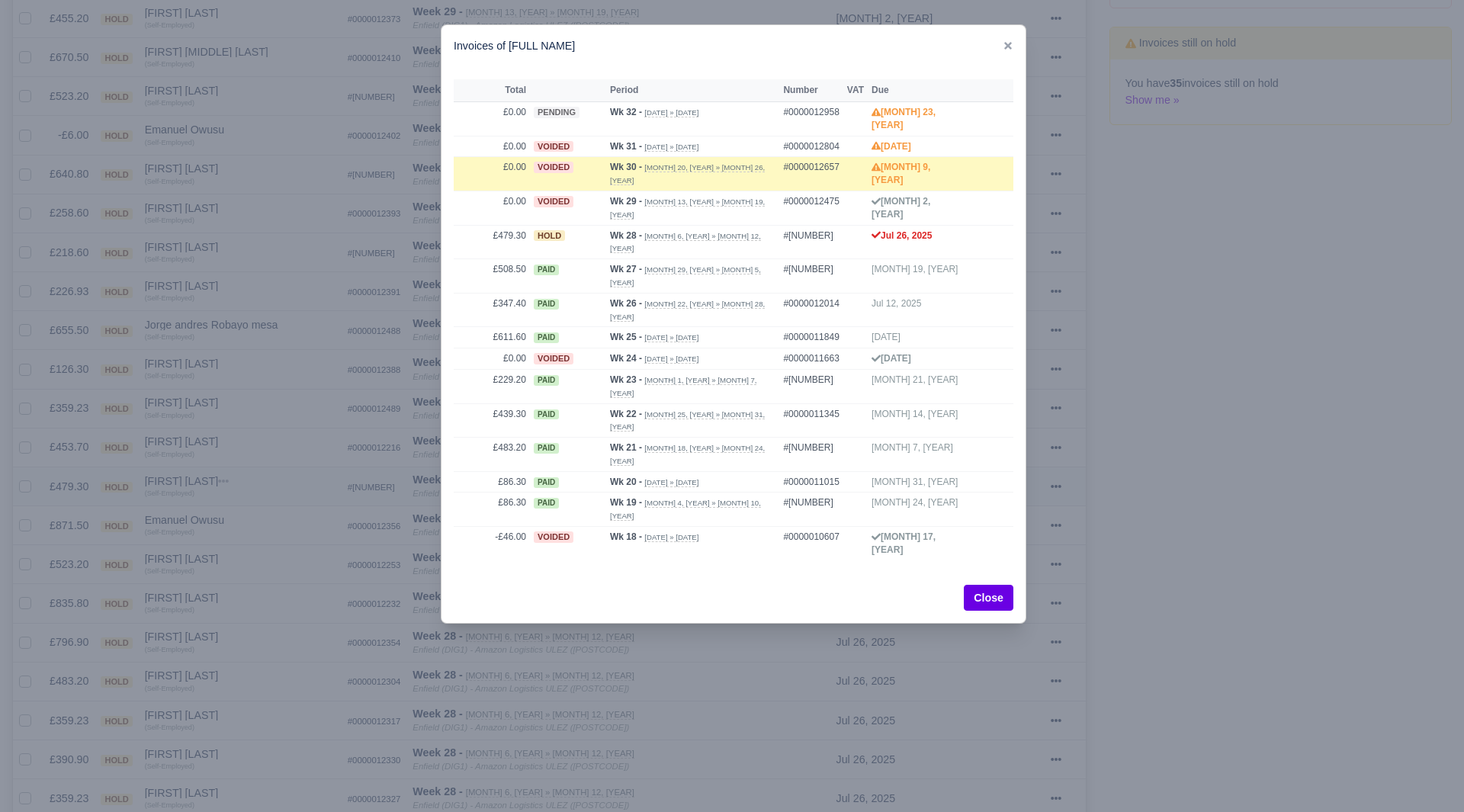 click at bounding box center [732, 406] 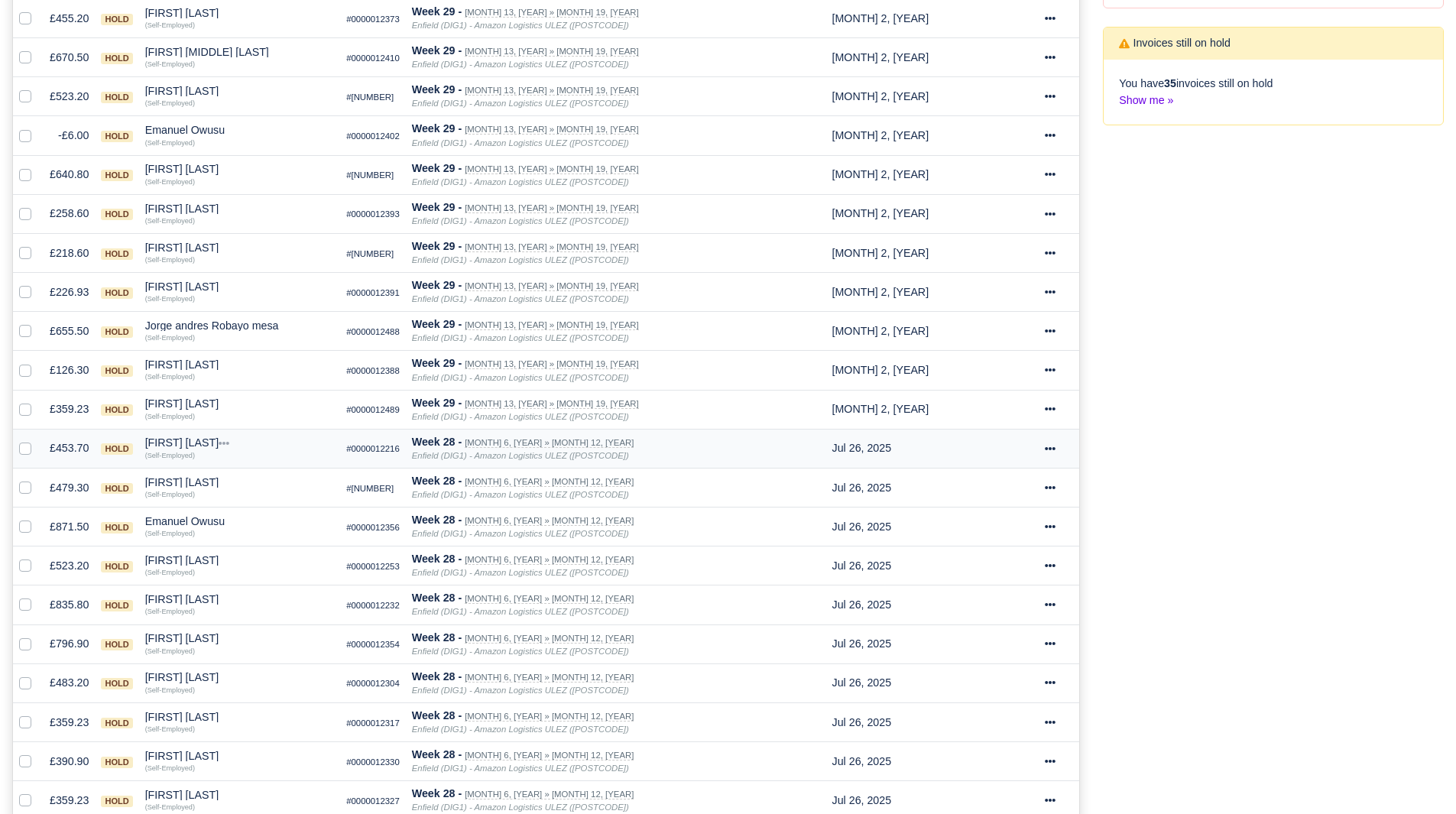 click on "[FIRST] [LAST]" at bounding box center (240, 443) 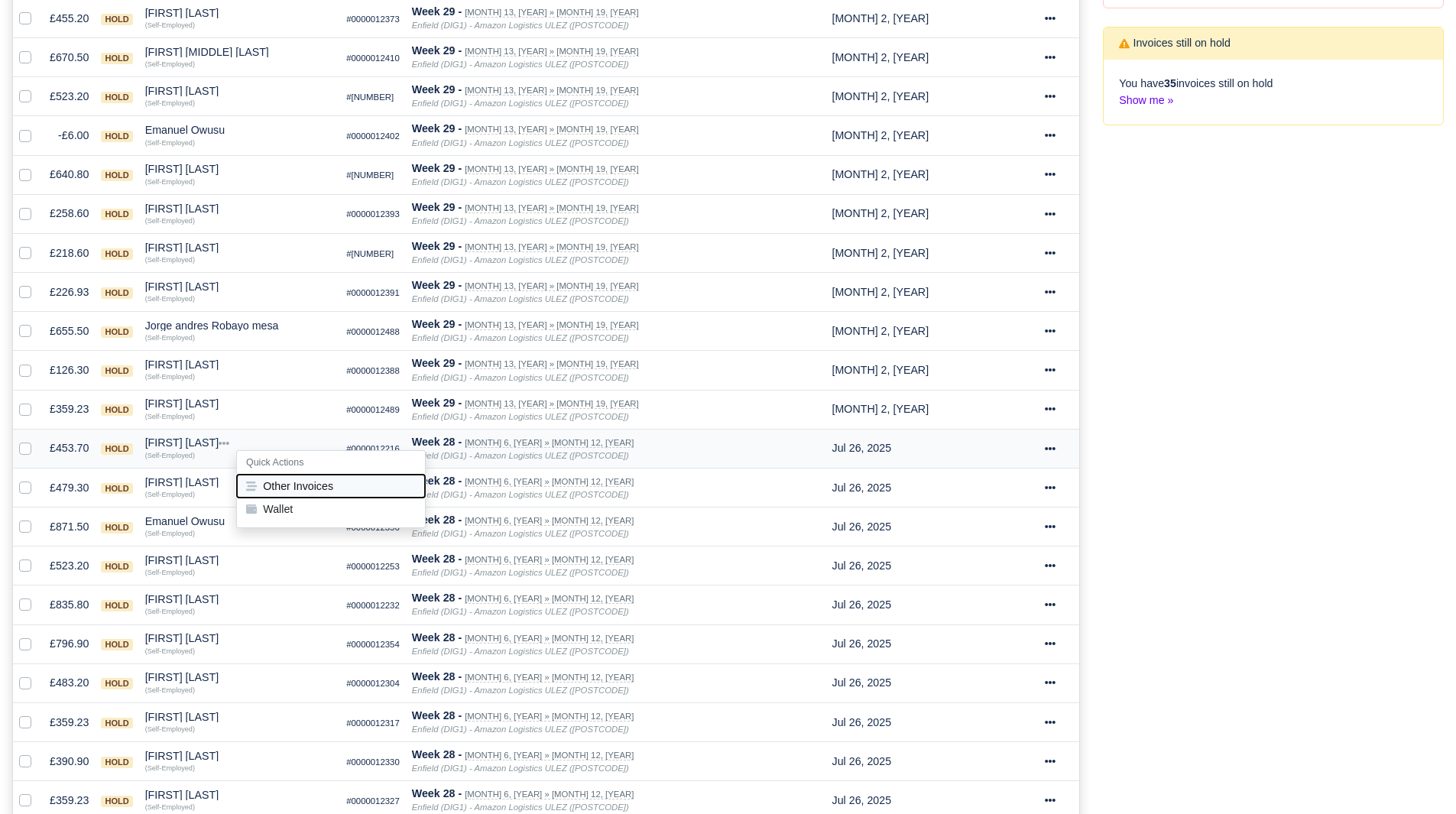 click on "Other Invoices" at bounding box center [331, 486] 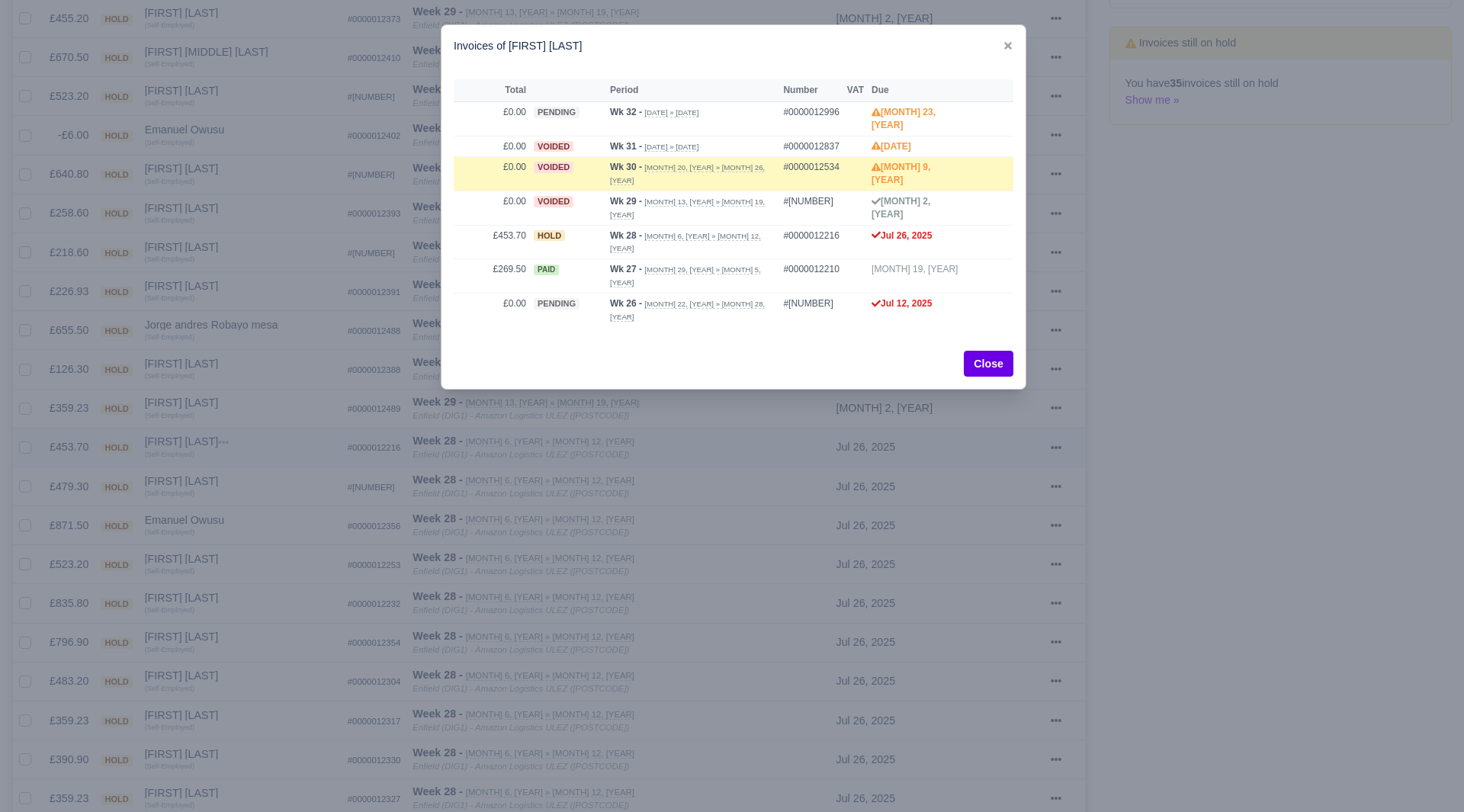 click at bounding box center (732, 406) 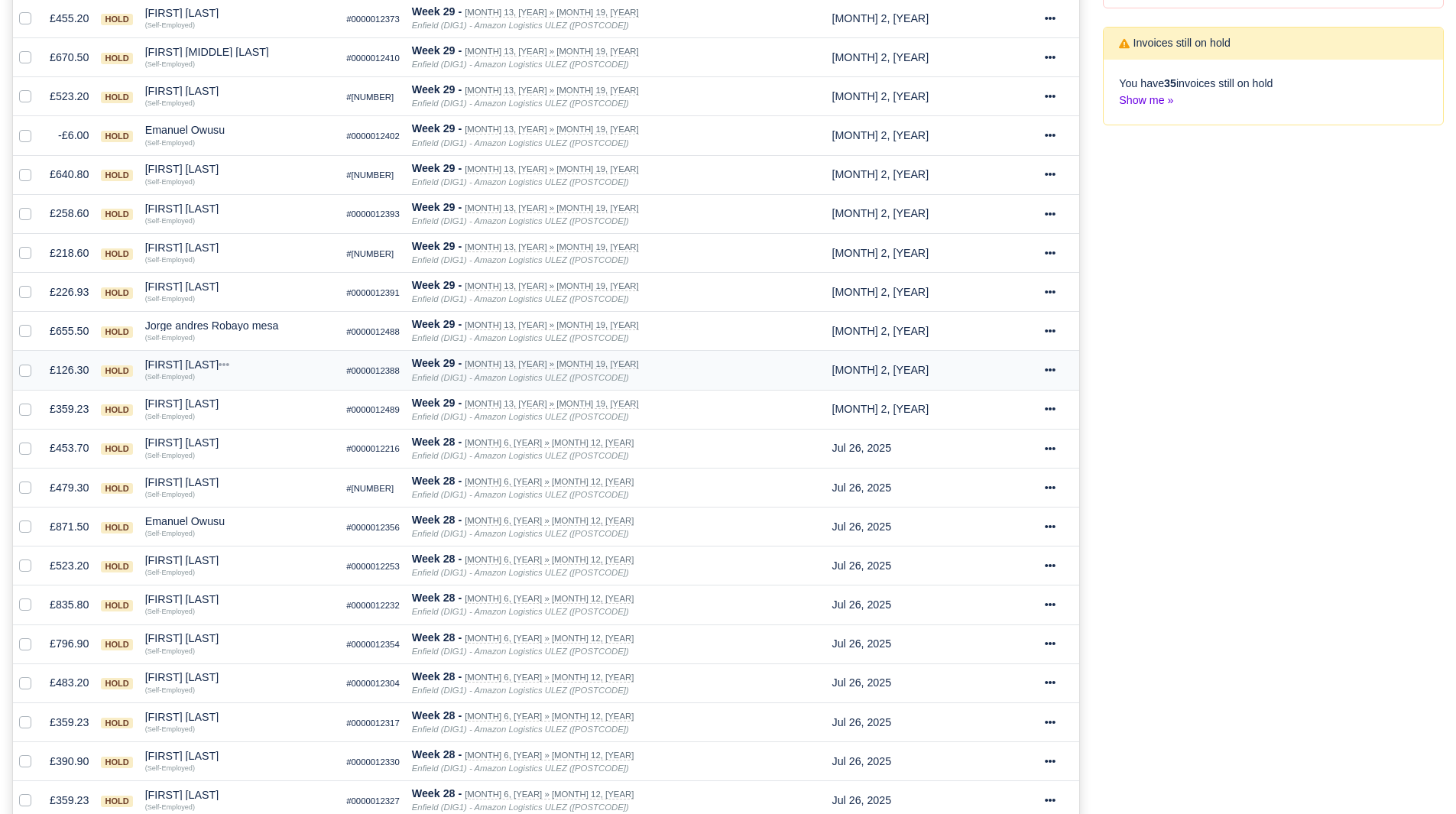 scroll, scrollTop: 310, scrollLeft: 0, axis: vertical 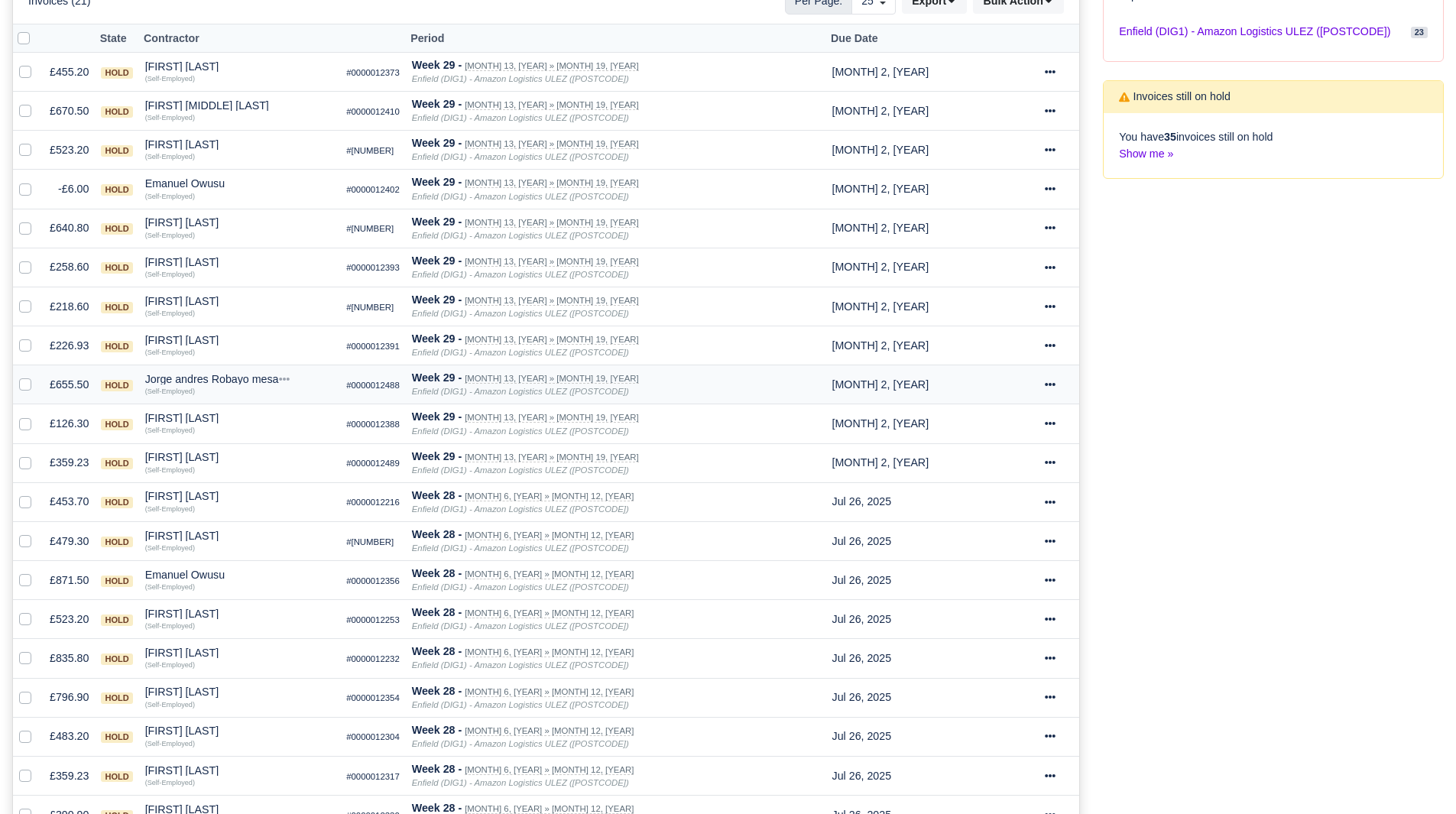 click on "(Self-Employed)" at bounding box center [240, 384] 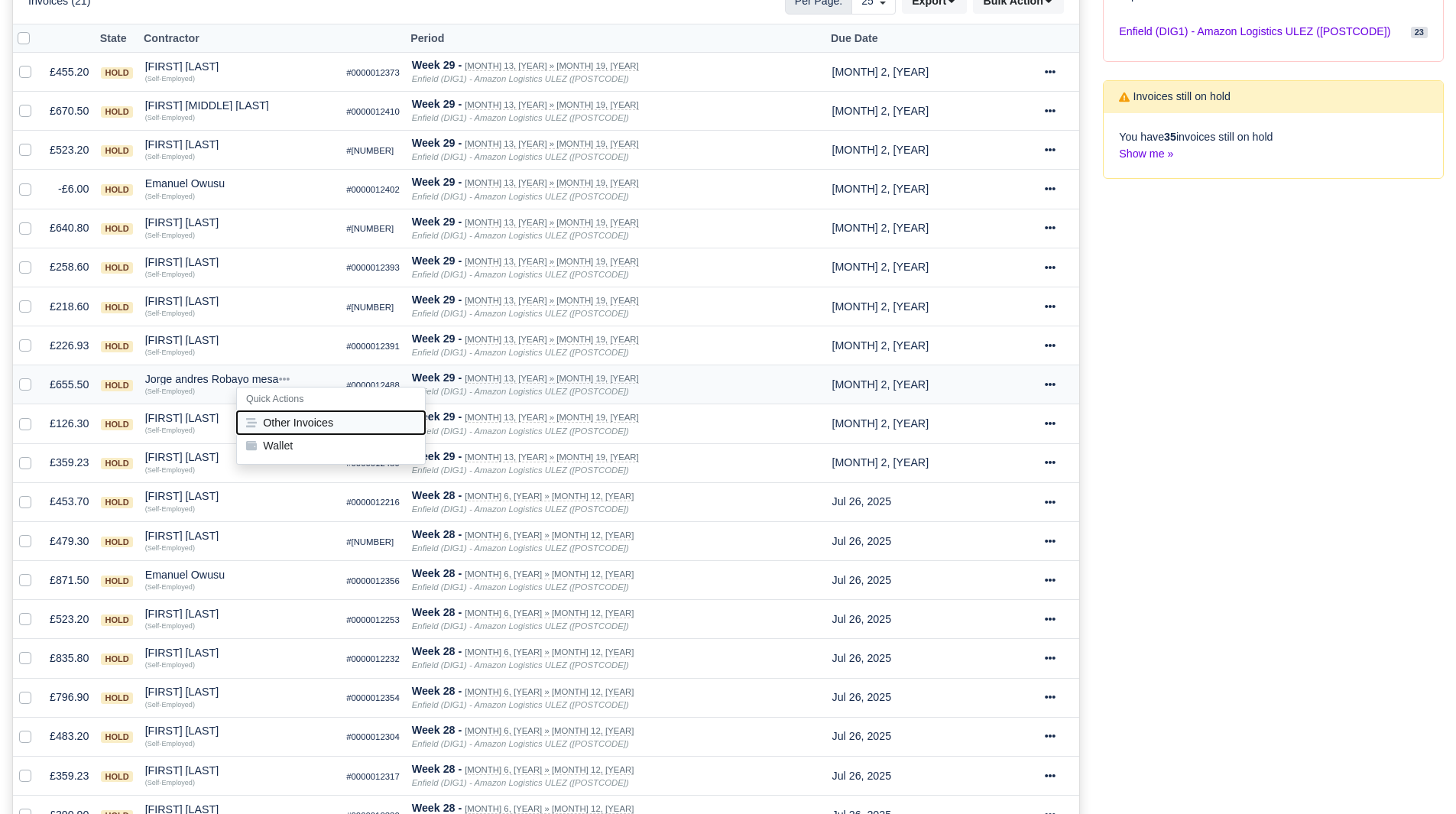 click on "Other Invoices" at bounding box center (331, 423) 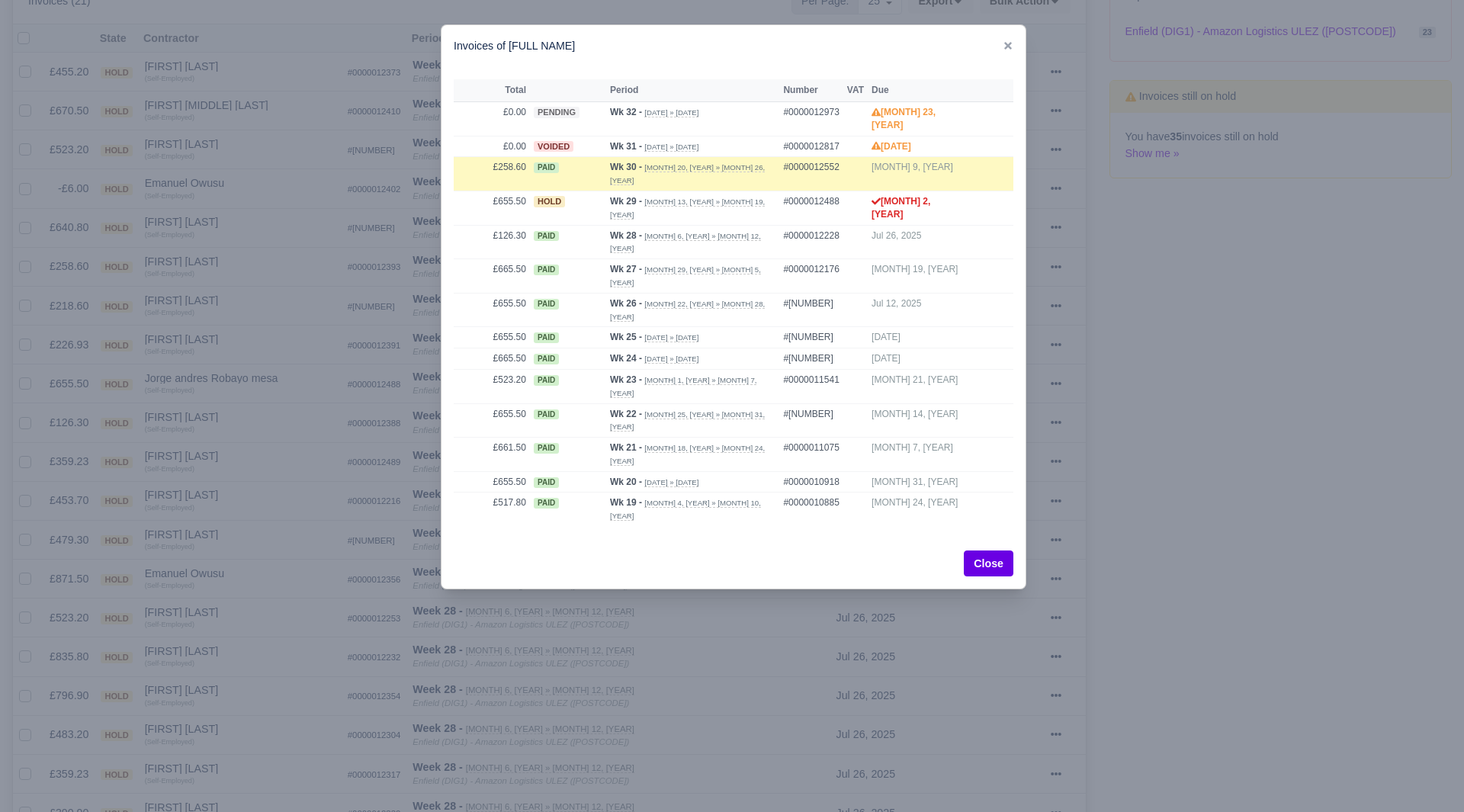 click at bounding box center [732, 406] 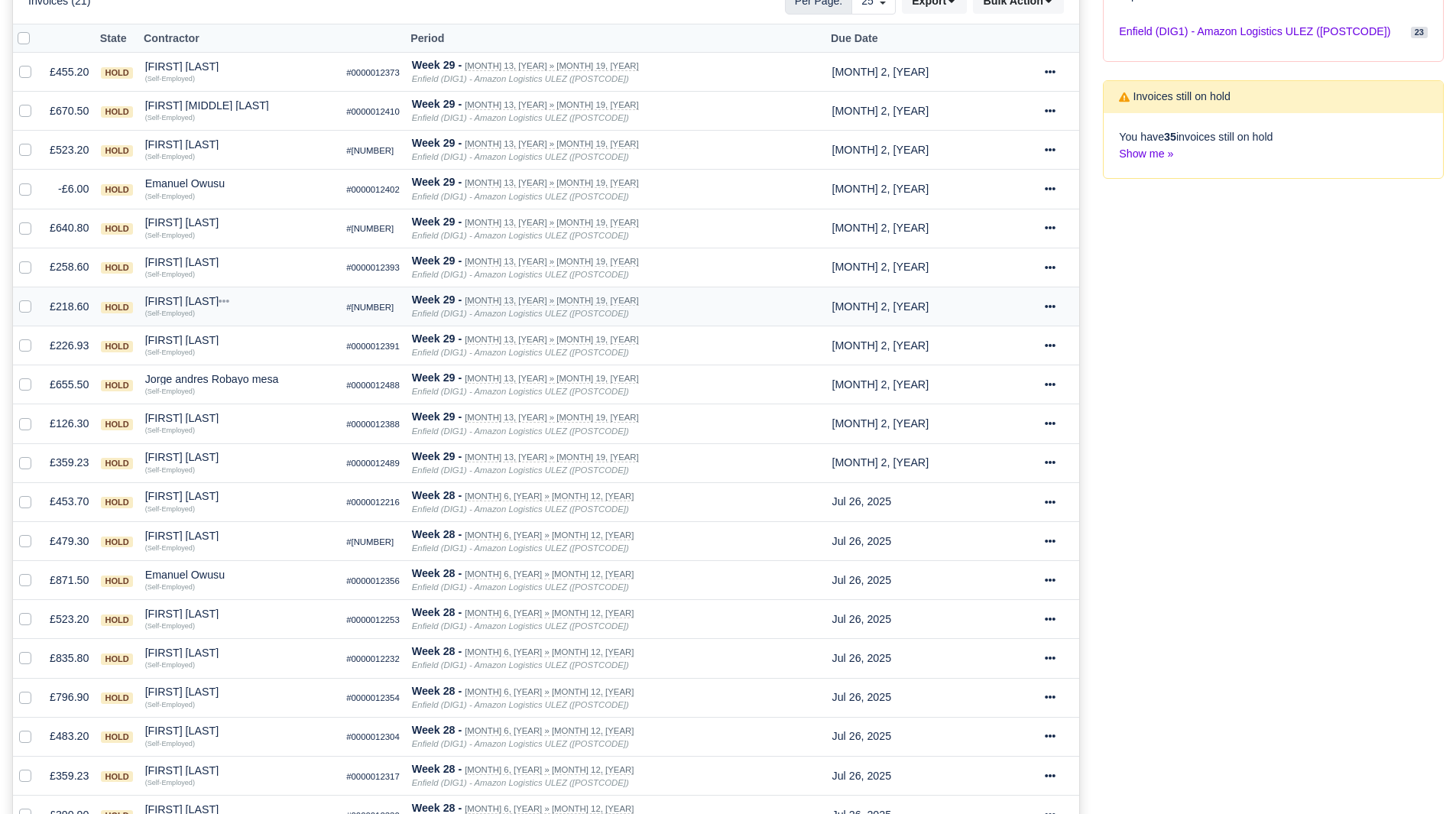 click on "[FIRST] [LAST]" at bounding box center [240, 301] 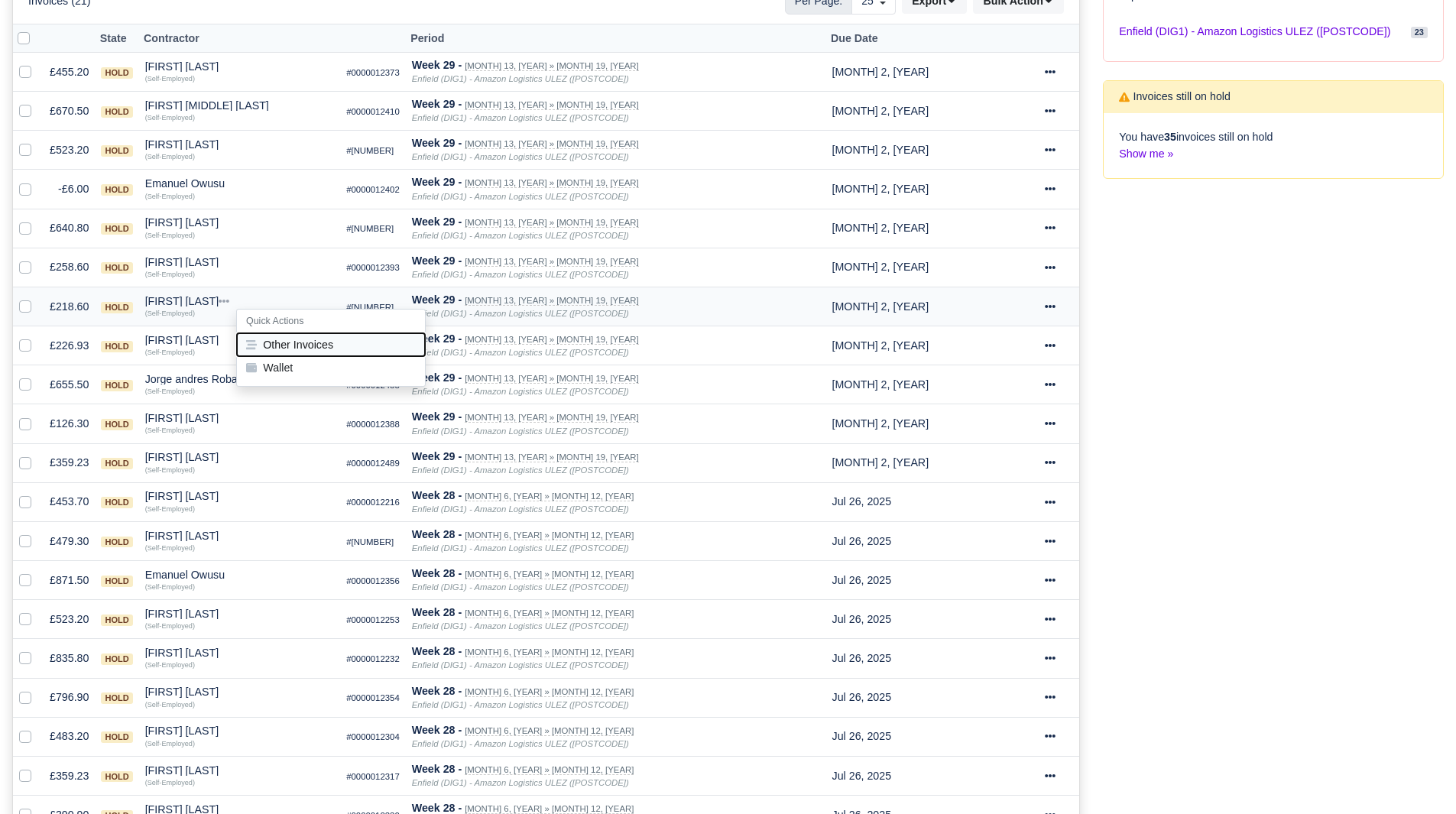 click on "Other Invoices" at bounding box center (331, 345) 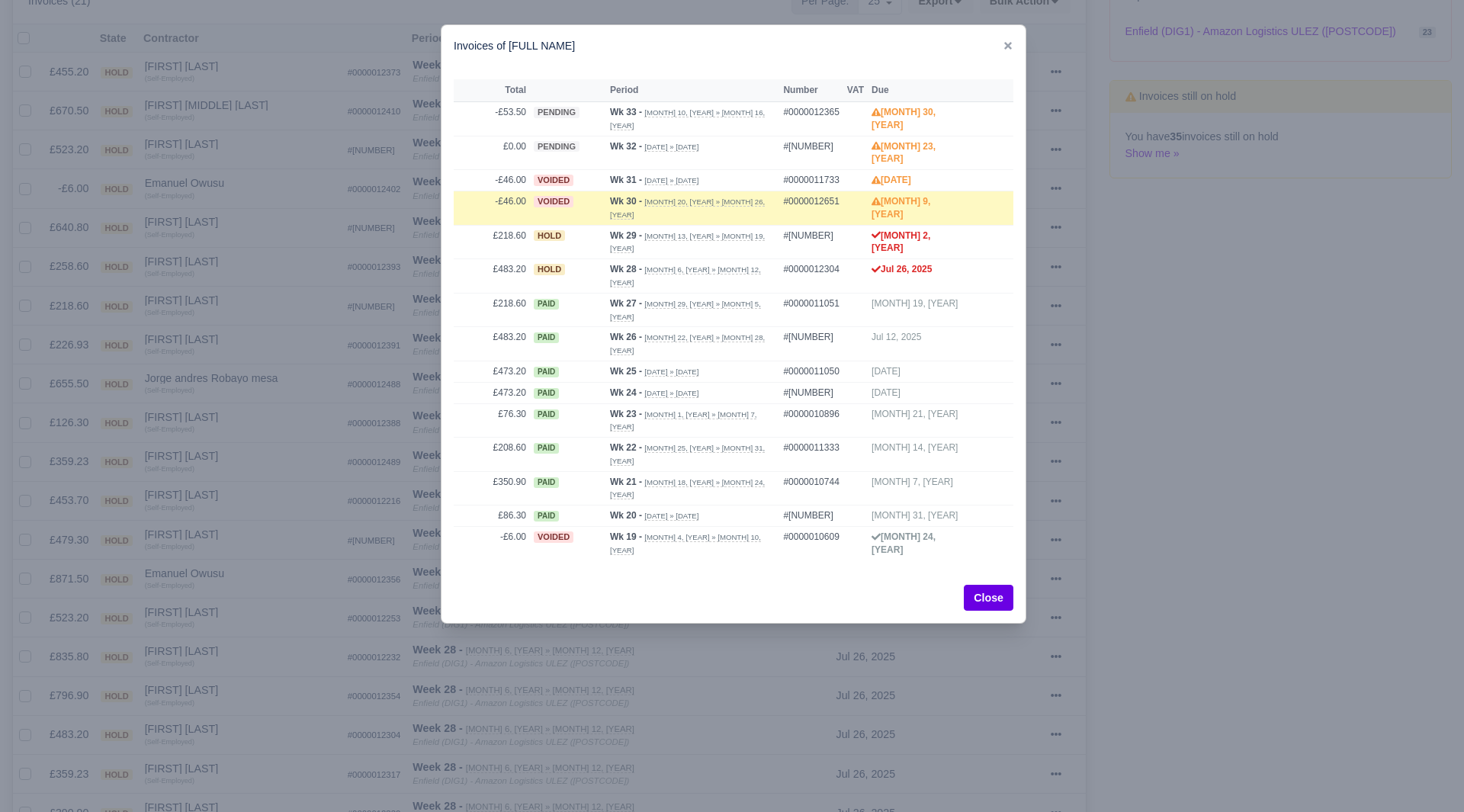 click at bounding box center (732, 406) 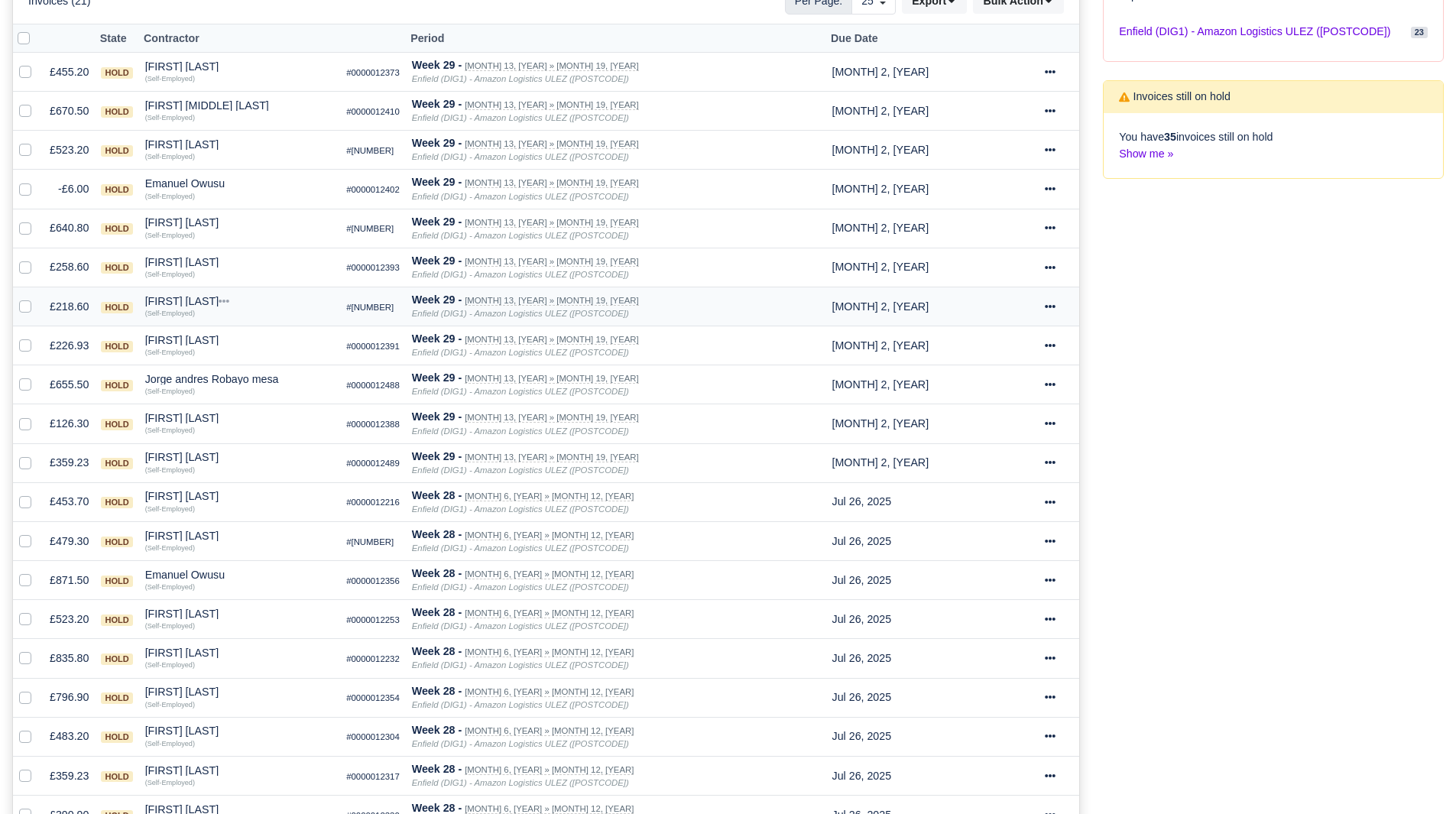 click on "[FIRST] [LAST]" at bounding box center [240, 301] 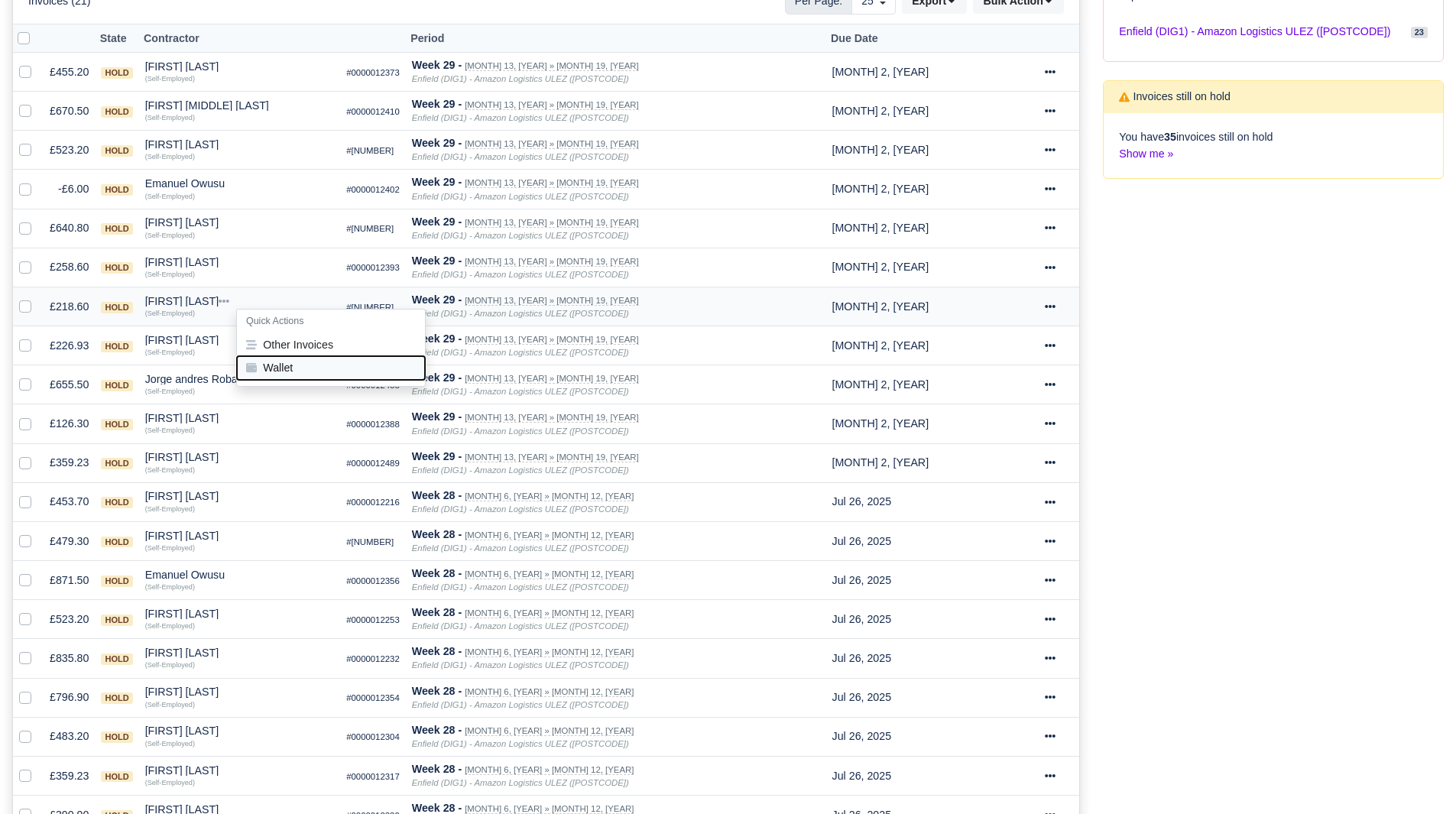 click on "Wallet" at bounding box center [331, 368] 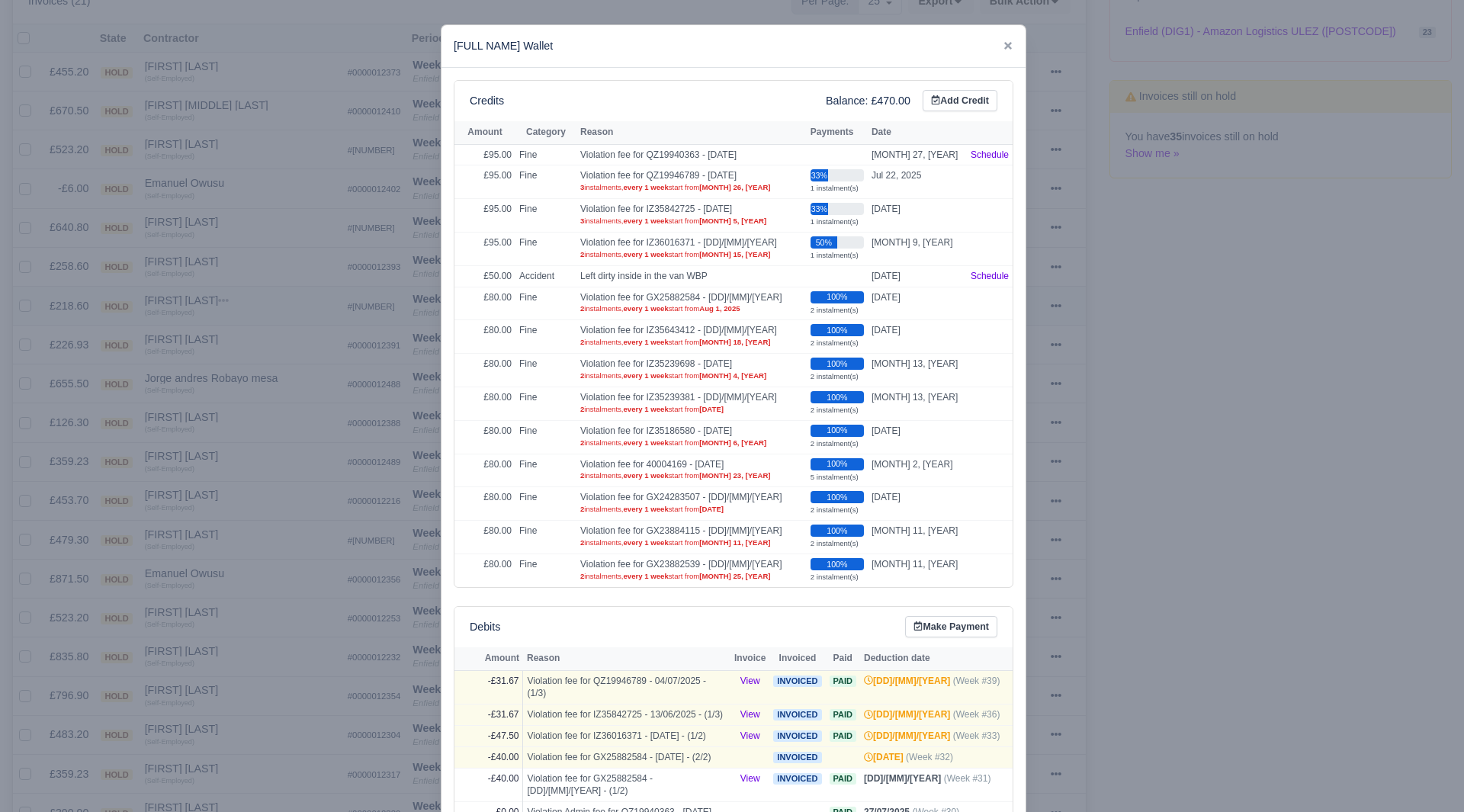 click at bounding box center (732, 406) 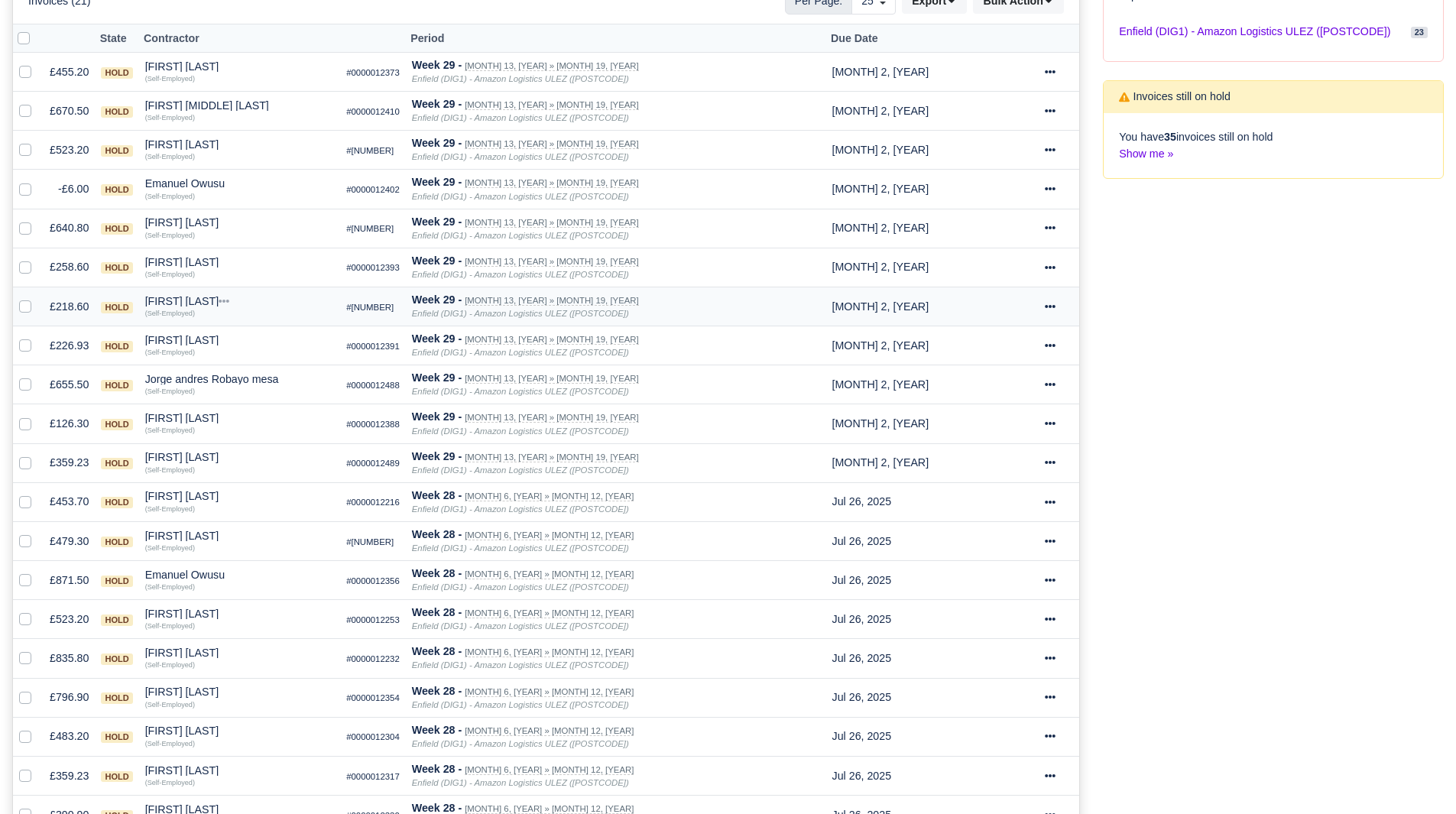 click on "[FIRST] [LAST]" at bounding box center [240, 301] 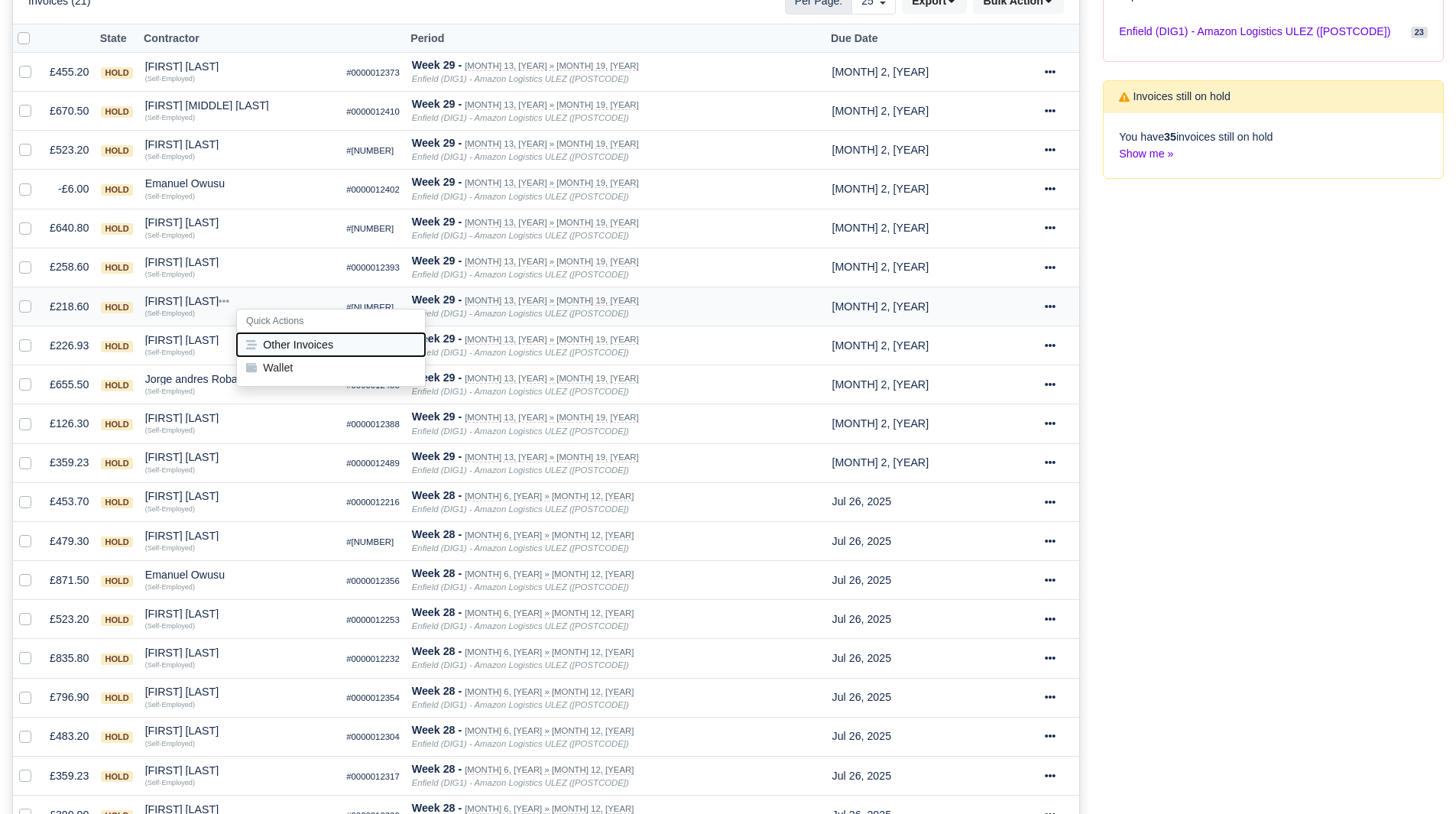 click on "Other Invoices" at bounding box center (331, 345) 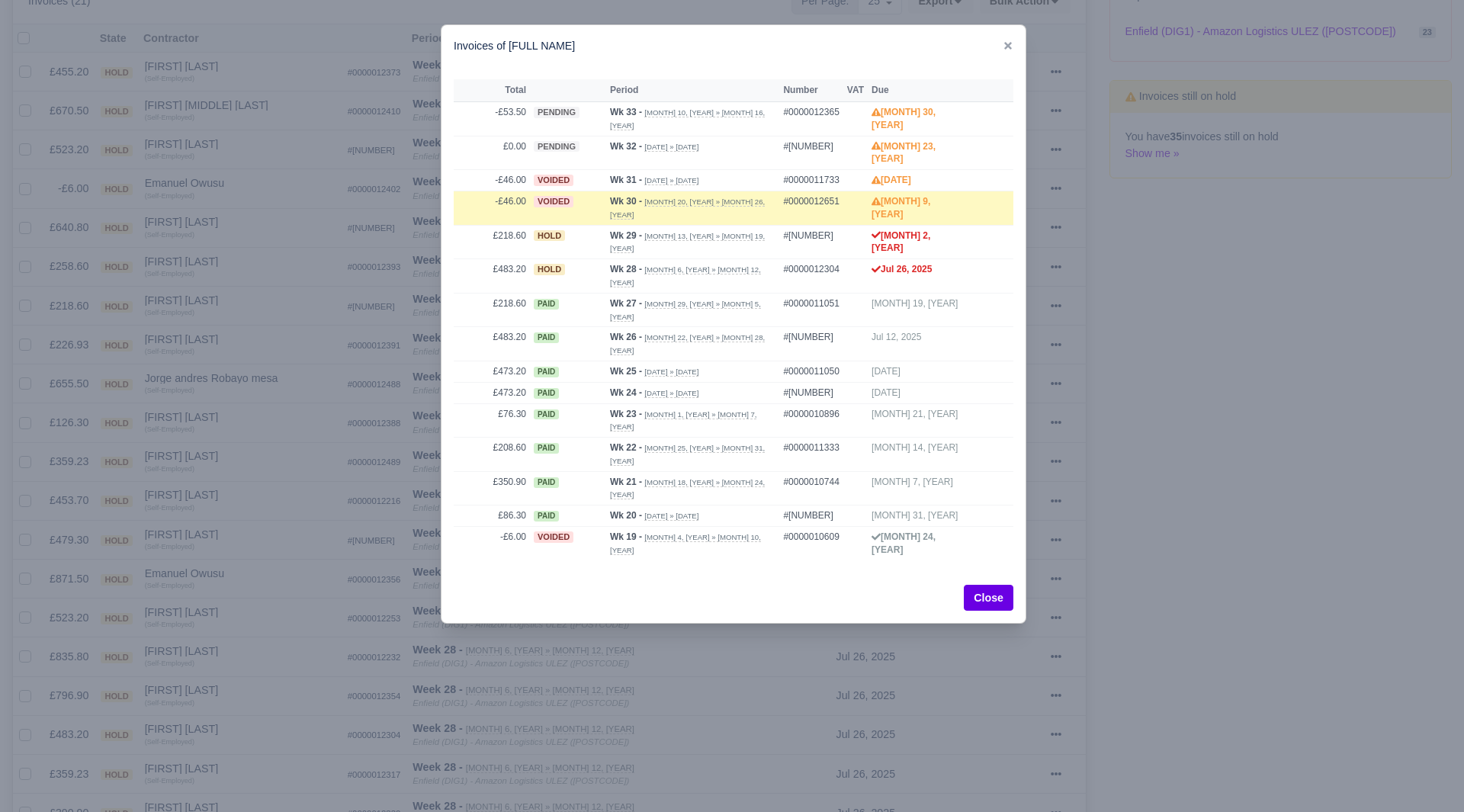 click at bounding box center (732, 406) 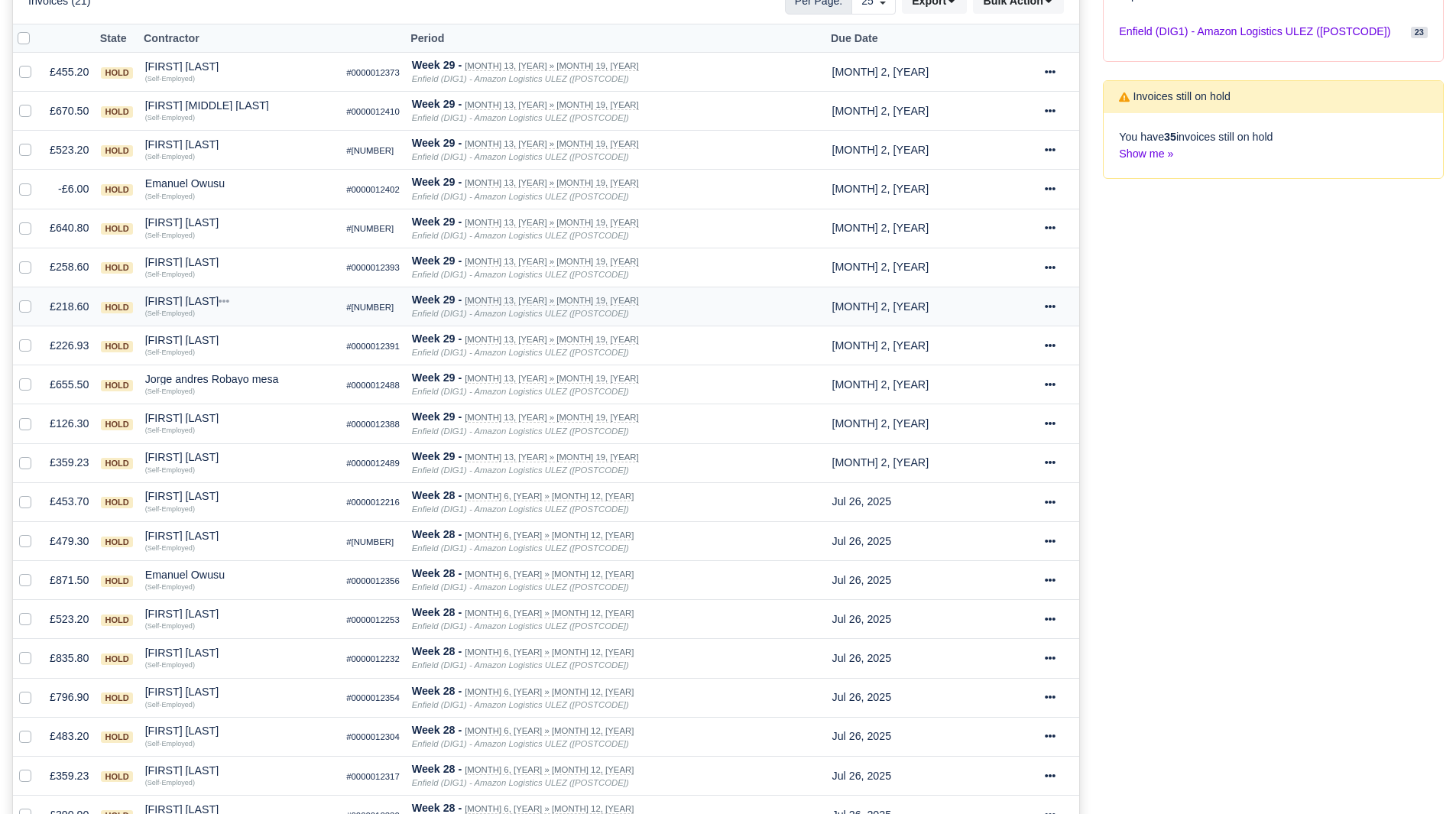 click on "[FIRST] [LAST]" at bounding box center (240, 301) 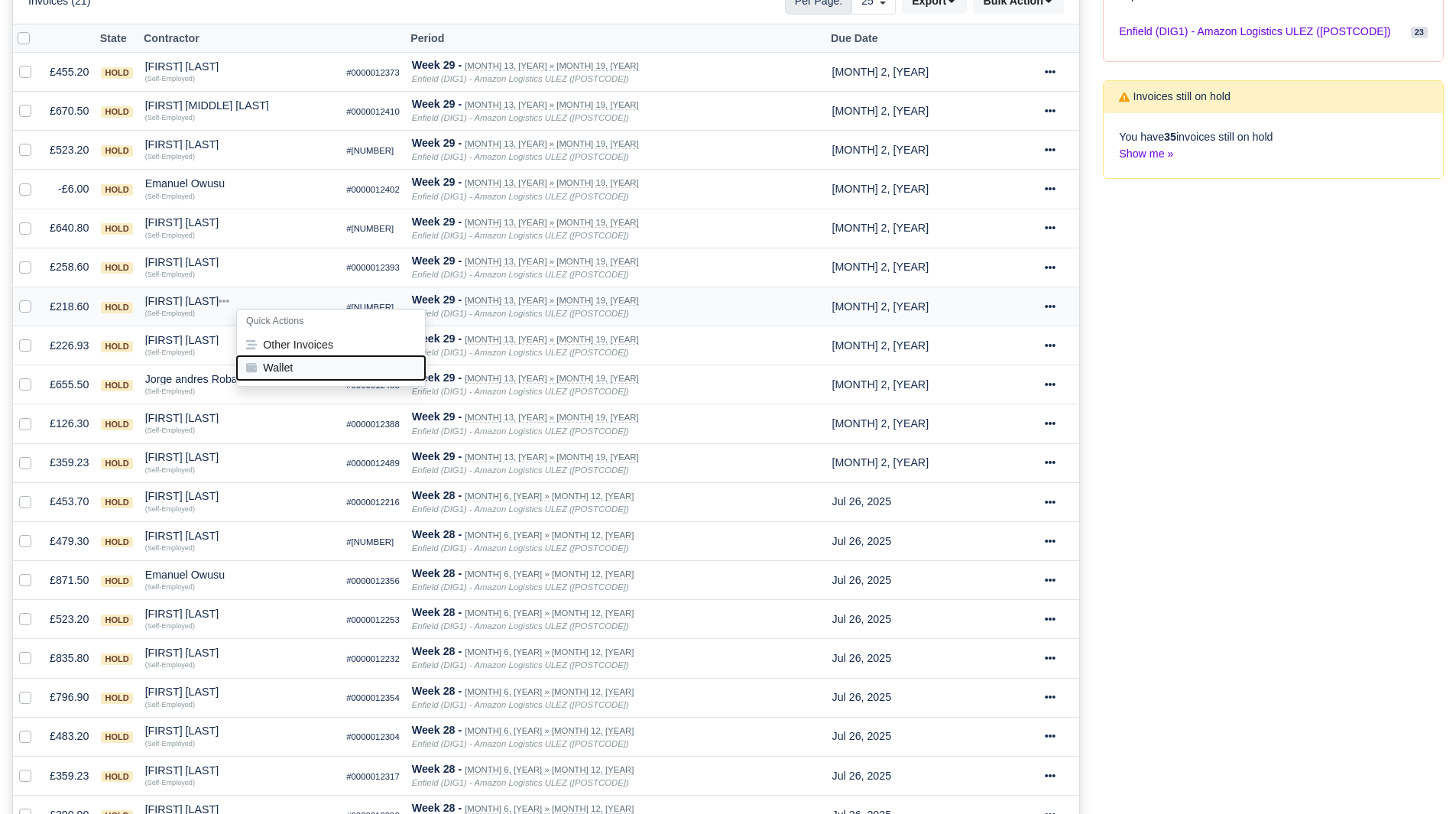 click on "Wallet" at bounding box center (331, 368) 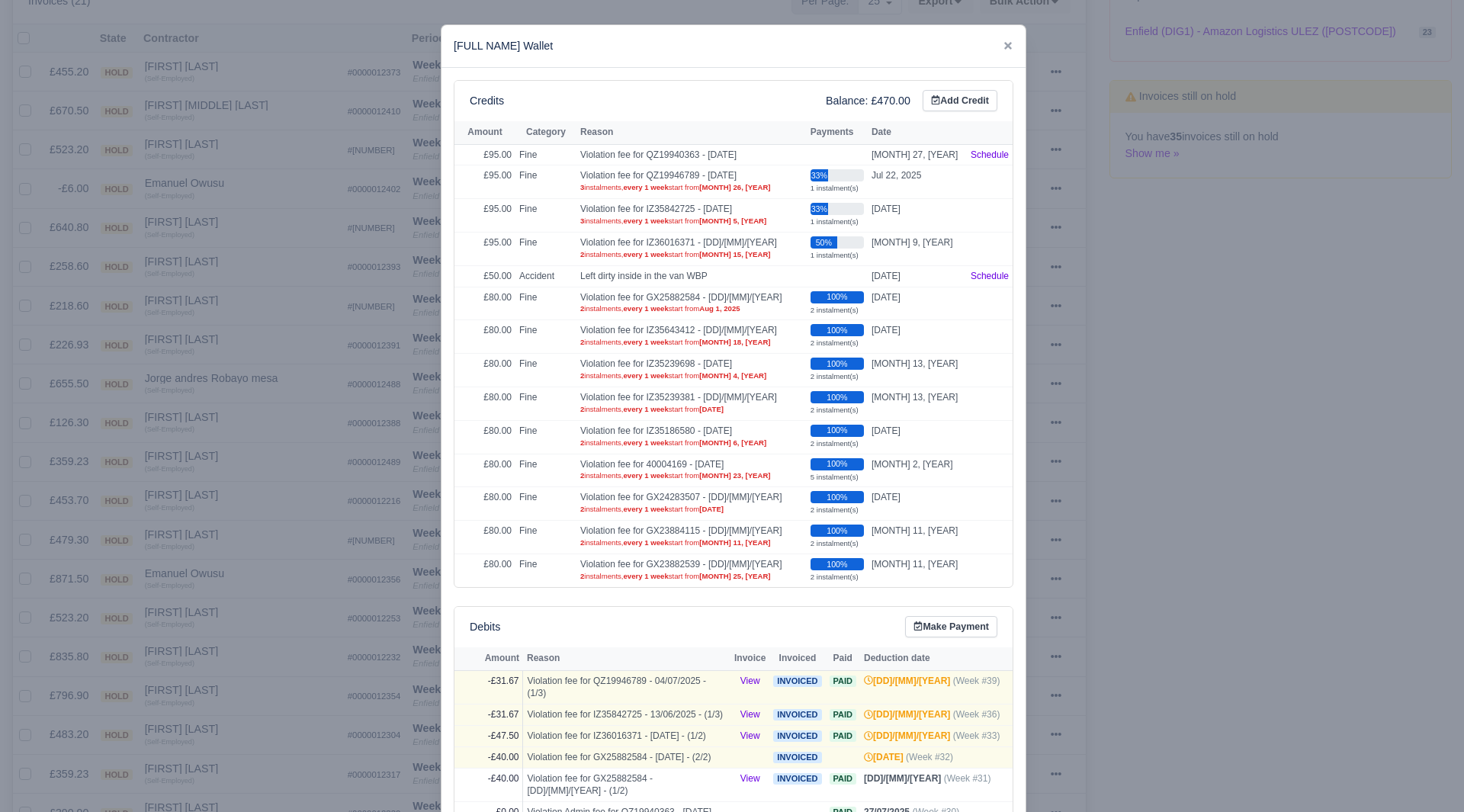 click at bounding box center [732, 406] 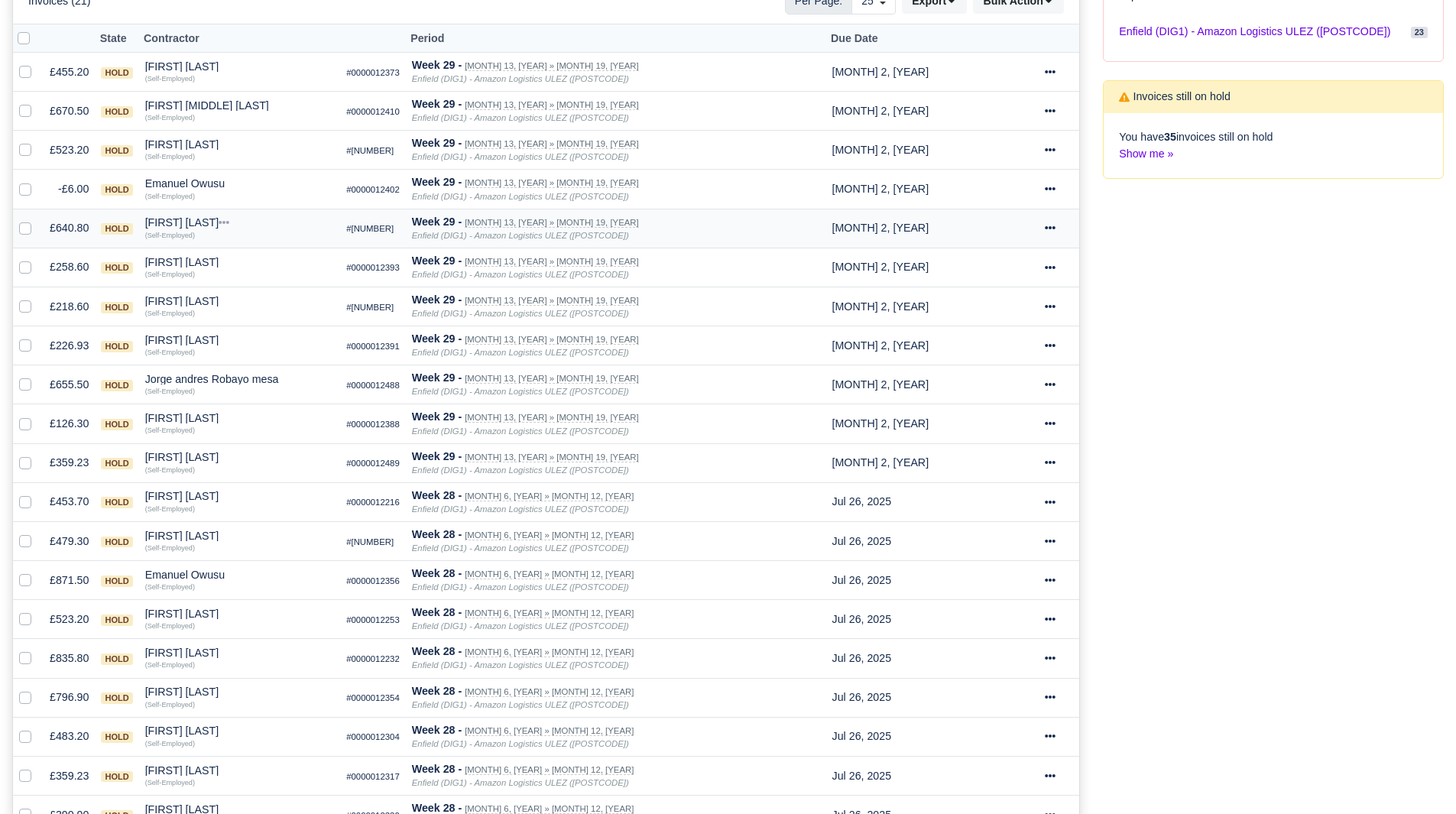 click on "[FIRST] [LAST]" at bounding box center [240, 222] 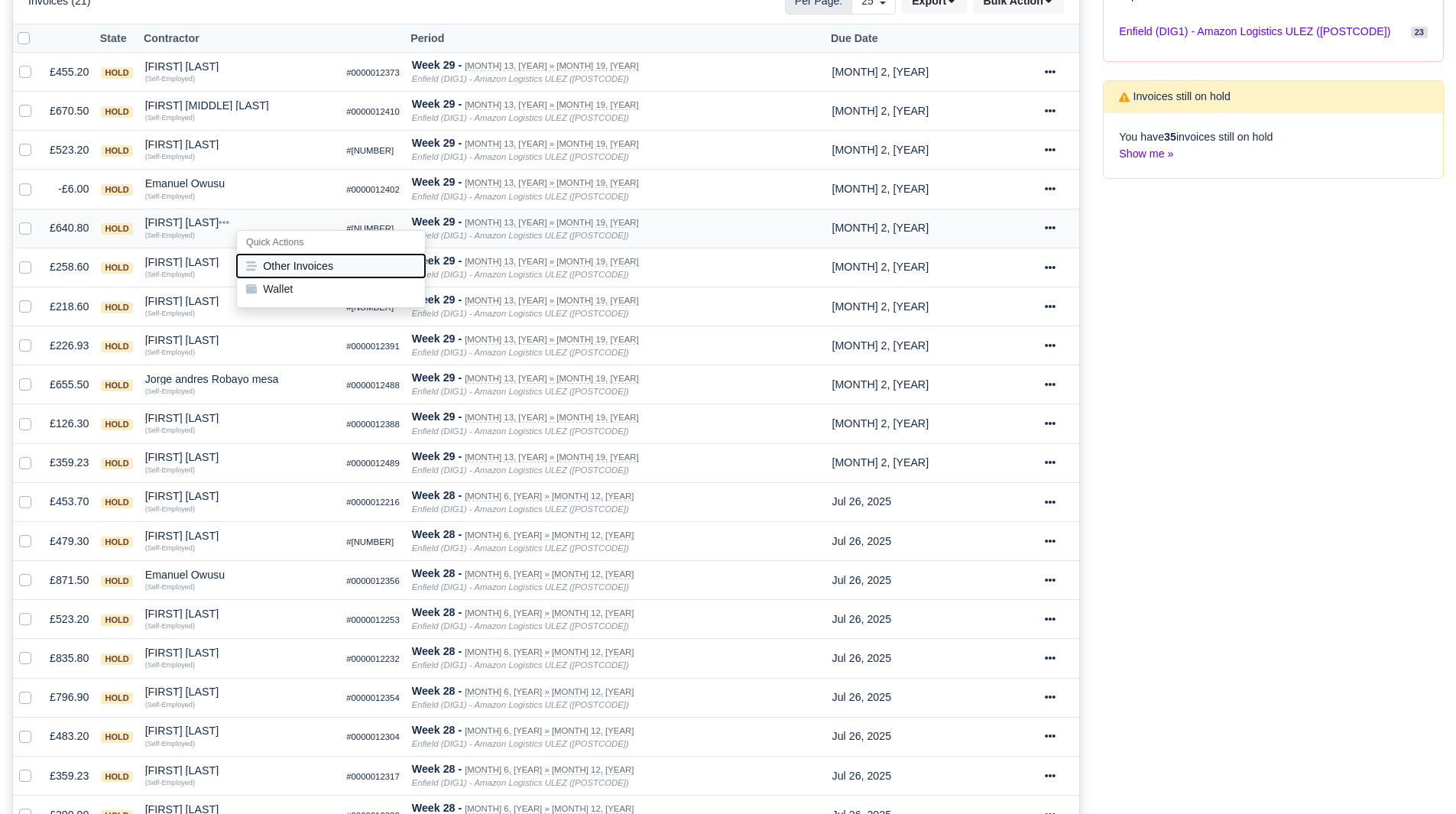 click on "Other Invoices" at bounding box center [331, 266] 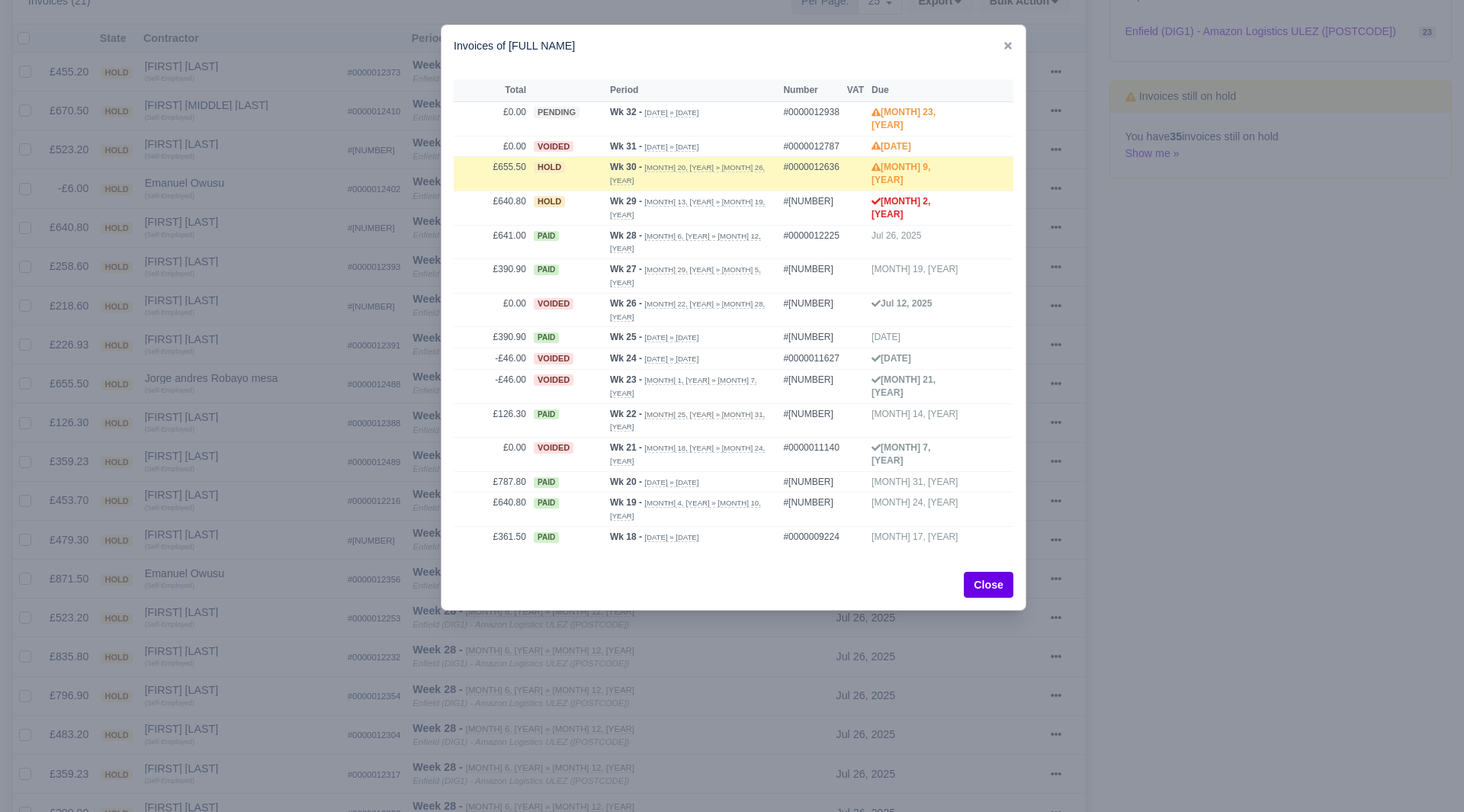 click at bounding box center (732, 406) 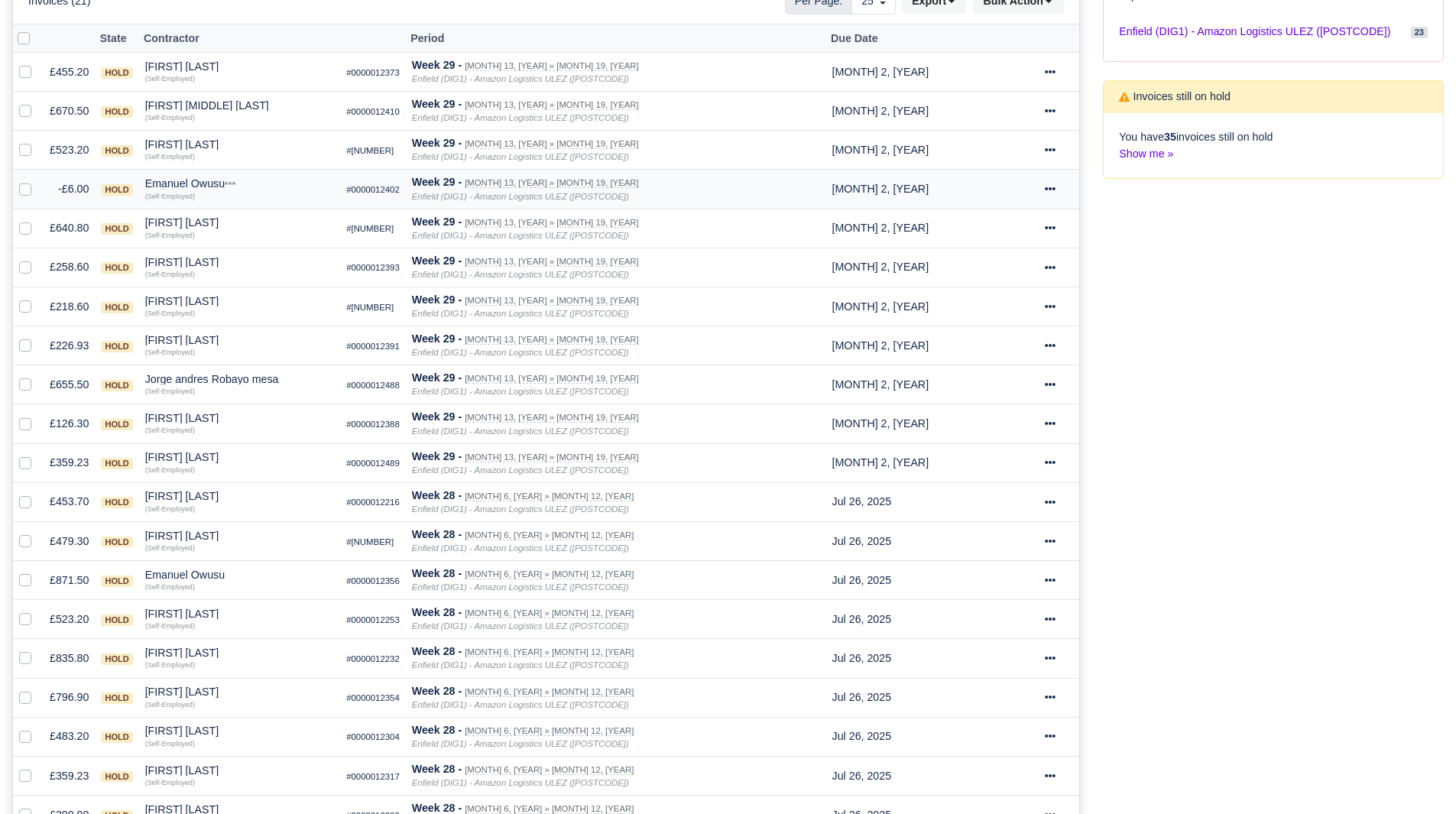 click on "Emanuel Owusu" at bounding box center [240, 183] 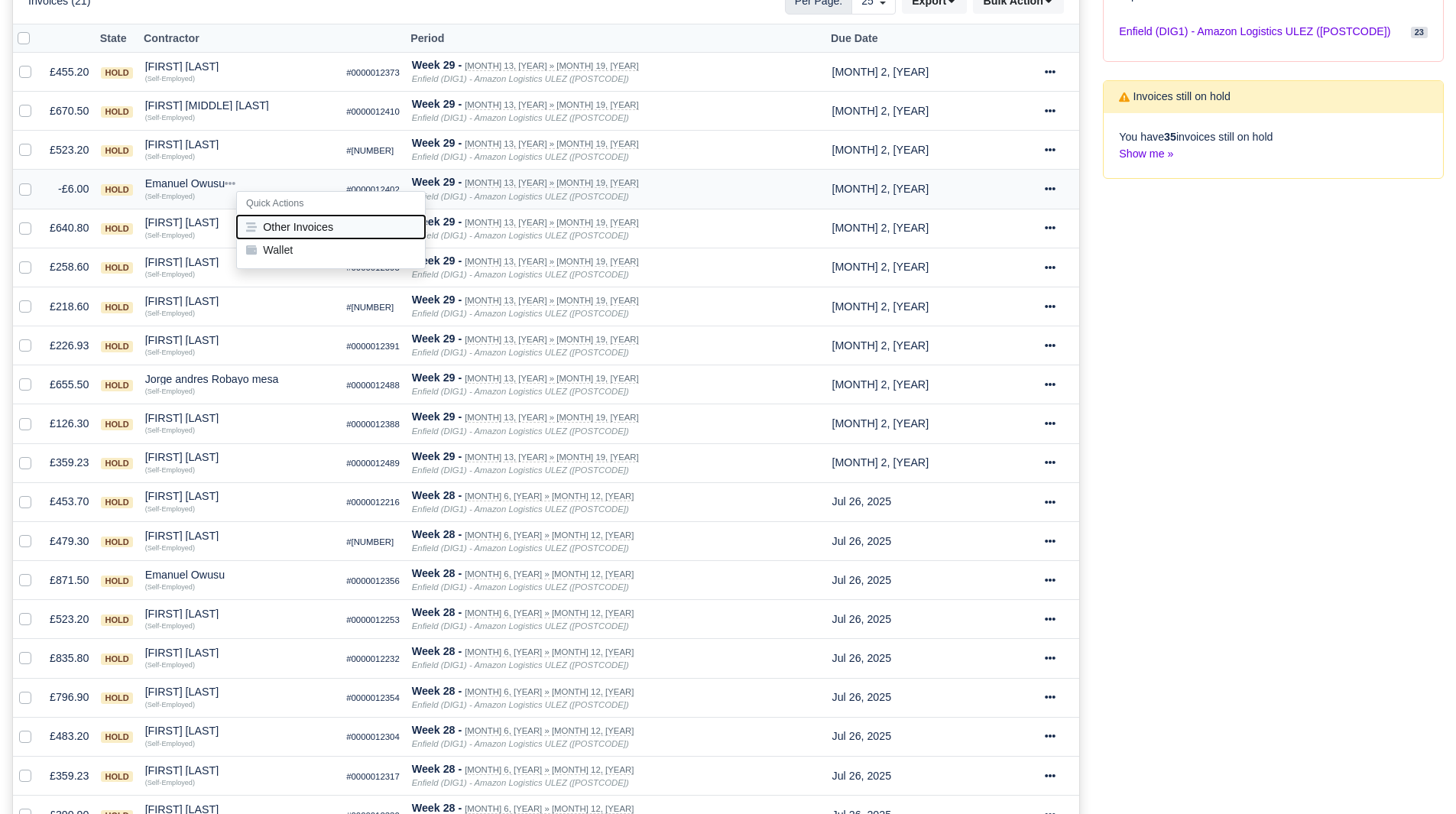 click on "Other Invoices" at bounding box center [331, 227] 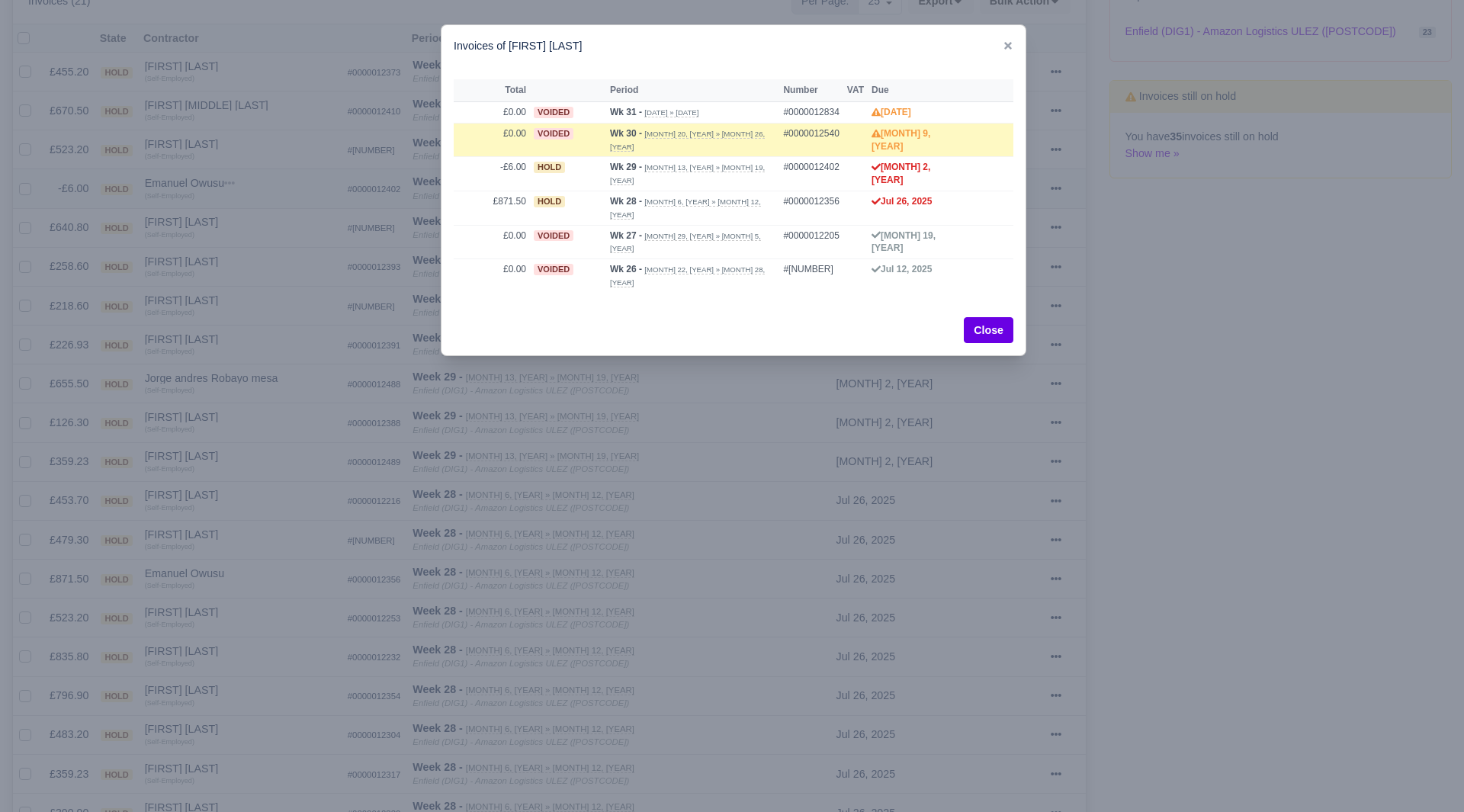 click at bounding box center (732, 406) 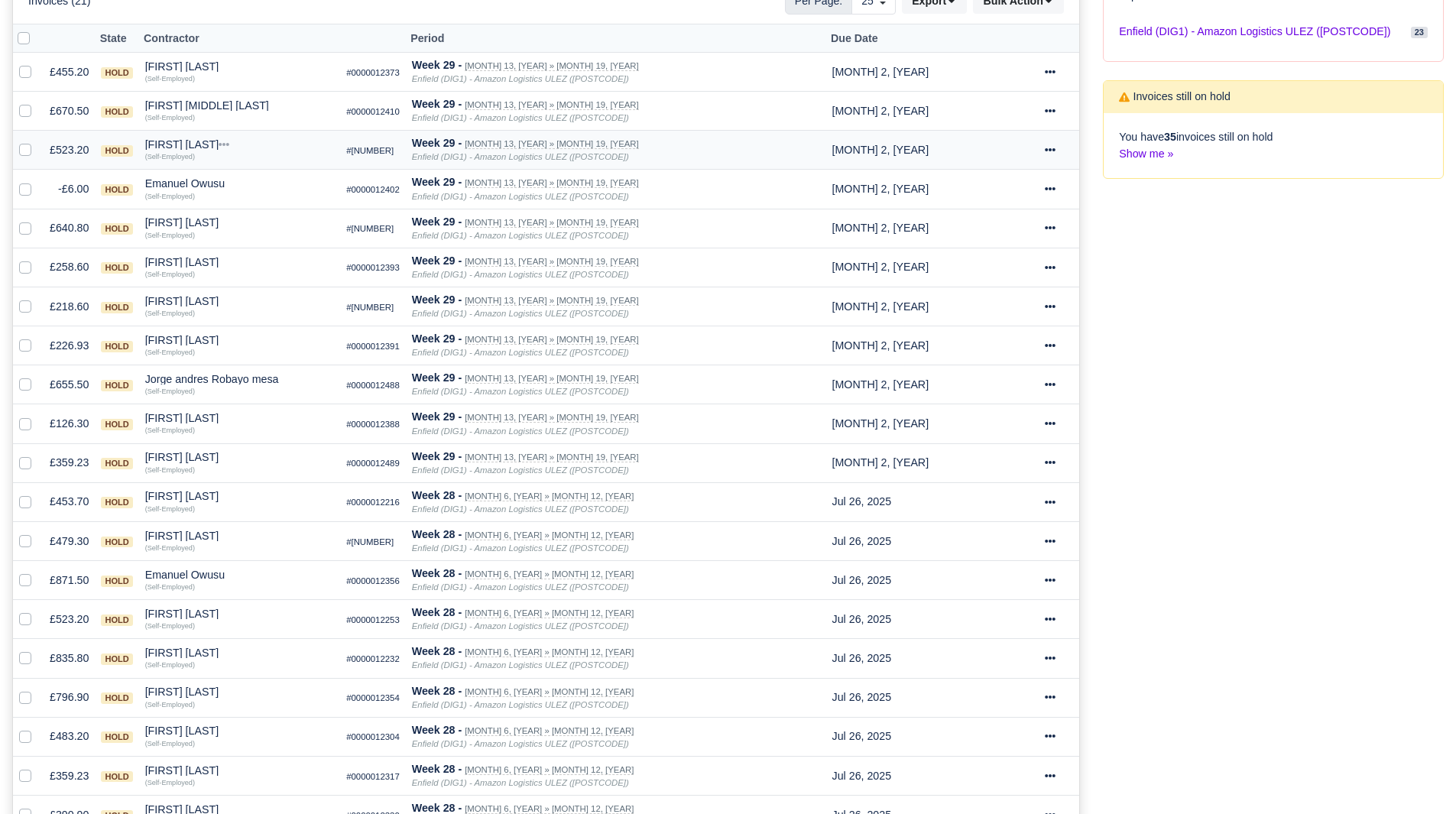click on "(Self-Employed)" at bounding box center (240, 155) 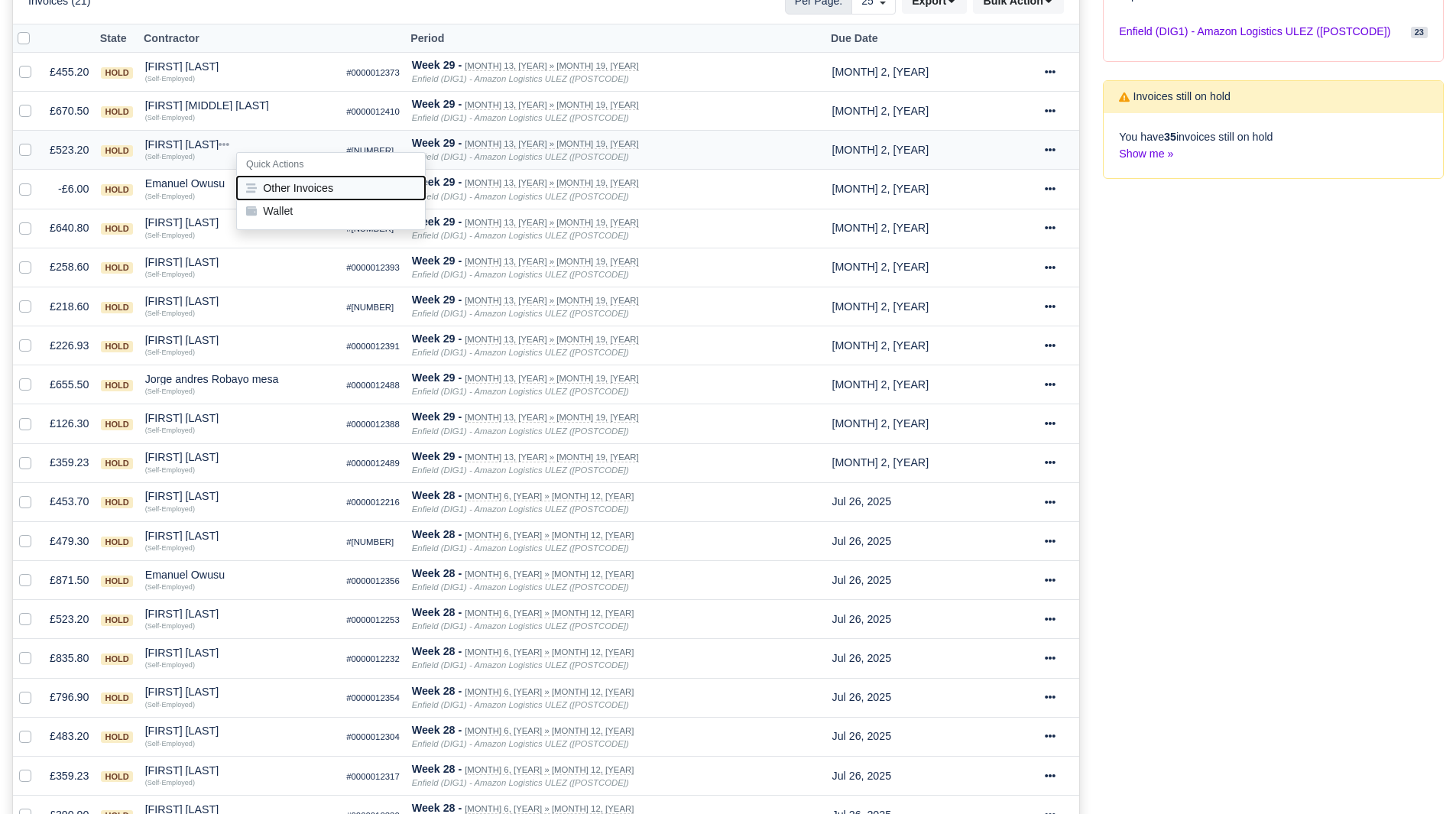 click on "Other Invoices" at bounding box center (331, 188) 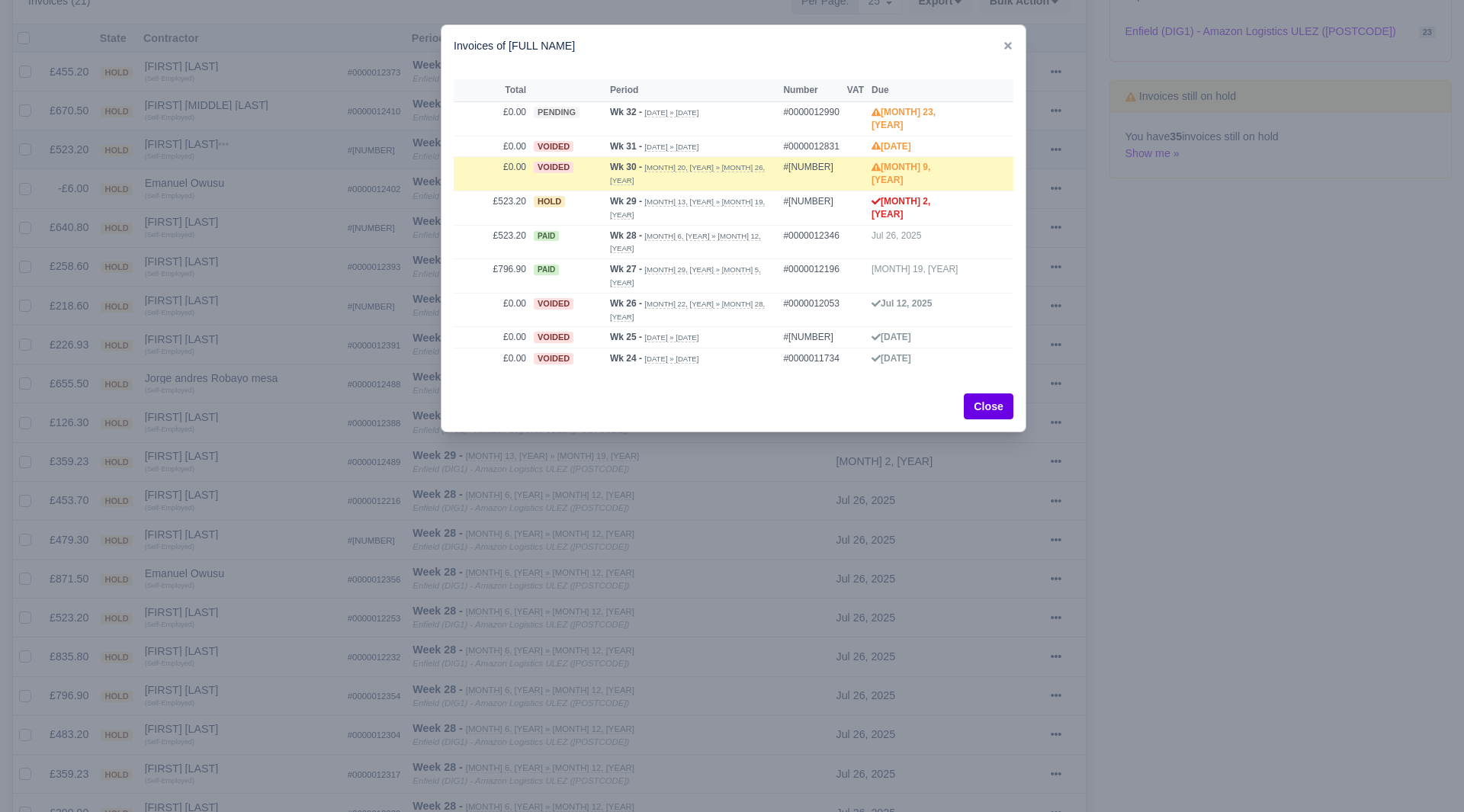 click at bounding box center [732, 406] 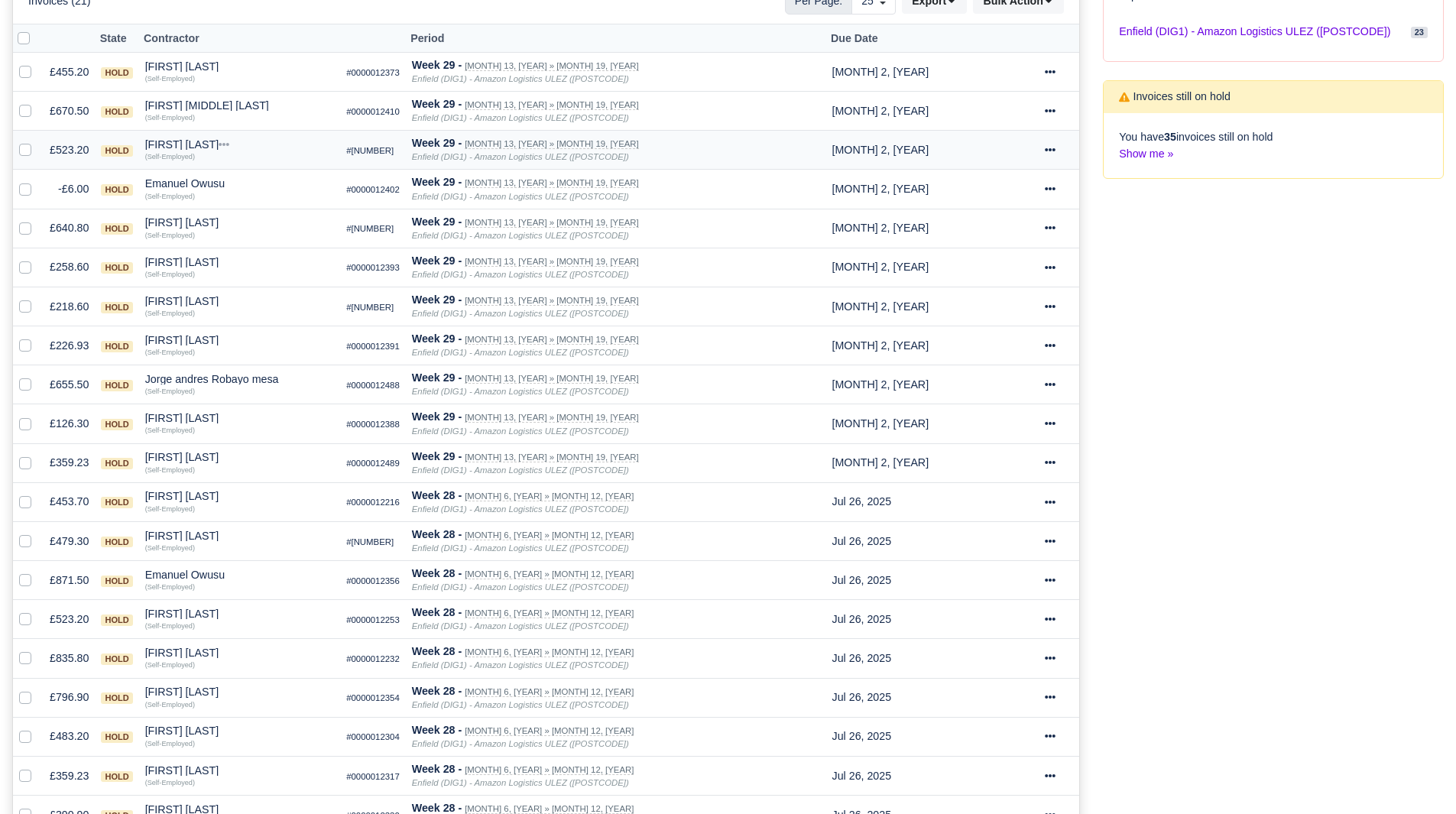 click on "[FULL NAME]
Quick Actions
Other Invoices
Wallet
(Self-Employed)" at bounding box center (240, 150) 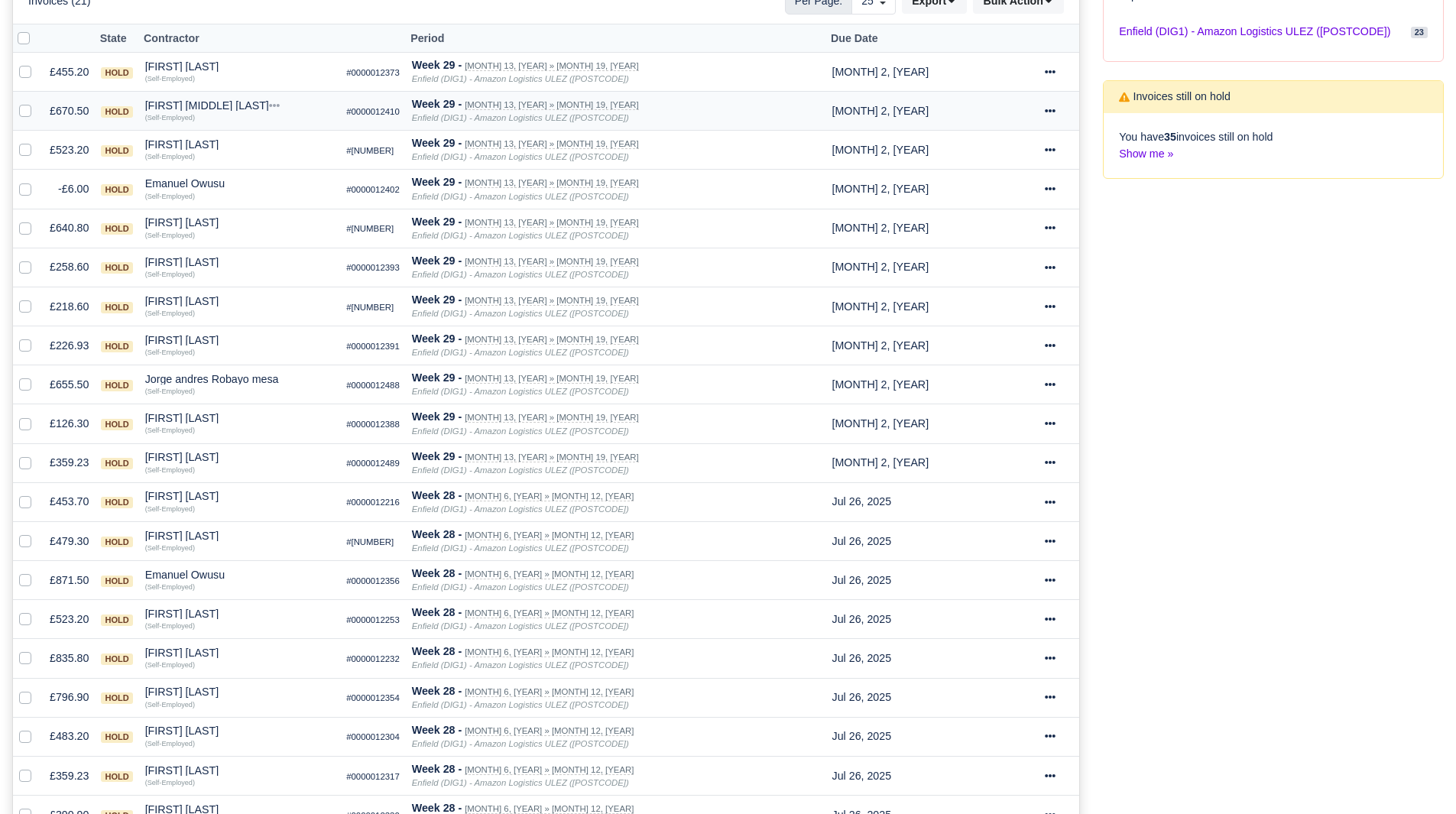 click on "(Self-Employed)" at bounding box center (240, 116) 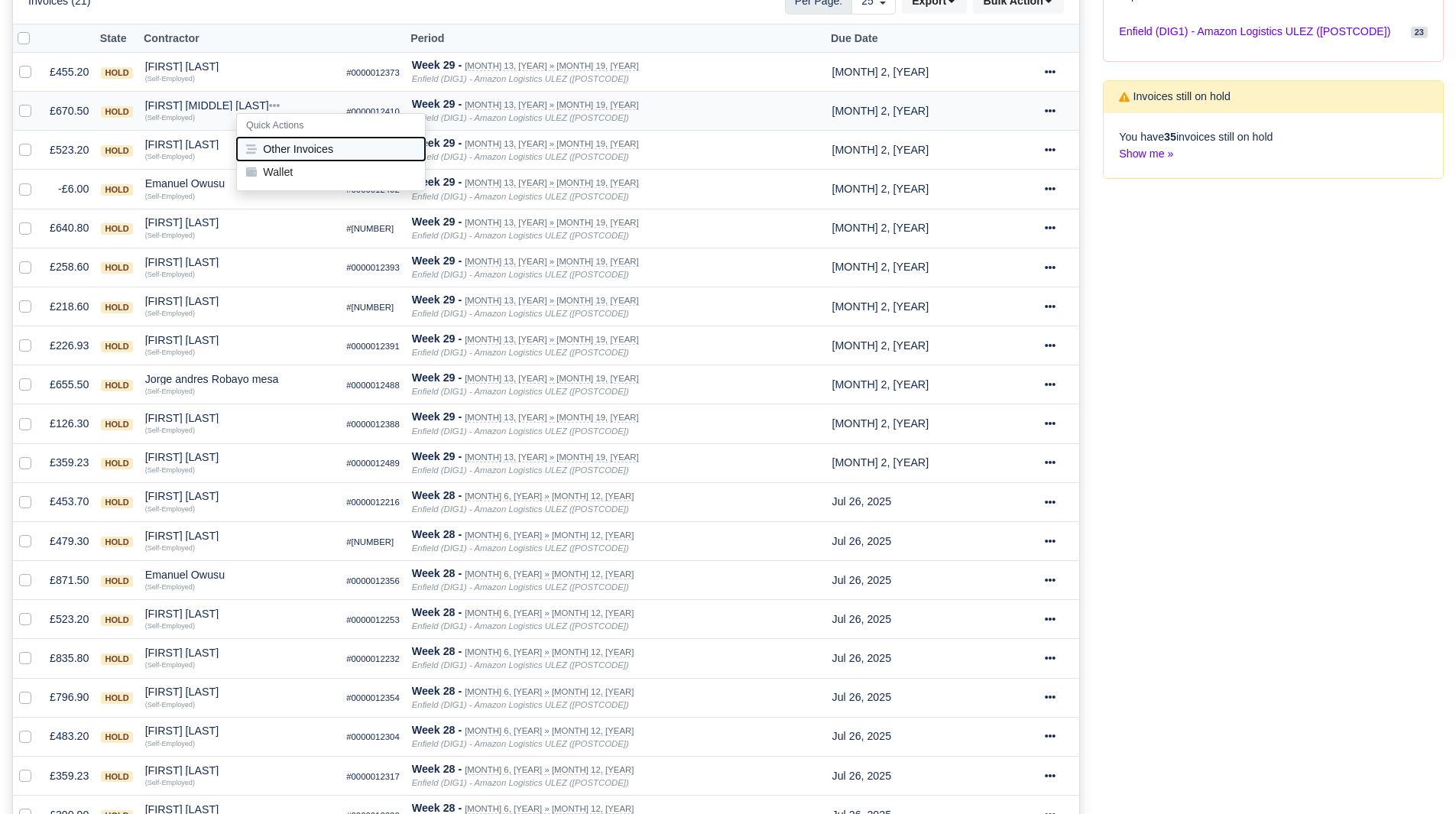 click on "Other Invoices" at bounding box center [331, 149] 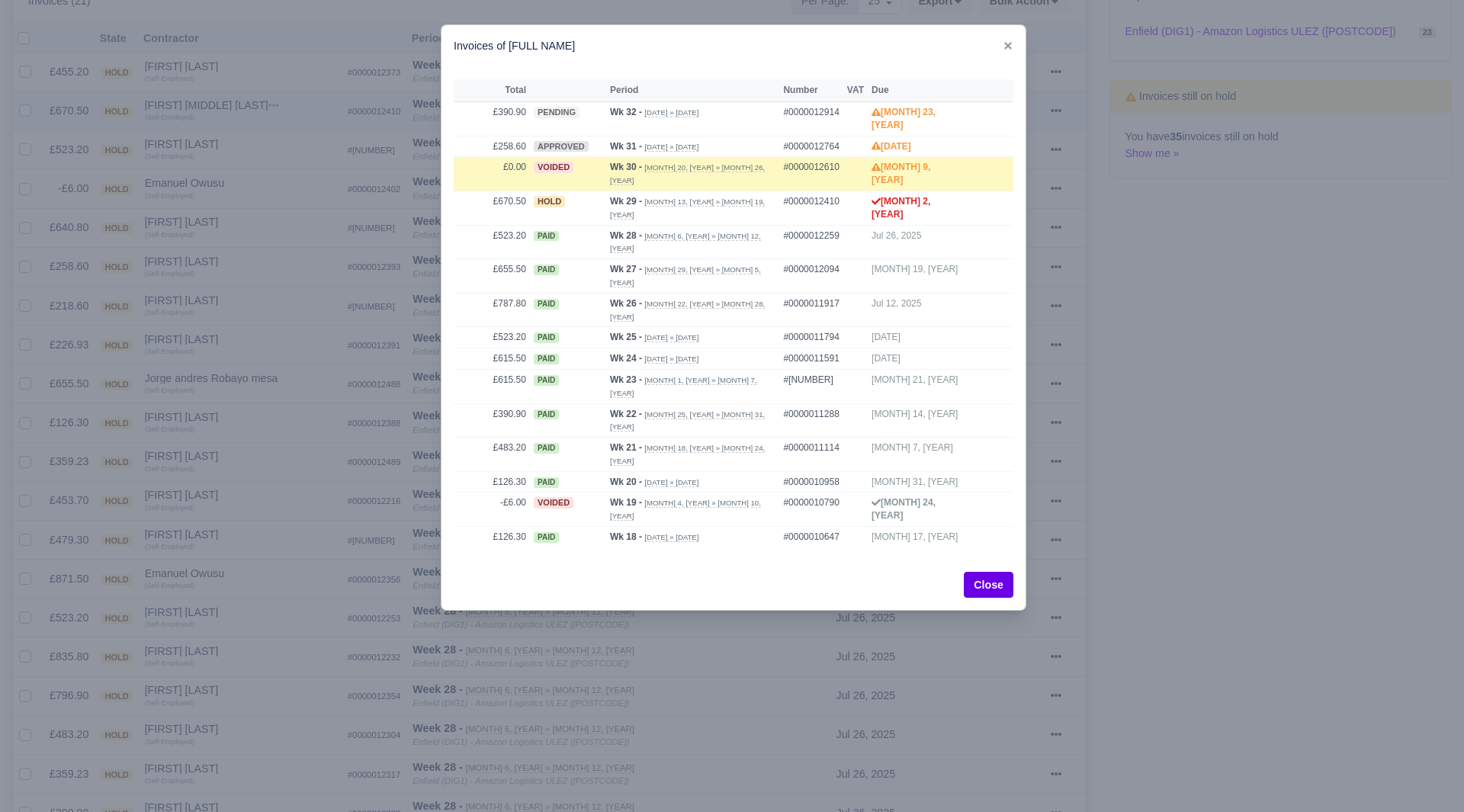 click at bounding box center [732, 406] 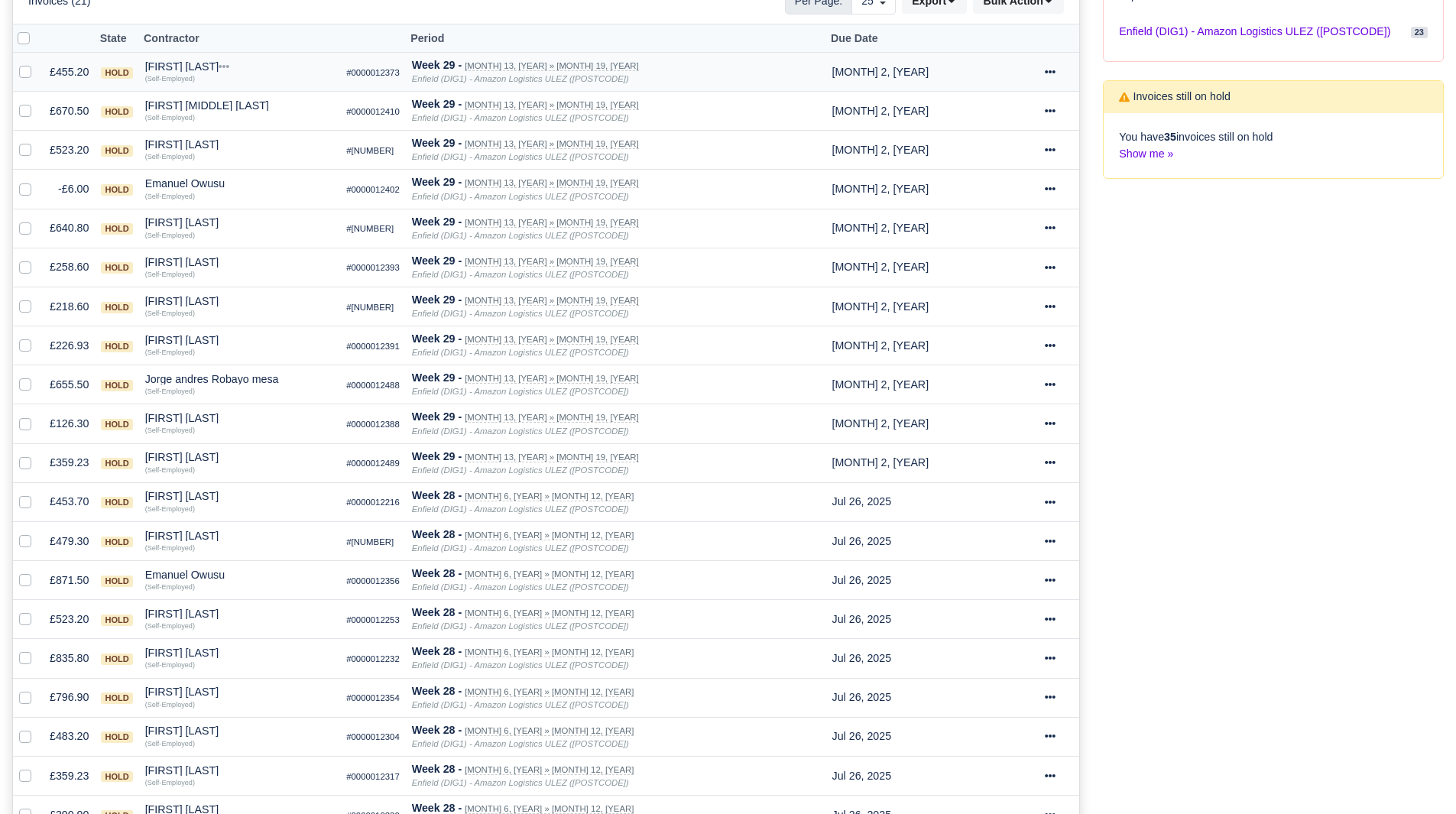 click on "[FIRST] [LAST]" at bounding box center [240, 66] 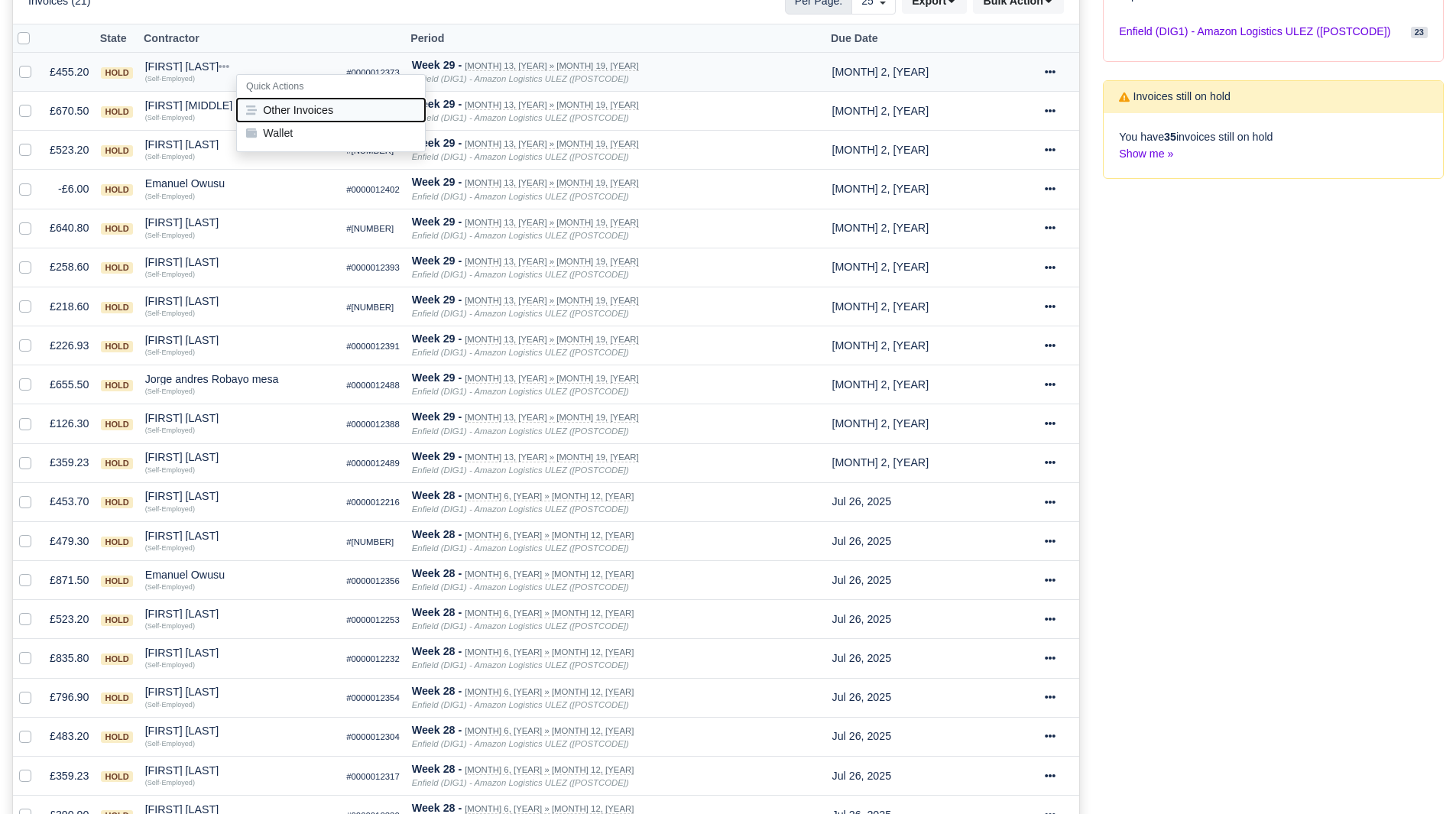 click on "Other Invoices" at bounding box center (331, 110) 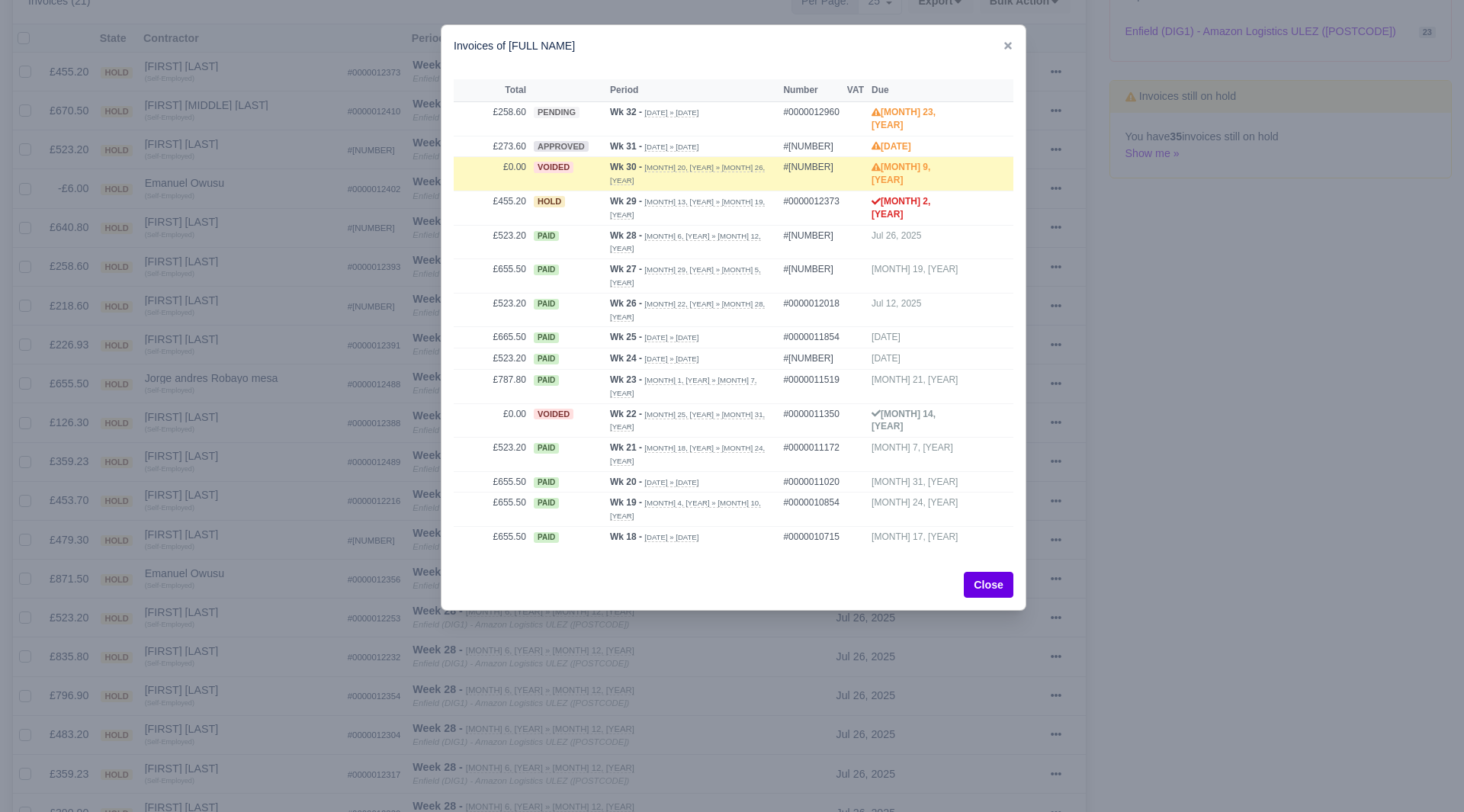 click at bounding box center [732, 406] 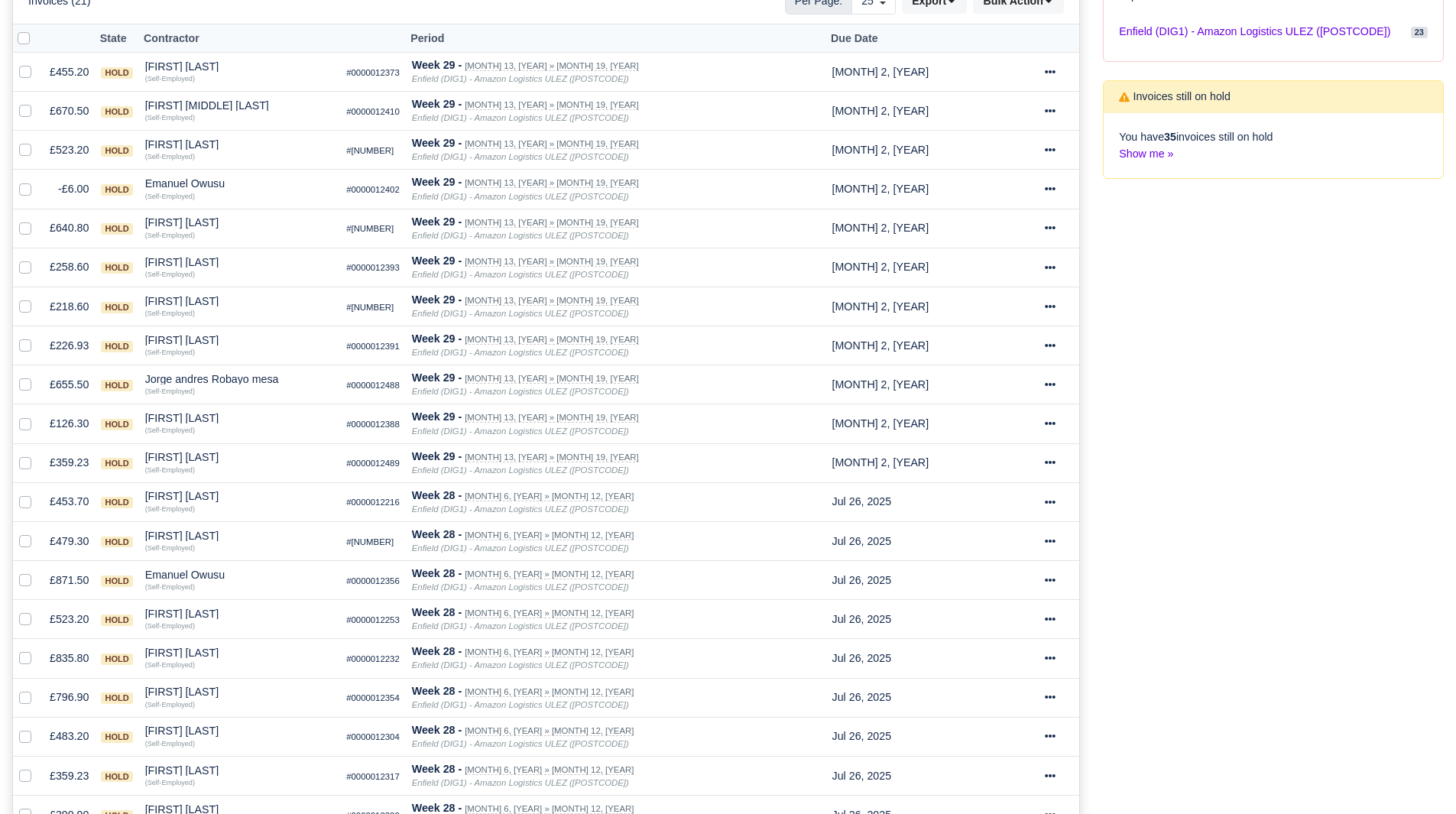 scroll, scrollTop: 0, scrollLeft: 0, axis: both 